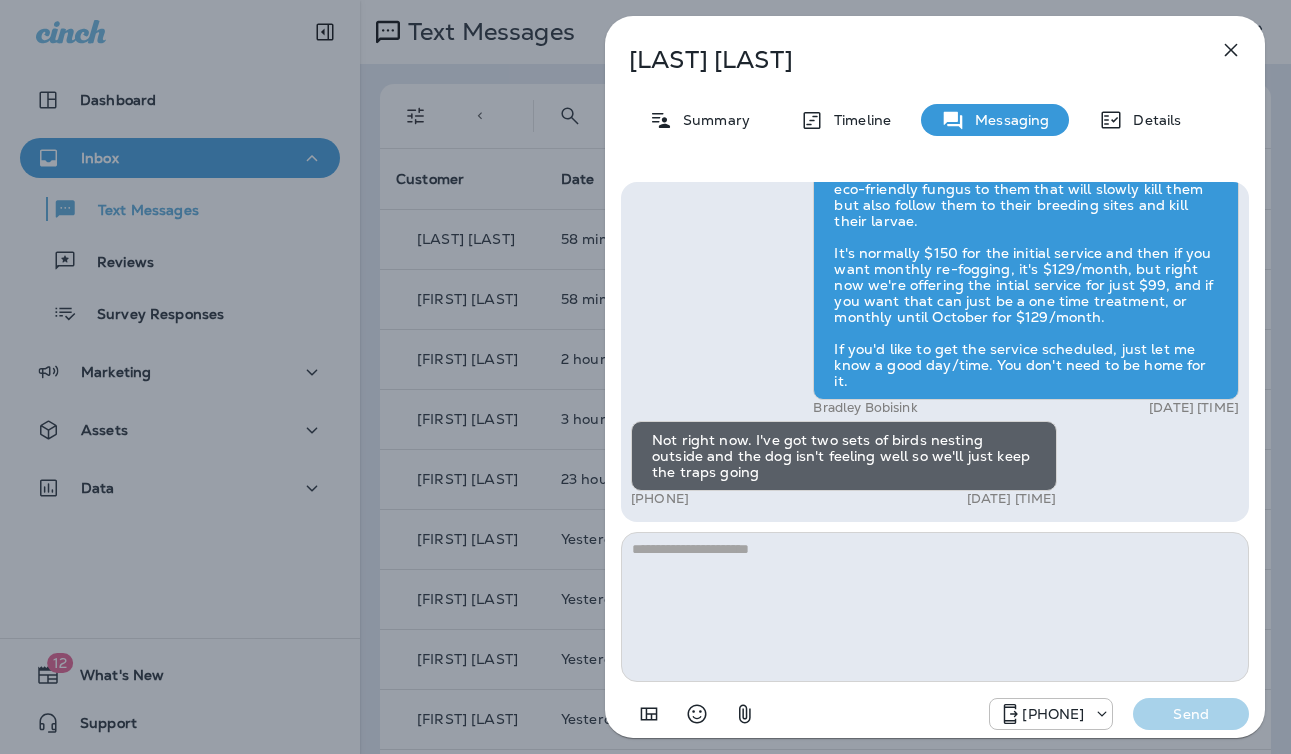 scroll, scrollTop: 0, scrollLeft: 0, axis: both 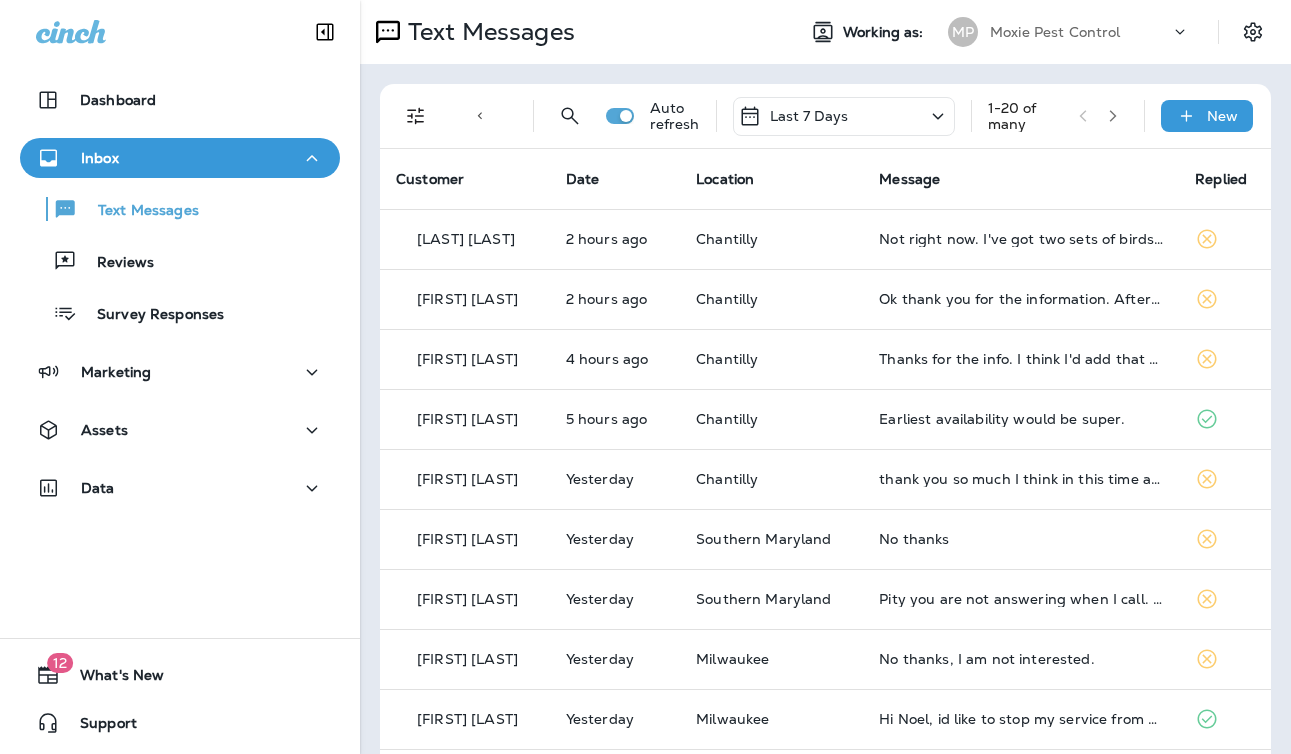 click 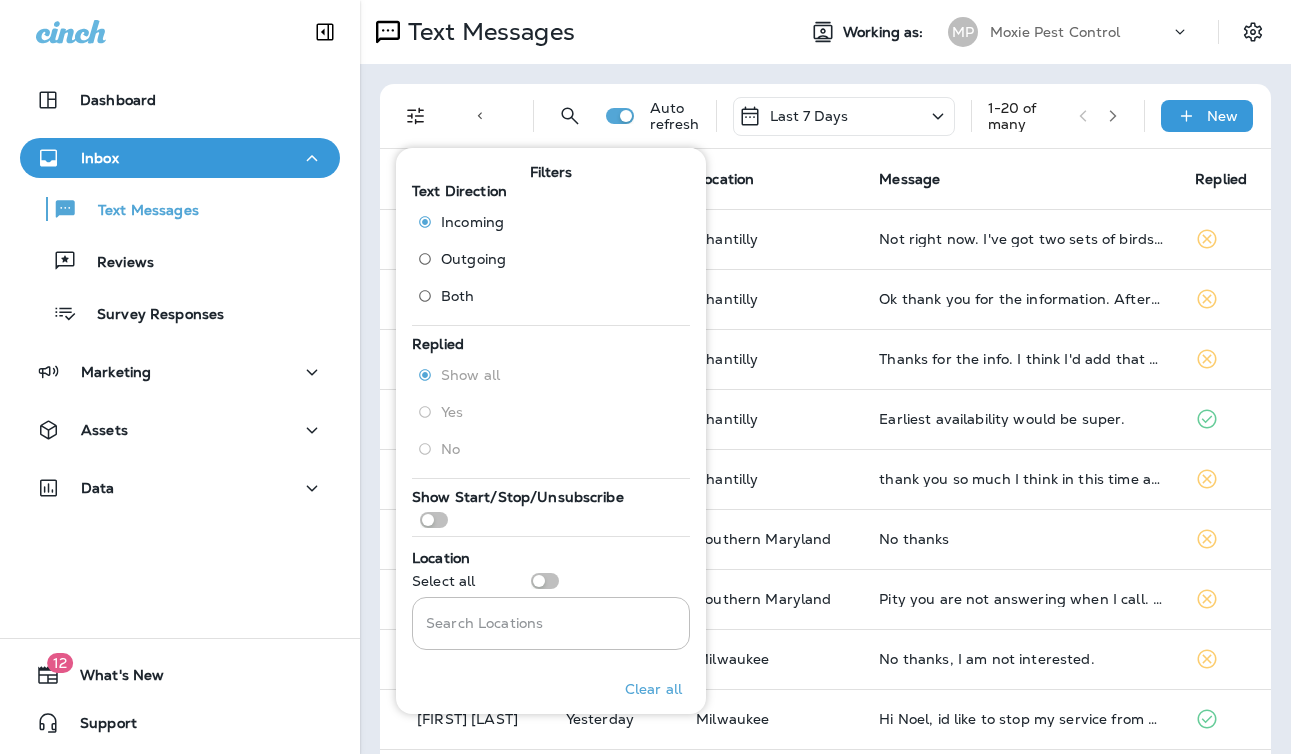 scroll, scrollTop: 385, scrollLeft: 0, axis: vertical 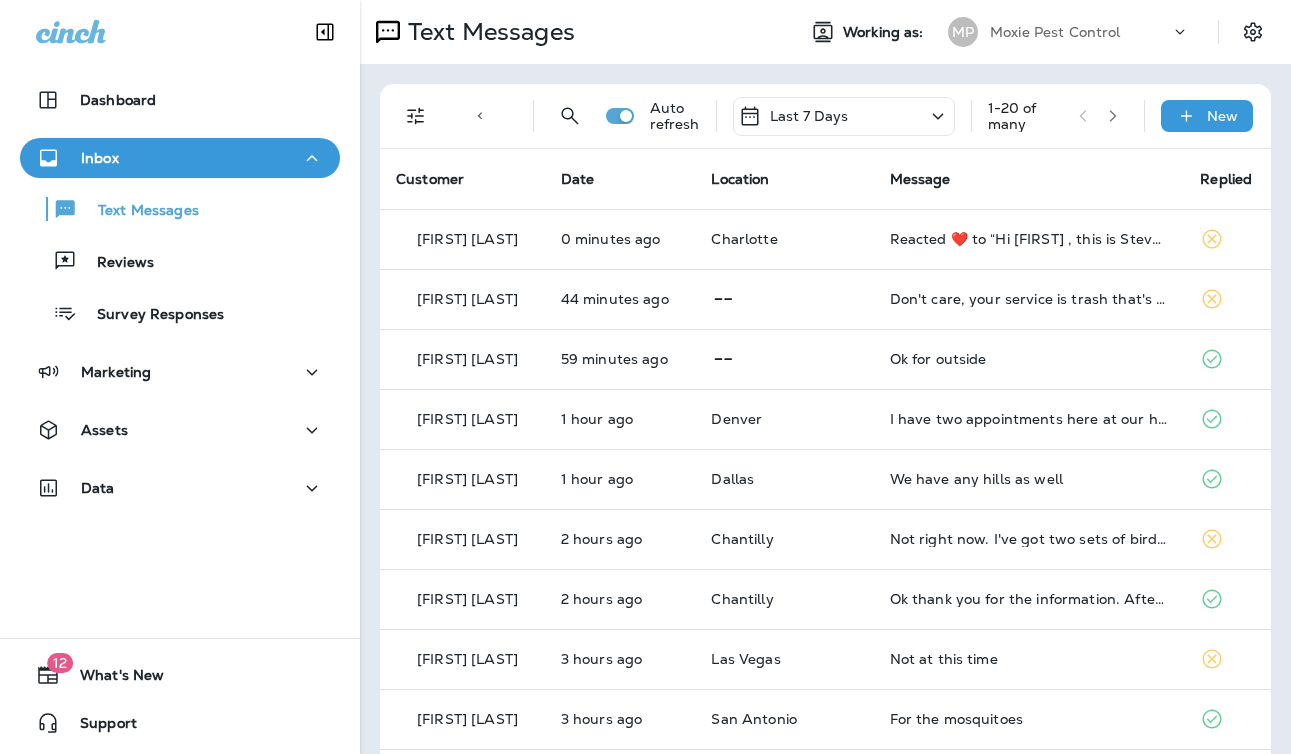click 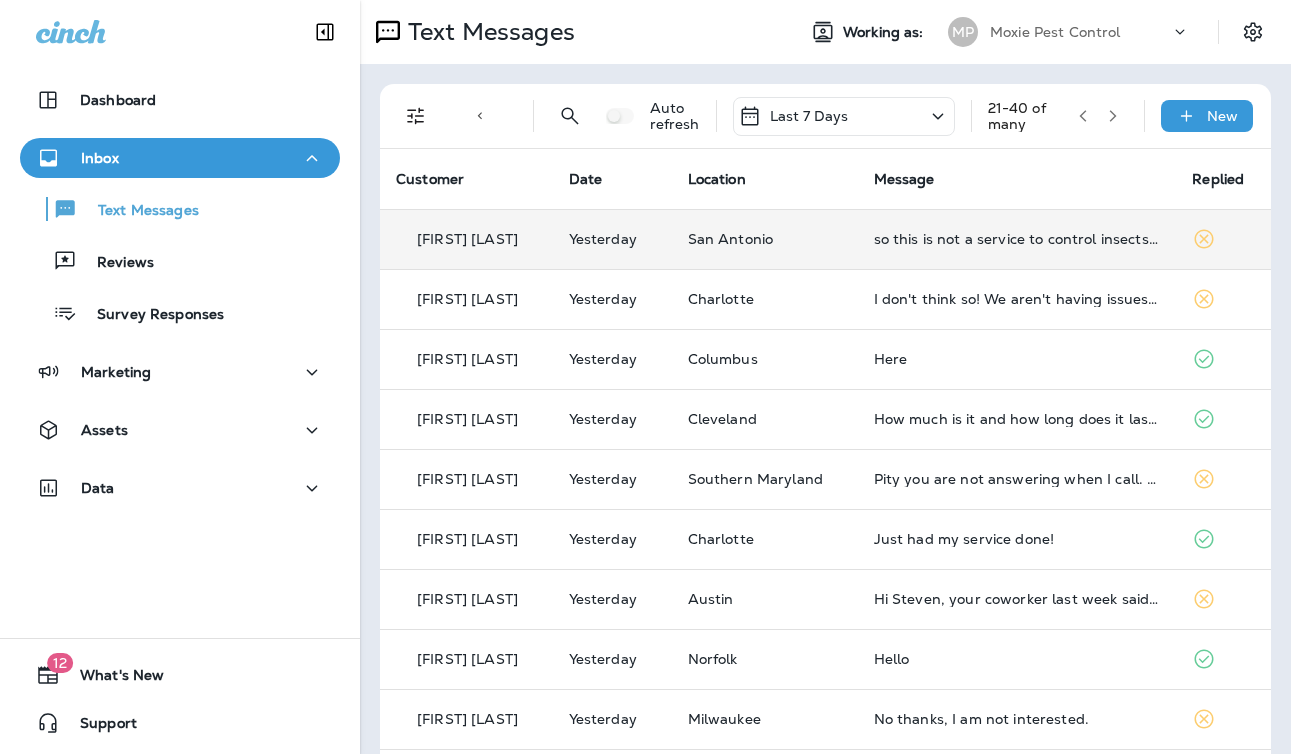 click on "so this is not a service to control insects spiders, roaches, etc for inside & outside treatments which i had with you before;  i did not want an exclusive mosquito service!" at bounding box center (1017, 239) 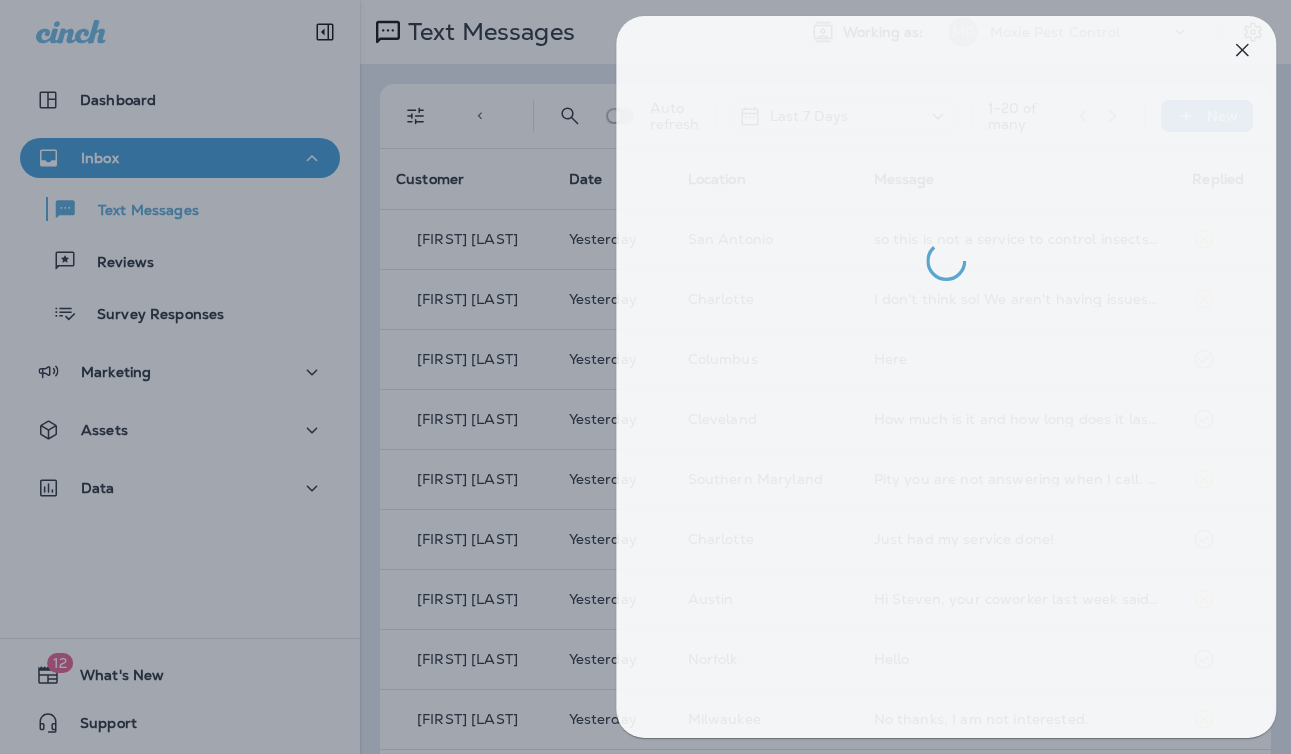 click at bounding box center [656, 377] 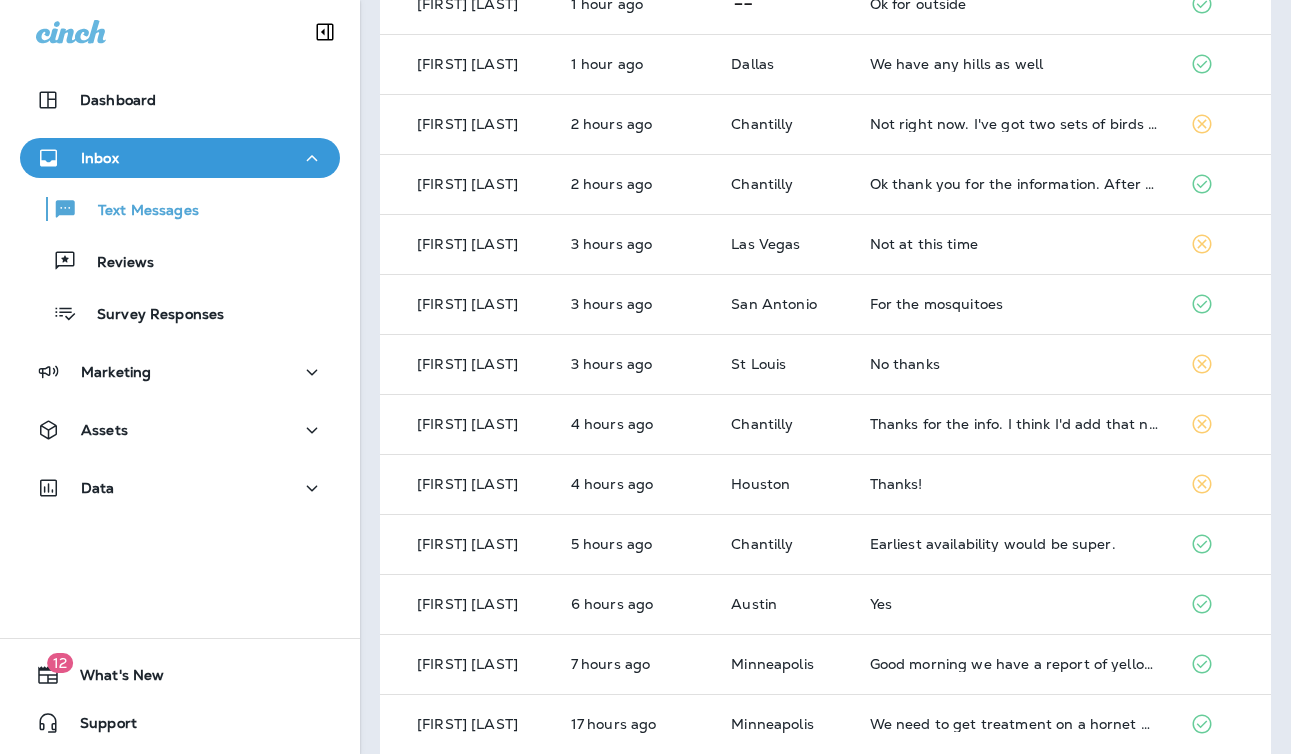 scroll, scrollTop: 676, scrollLeft: 0, axis: vertical 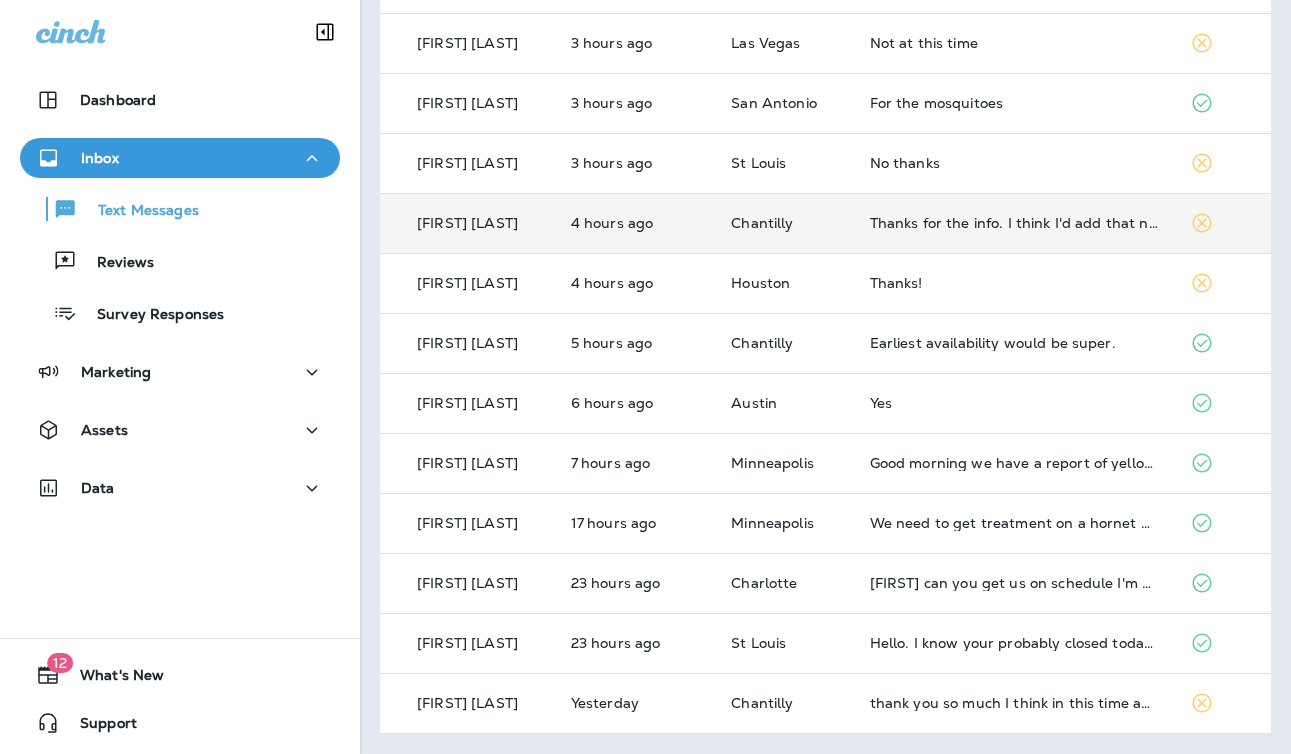click on "Thanks for the info.  I think I'd add that next spring." at bounding box center (1014, 223) 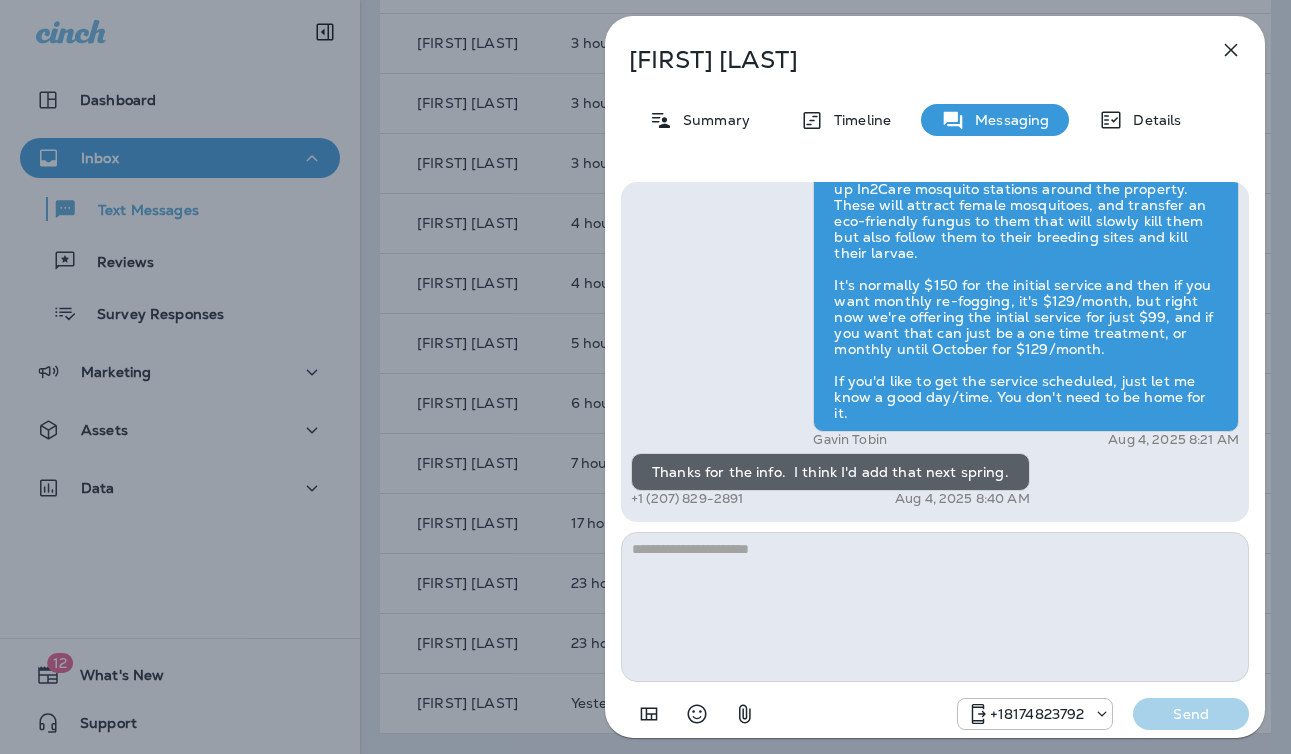 click on "Carol   Mcallister Summary   Timeline   Messaging   Details   Hi,  Carol , this is Cameron with Moxie Pest Control. We know Summer brings out the mosquitoes—and with the Summer season here, I’d love to get you on our schedule to come help take care of that. Just reply here if you're interested, and I'll let you know the details!
Reply STOP to optout +18174823792 Jul 2, 2025 10:06 AM Just checking in,  Carol . Our mosquito service is extremely effective, and it's totally pet and family friendly! We get awesome reviews on it.  Want me to send you more details?
Reply STOP to optout +18174823792 Jul 3, 2025 10:24 AM Hi when will my yard be treated again? +1 (207) 829-2891 Aug 2, 2025 5:27 PM How much is the mosquito treatment +1 (207) 829-2891 Aug 2, 2025 5:28 PM Gavin Tobin Aug 4, 2025 8:21 AM Thanks for the info.  I think I'd add that next spring.  +1 (207) 829-2891 Aug 4, 2025 8:40 AM +18174823792 Send" at bounding box center (645, 377) 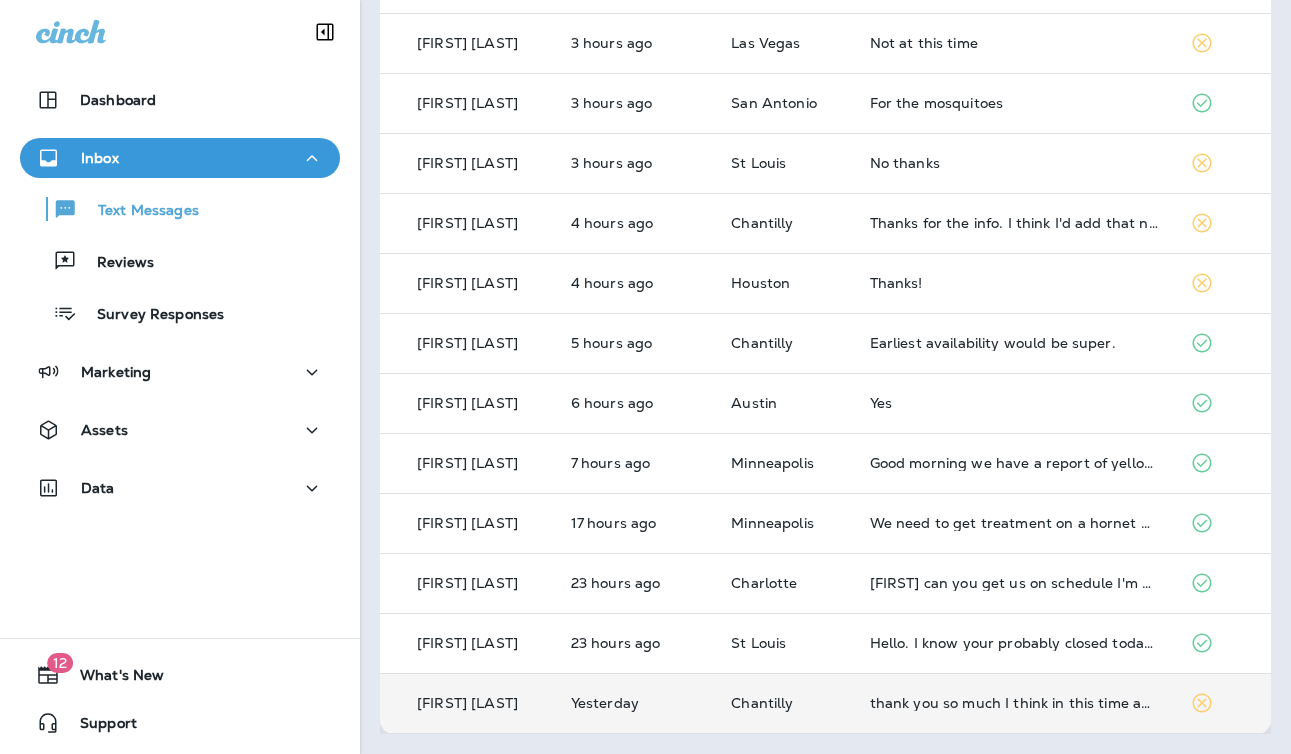 click on "Chantilly" at bounding box center [784, 703] 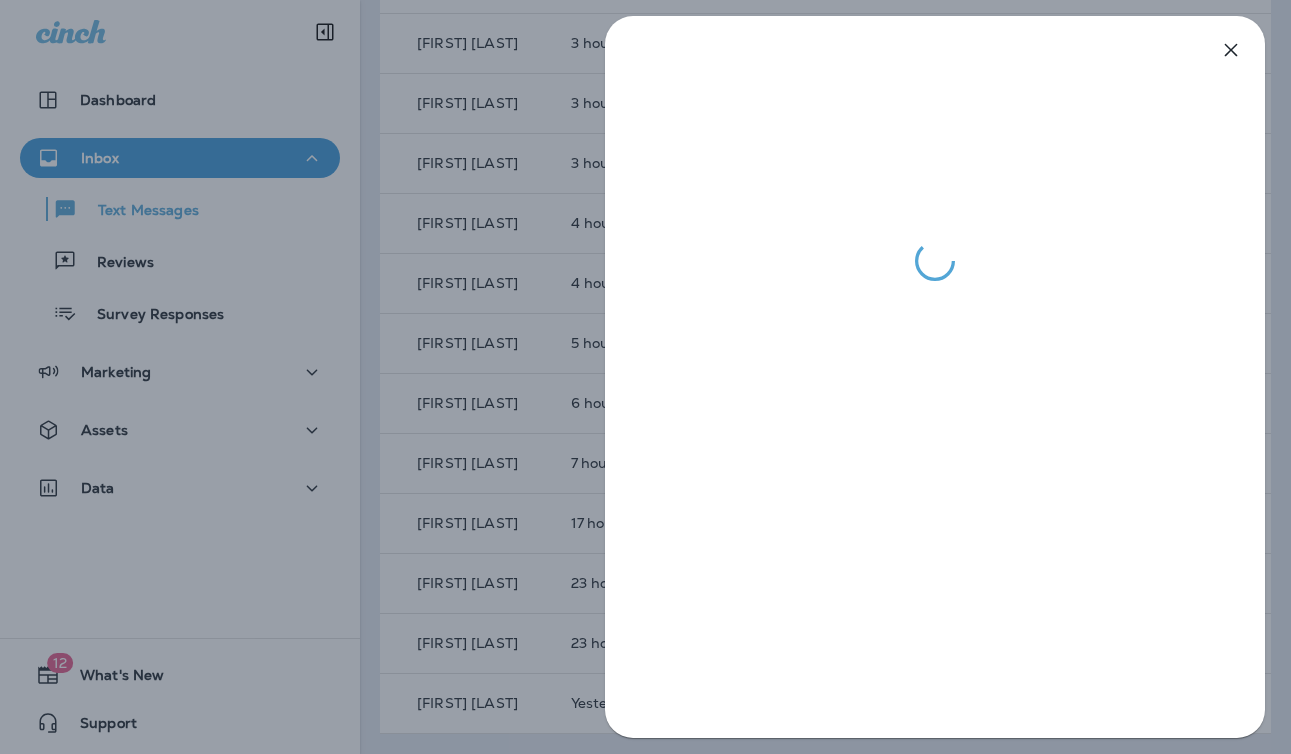 click at bounding box center (645, 377) 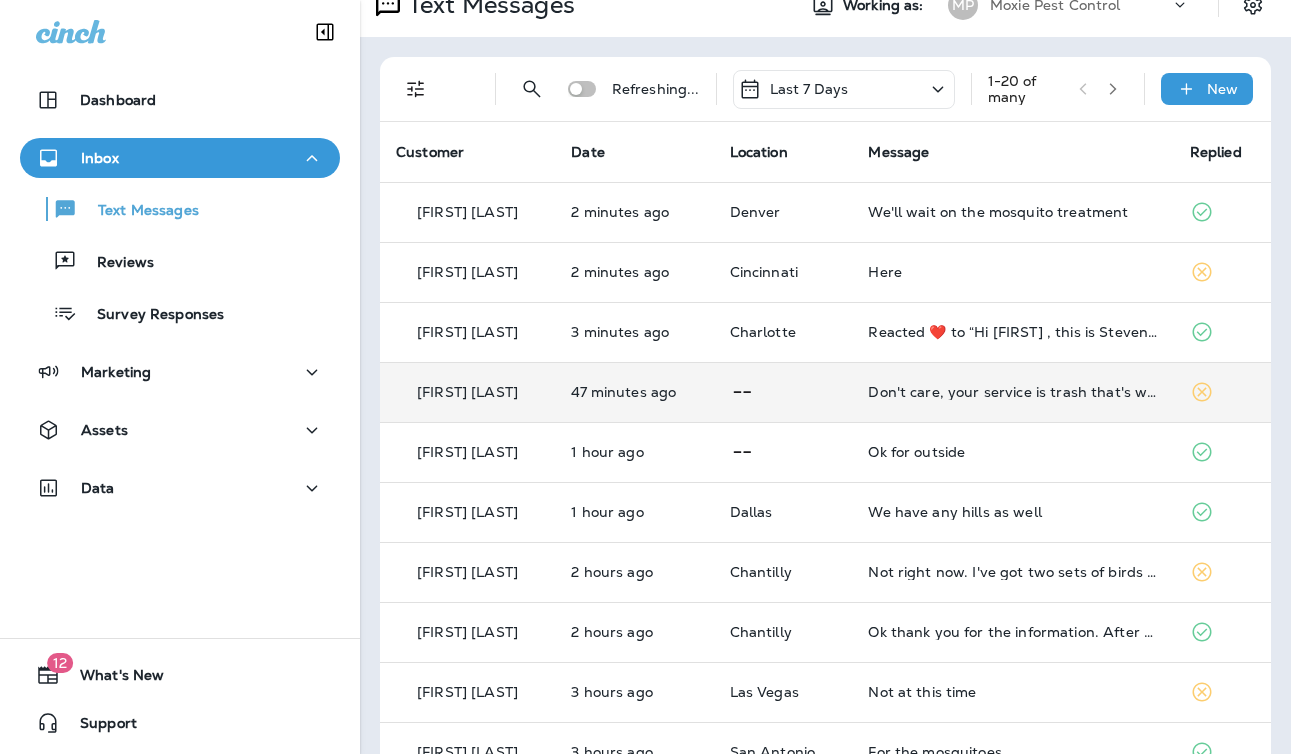 scroll, scrollTop: 0, scrollLeft: 0, axis: both 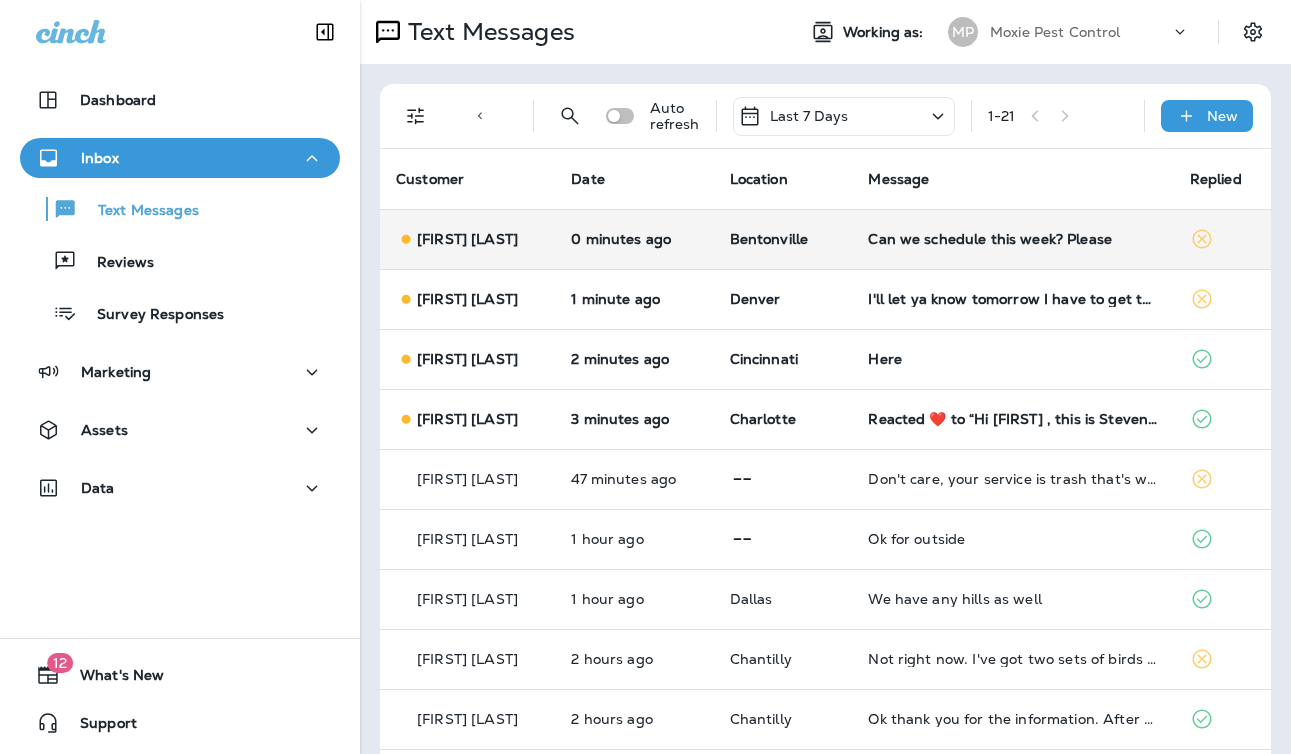 click on "Bentonville" at bounding box center [783, 239] 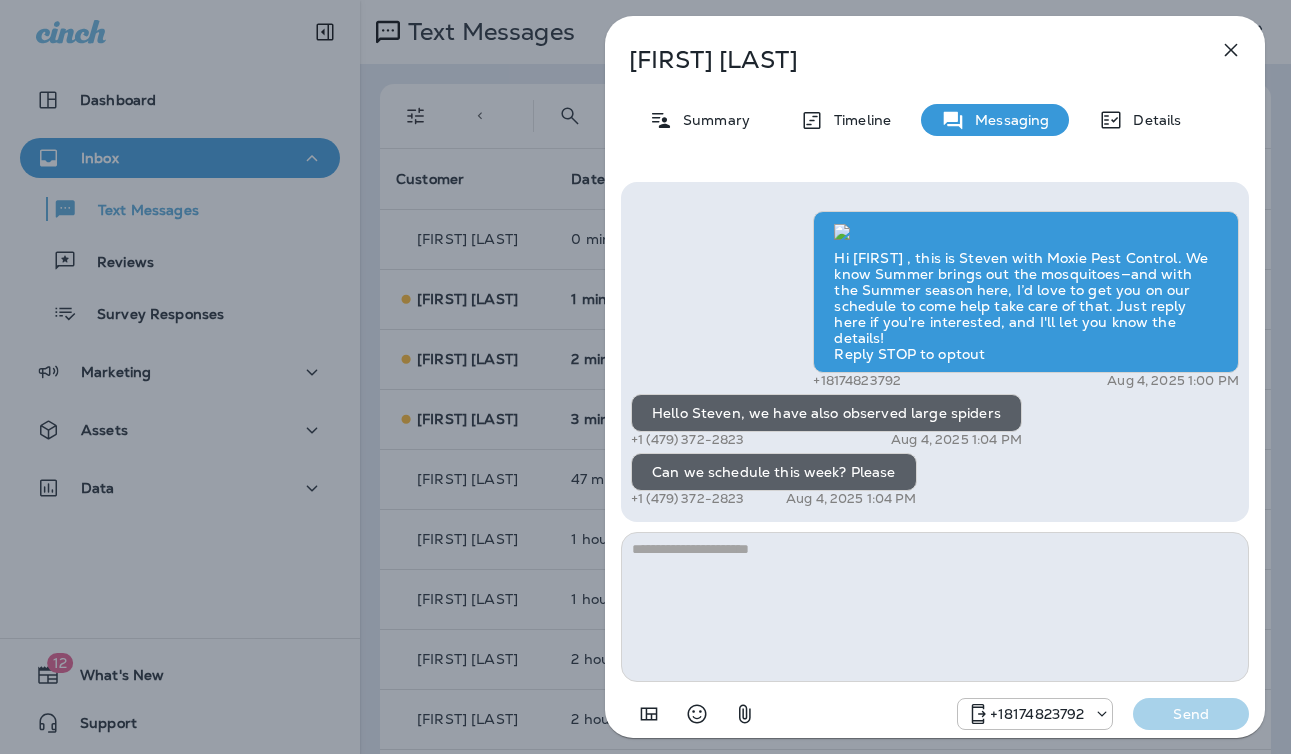 click at bounding box center [935, 607] 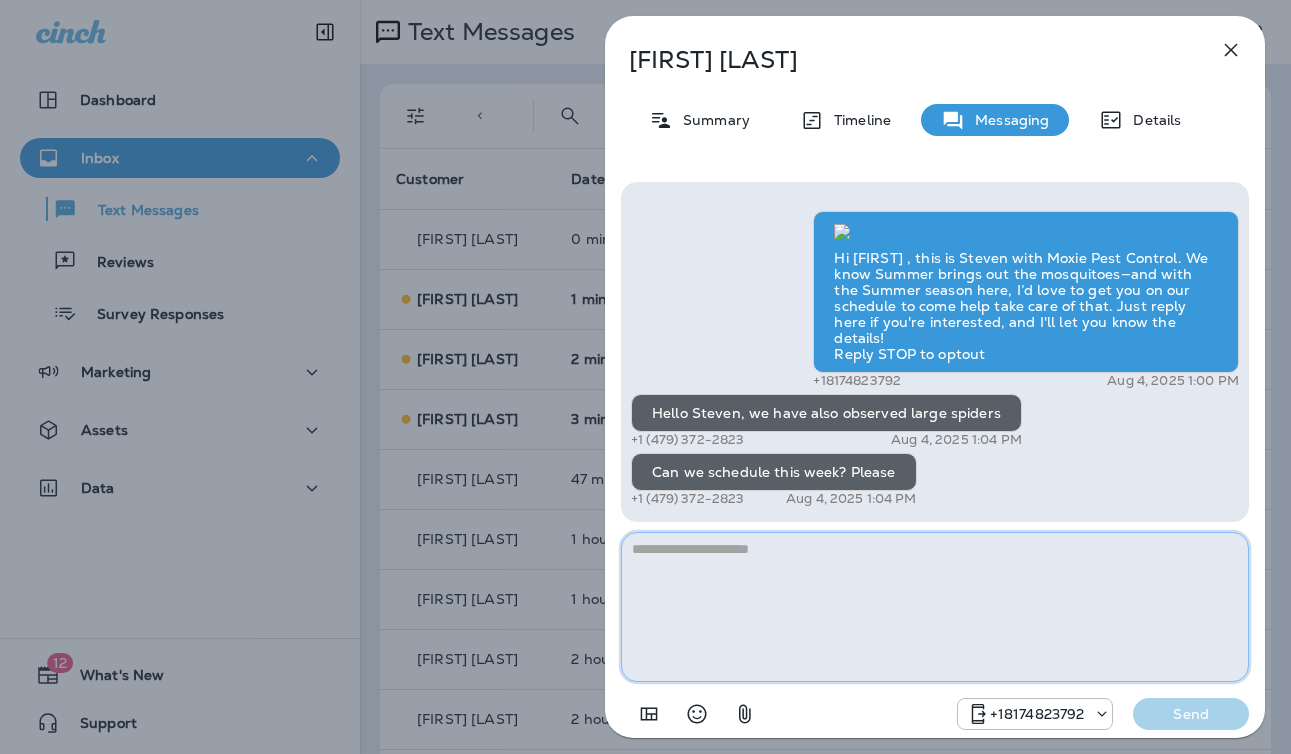 paste on "**********" 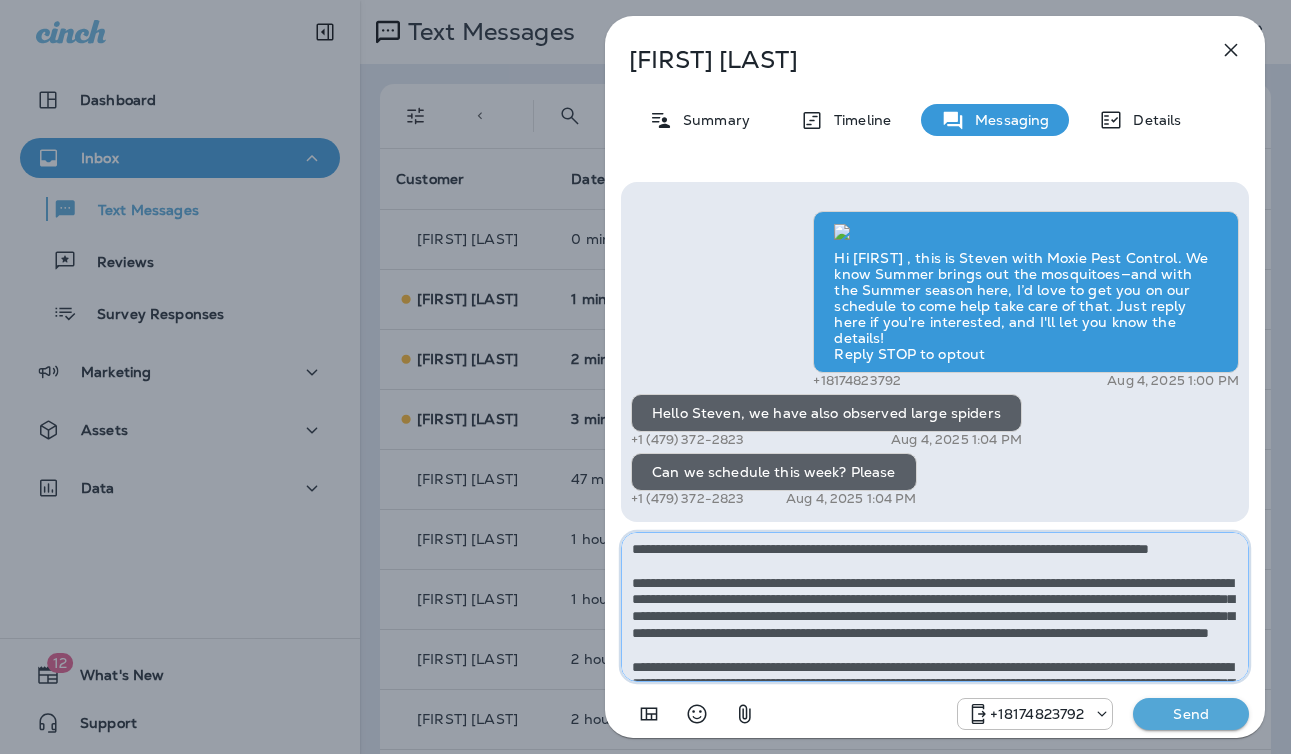 scroll, scrollTop: 112, scrollLeft: 0, axis: vertical 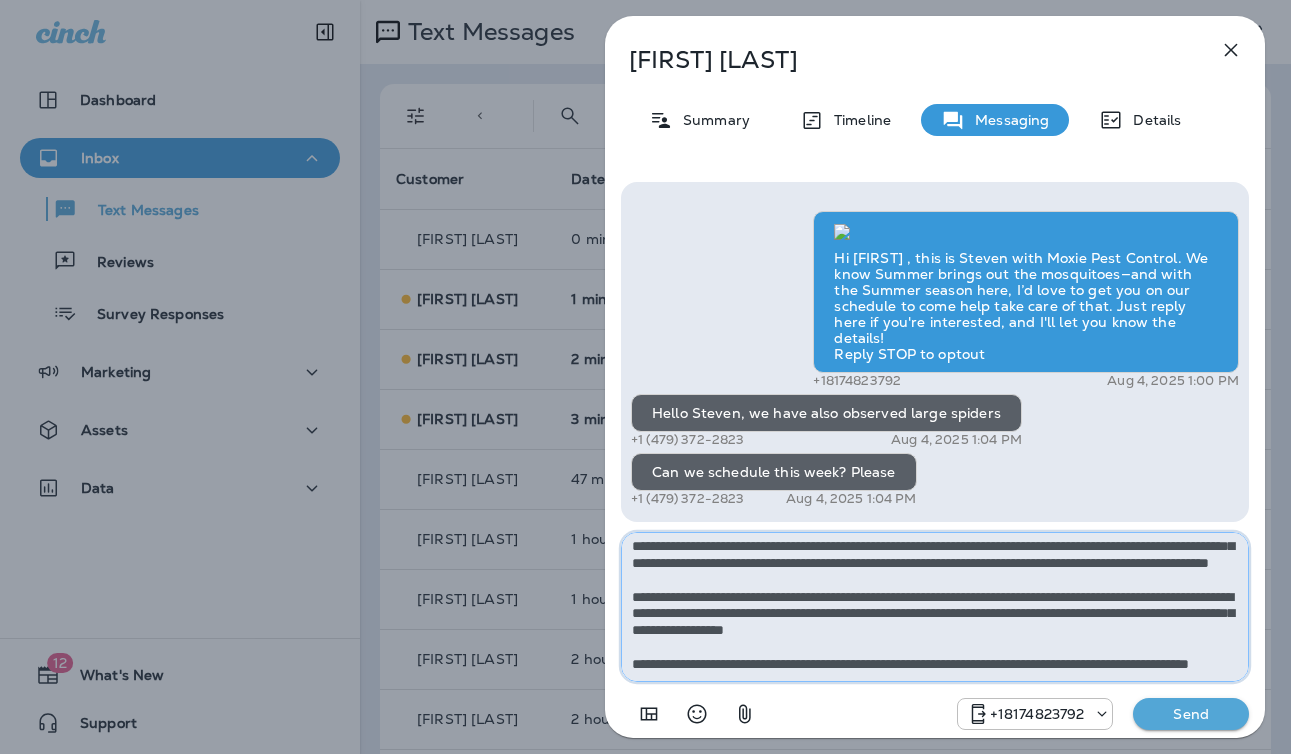 type on "**********" 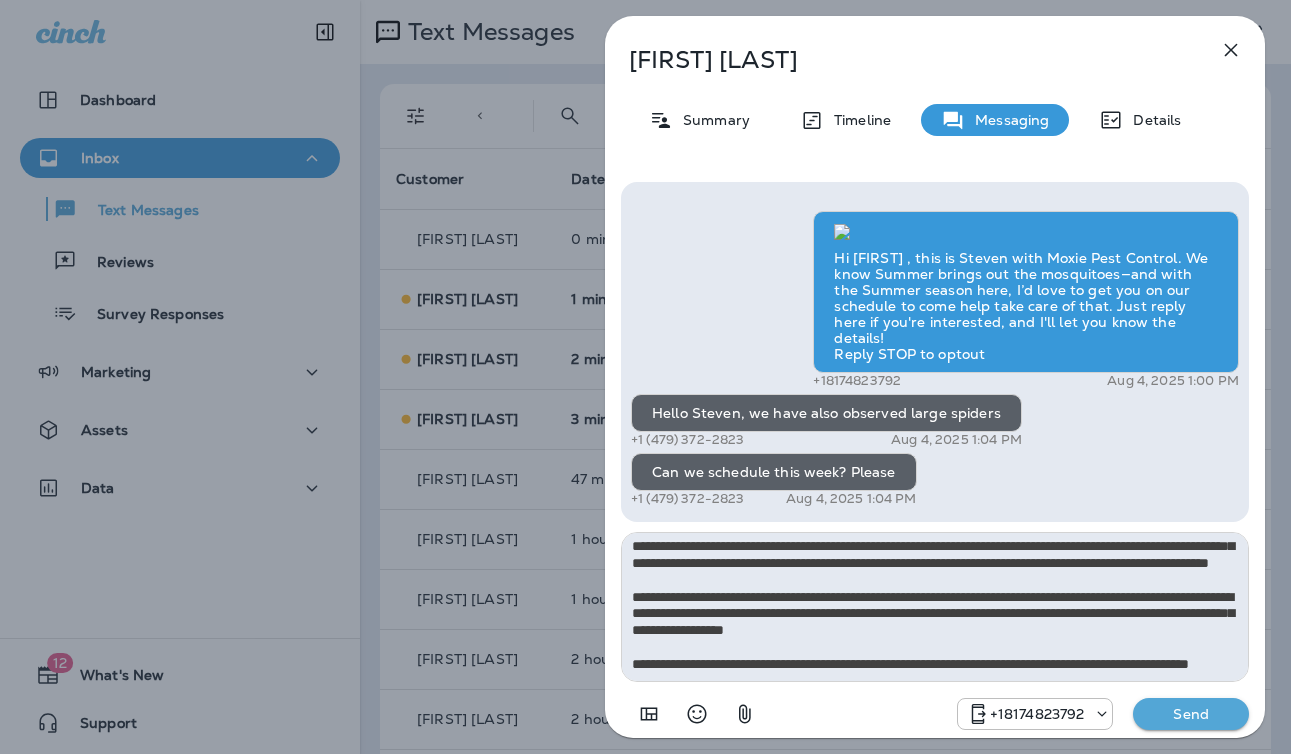 click on "Send" at bounding box center [1191, 714] 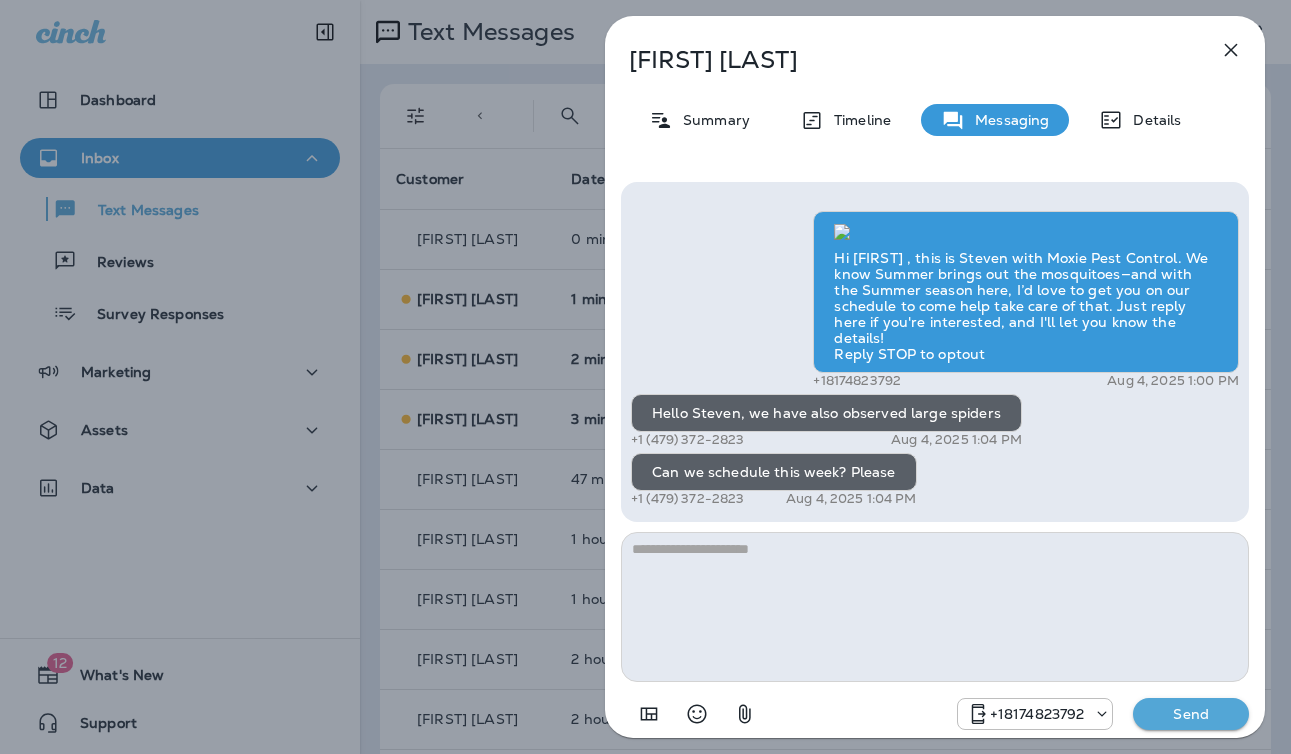 scroll, scrollTop: 0, scrollLeft: 0, axis: both 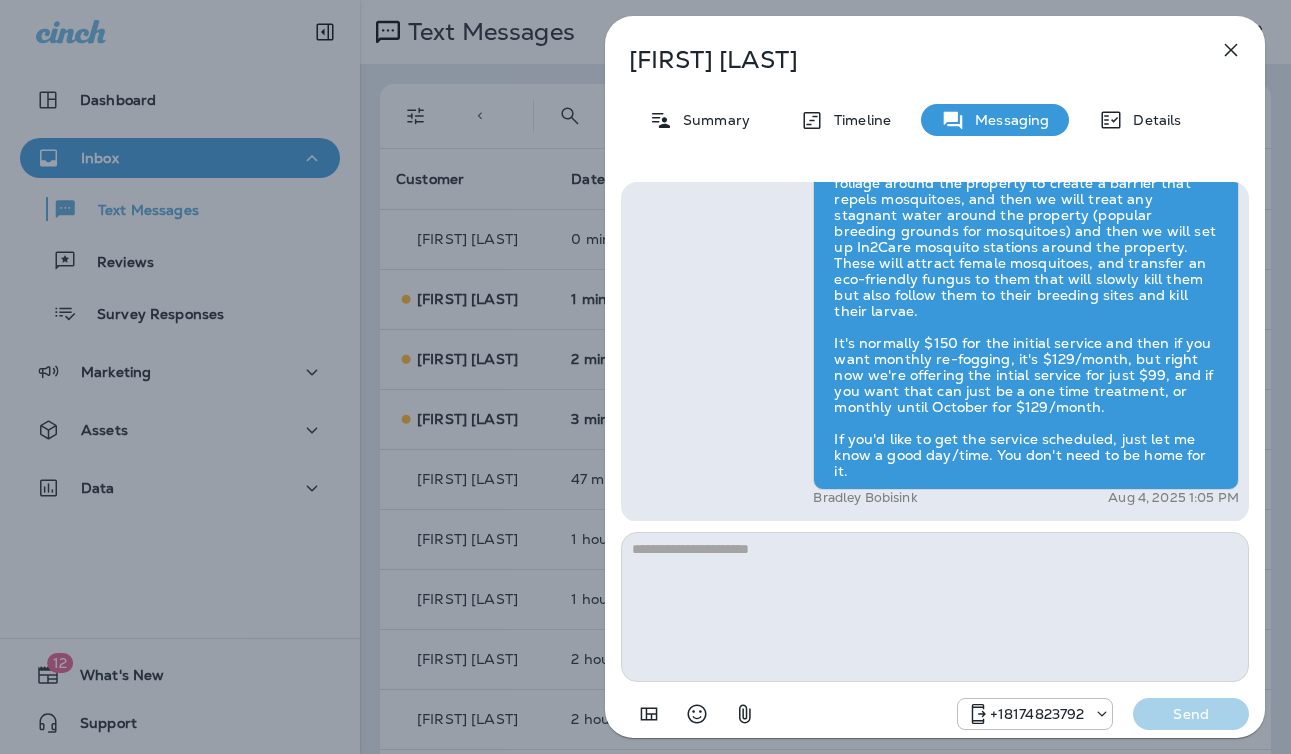 click on "Naveen   Anjanappa Summary   Timeline   Messaging   Details   Hi Naveen , this is Steven with Moxie Pest Control. We know Summer brings out the mosquitoes—and with the Summer season here, I’d love to get you on our schedule to come help take care of that. Just reply here if you're interested, and I'll let you know the details!
Reply STOP to optout +18174823792 Aug 4, 2025 1:00 PM Hello Steven, we have also observed large spiders  +1 (479) 372-2823 Aug 4, 2025 1:04 PM Can we schedule this week? Please +1 (479) 372-2823 Aug 4, 2025 1:04 PM   Bradley Bobisink Aug 4, 2025 1:05 PM +18174823792 Send" at bounding box center (645, 377) 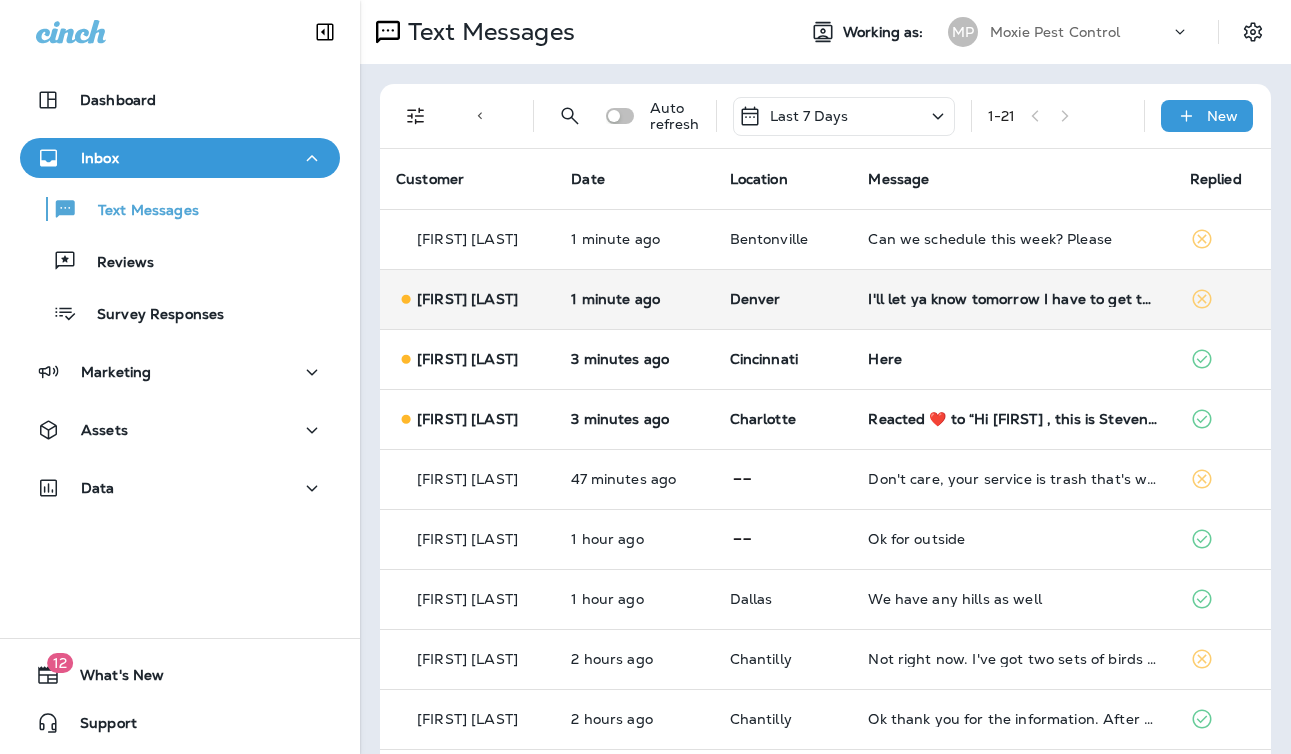 click on "I'll let ya know tomorrow I have to get thru these next two appointments here today" at bounding box center [1012, 299] 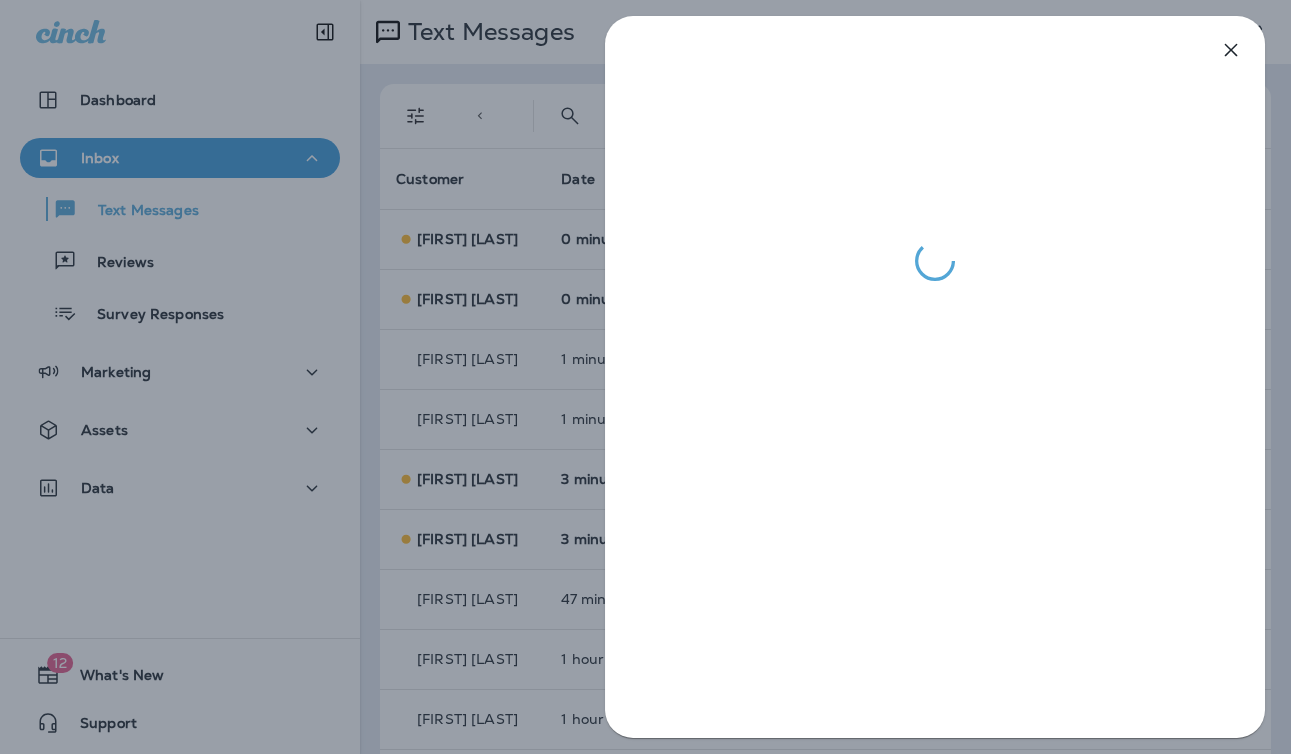 click at bounding box center (645, 377) 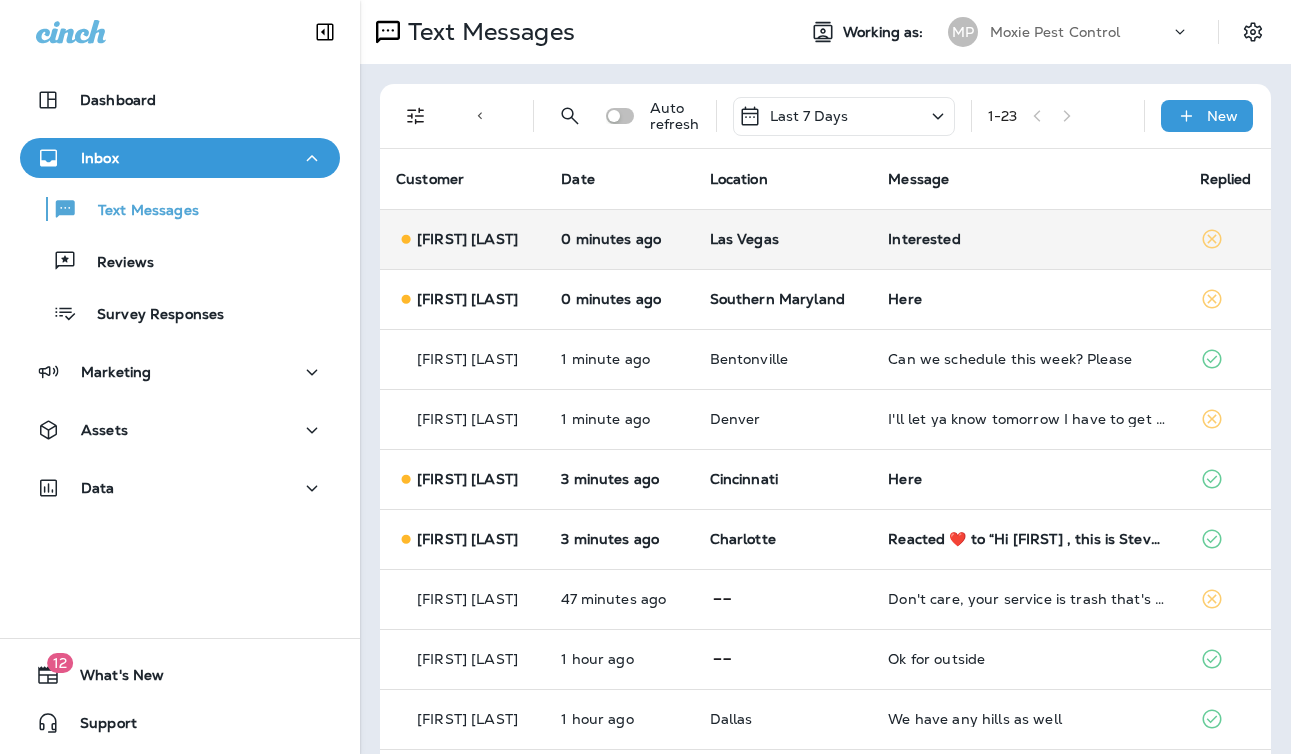 click on "Las Vegas" at bounding box center (783, 239) 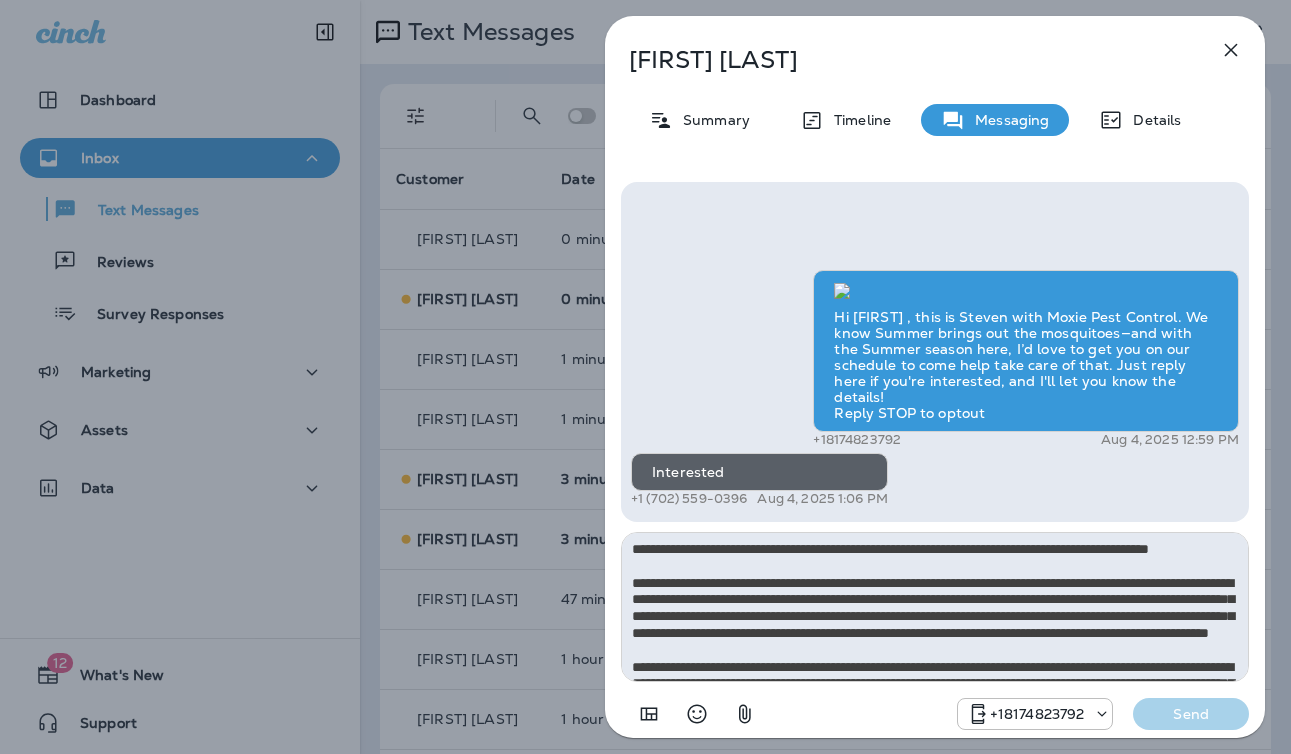 scroll, scrollTop: 112, scrollLeft: 0, axis: vertical 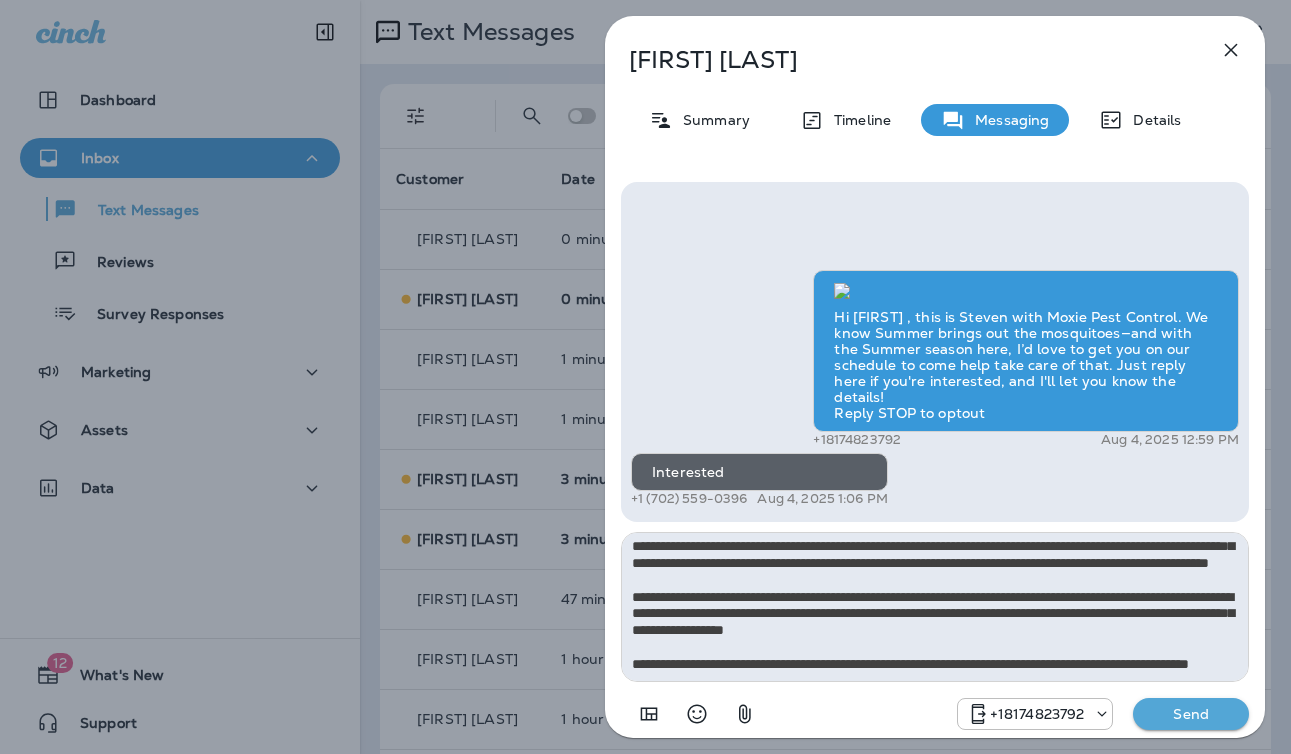 type on "**********" 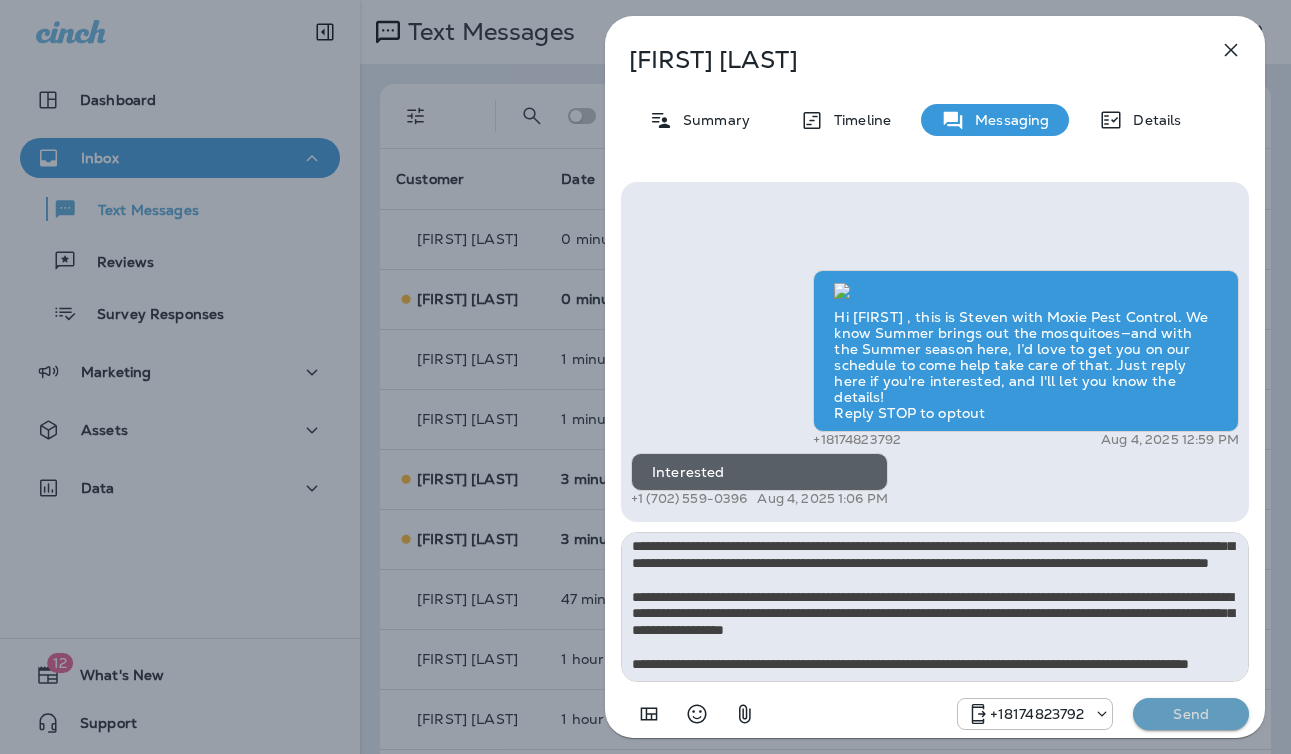click on "Send" at bounding box center [1191, 714] 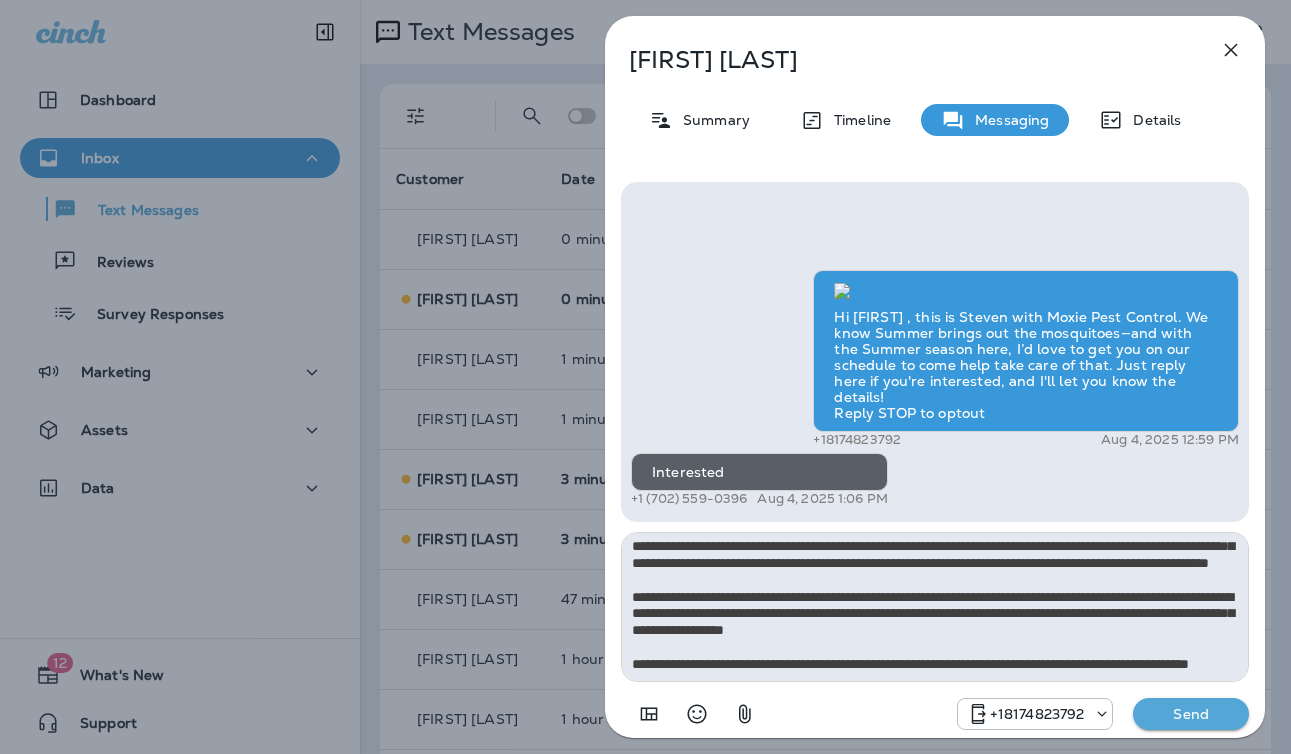 type 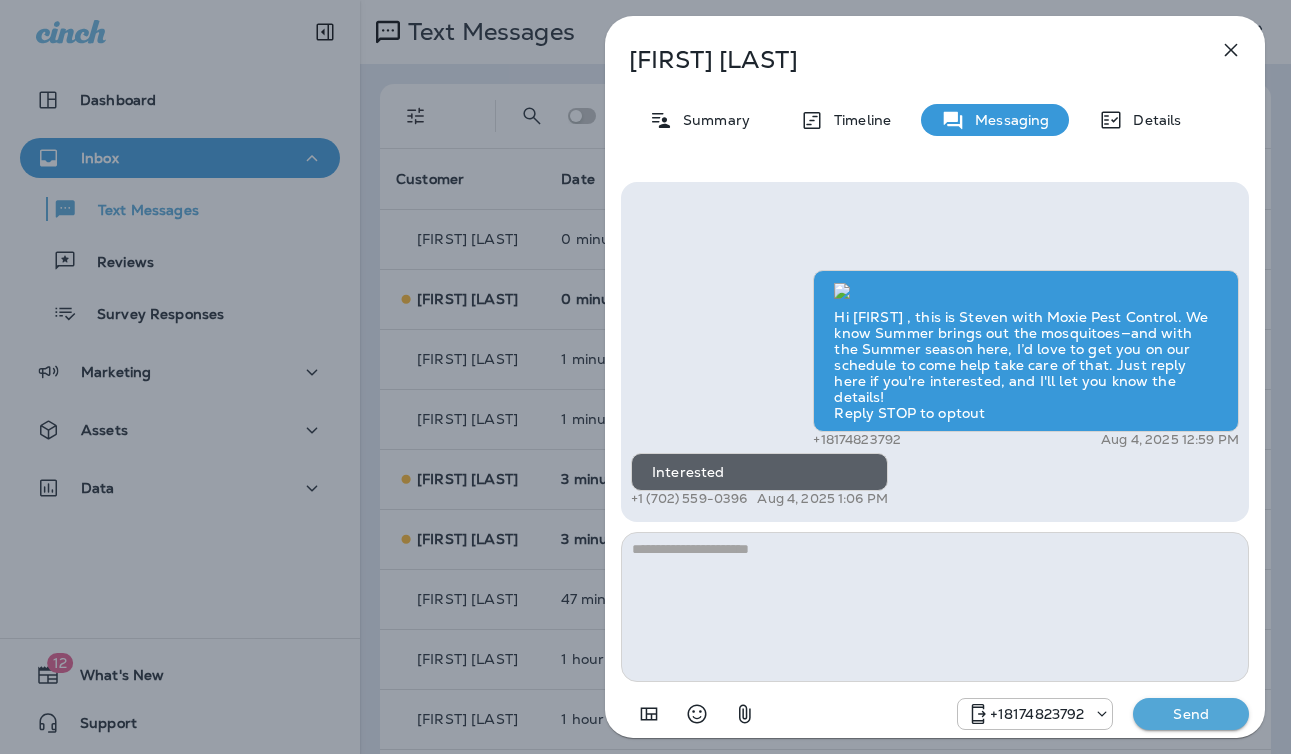 scroll, scrollTop: 0, scrollLeft: 0, axis: both 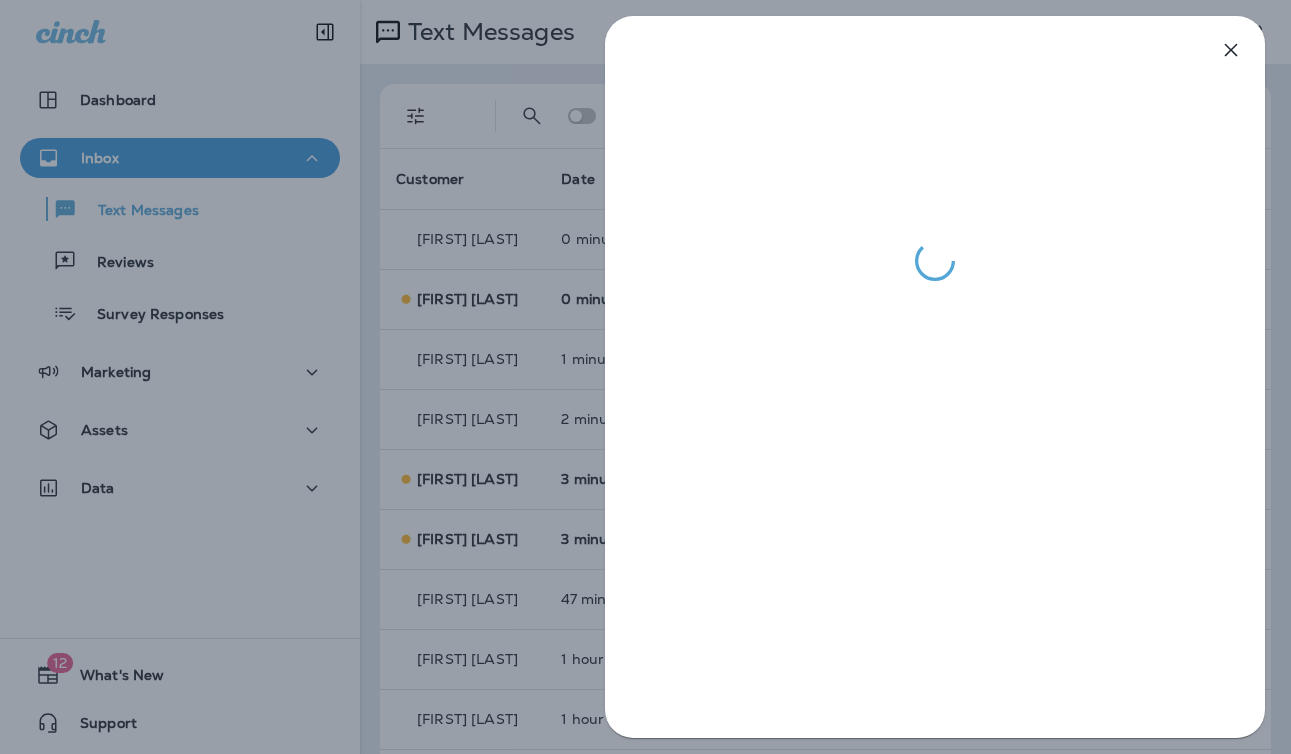 click at bounding box center [645, 377] 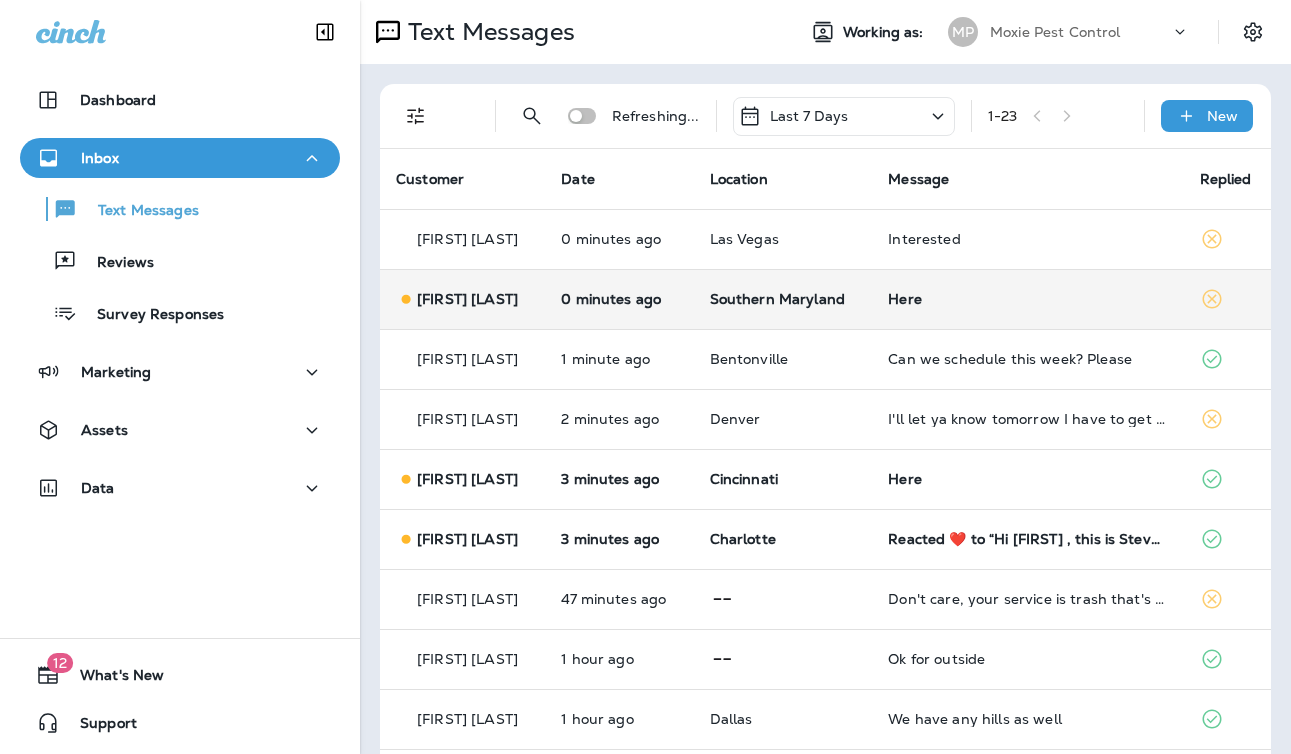 click on "Here" at bounding box center (1027, 299) 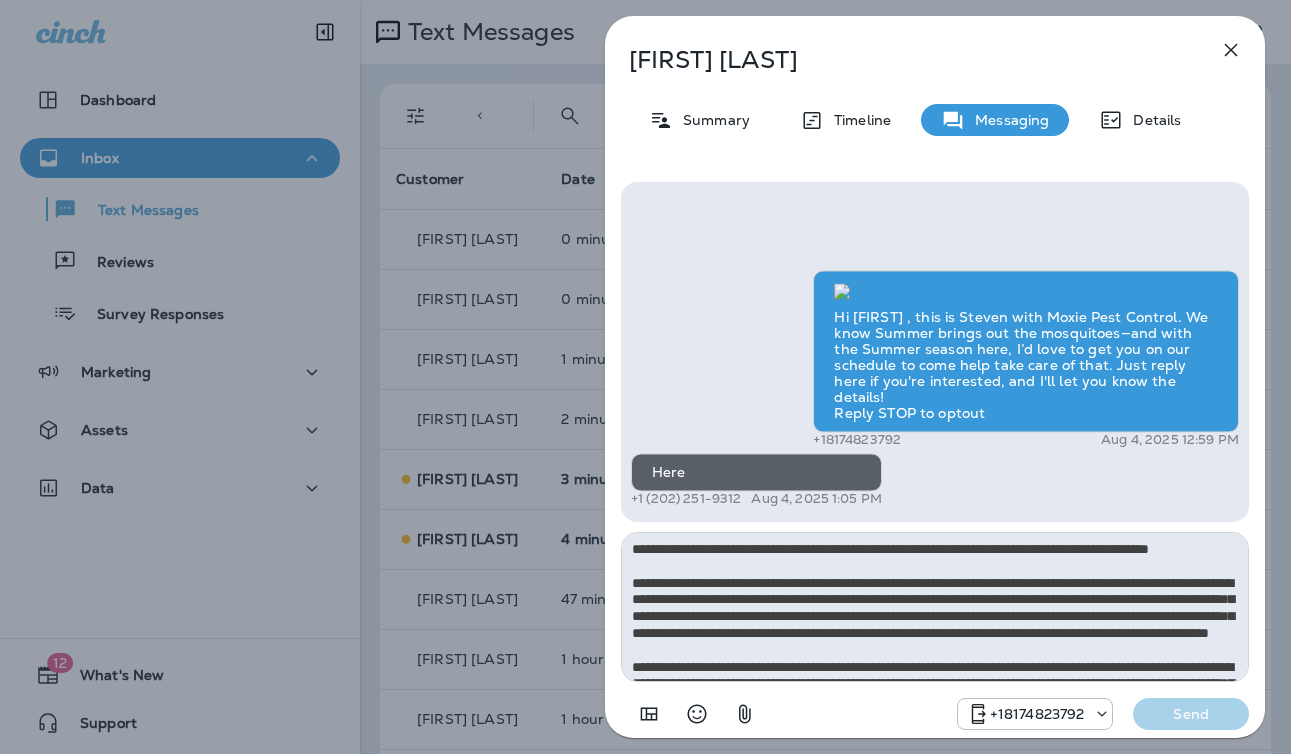 scroll, scrollTop: 112, scrollLeft: 0, axis: vertical 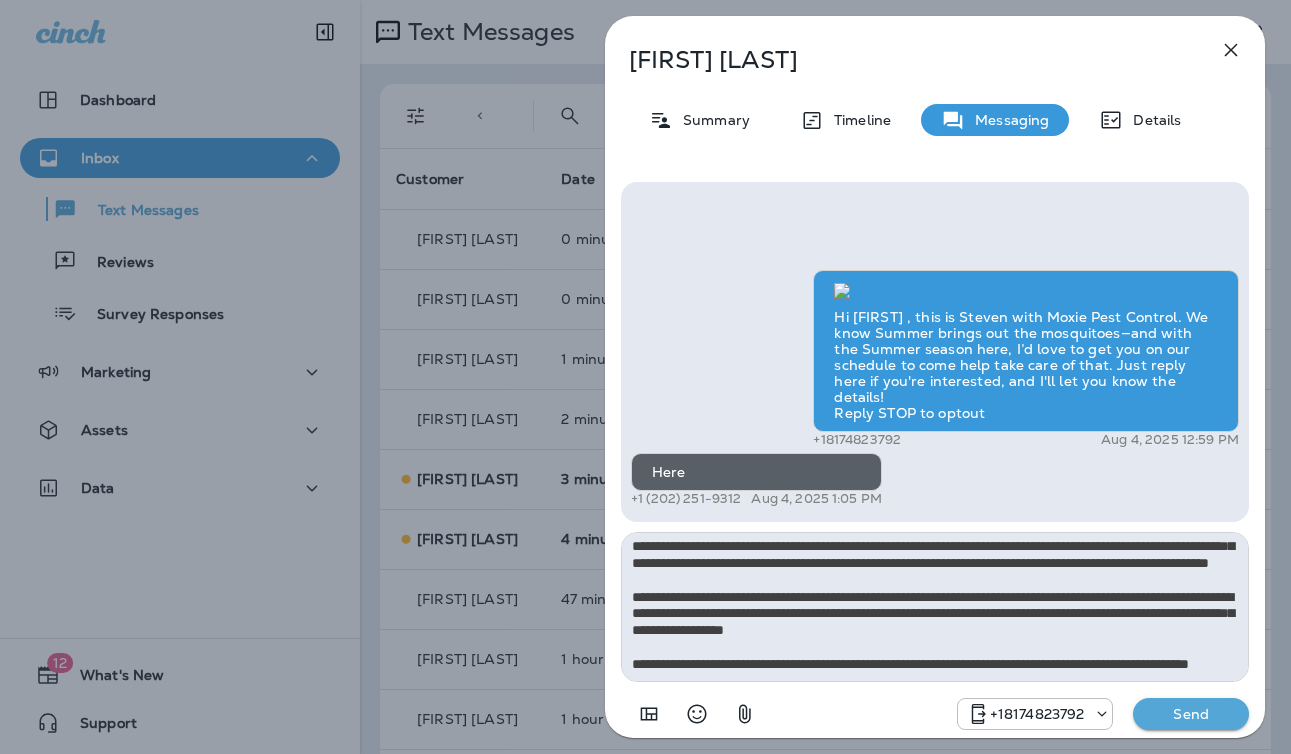 type on "**********" 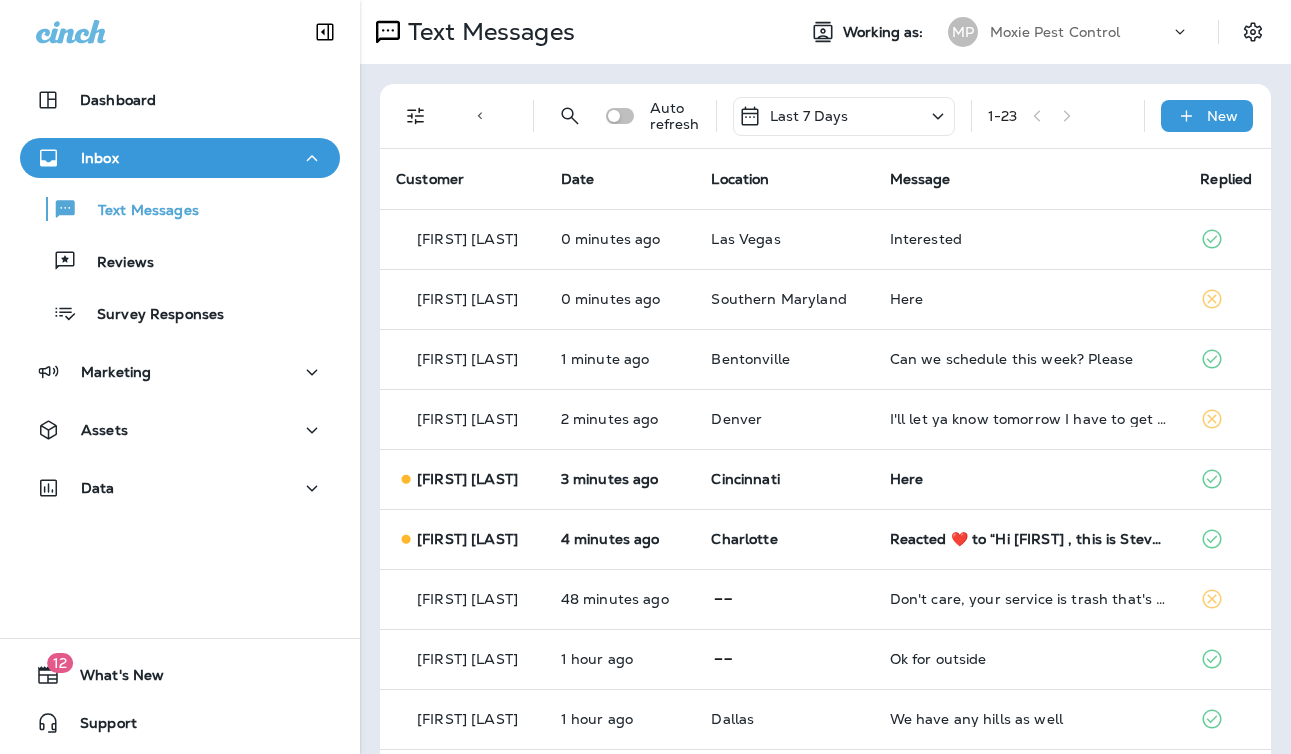 click on "Here" at bounding box center (1029, 299) 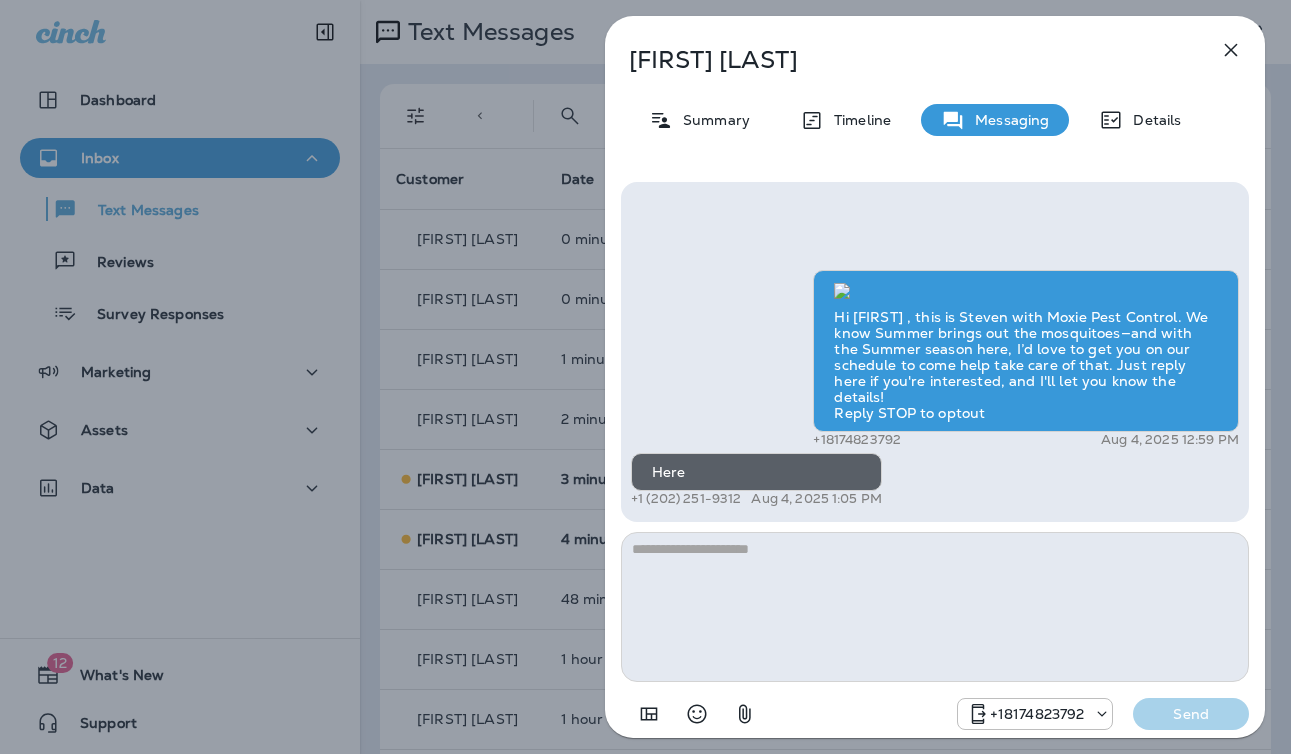click at bounding box center [935, 607] 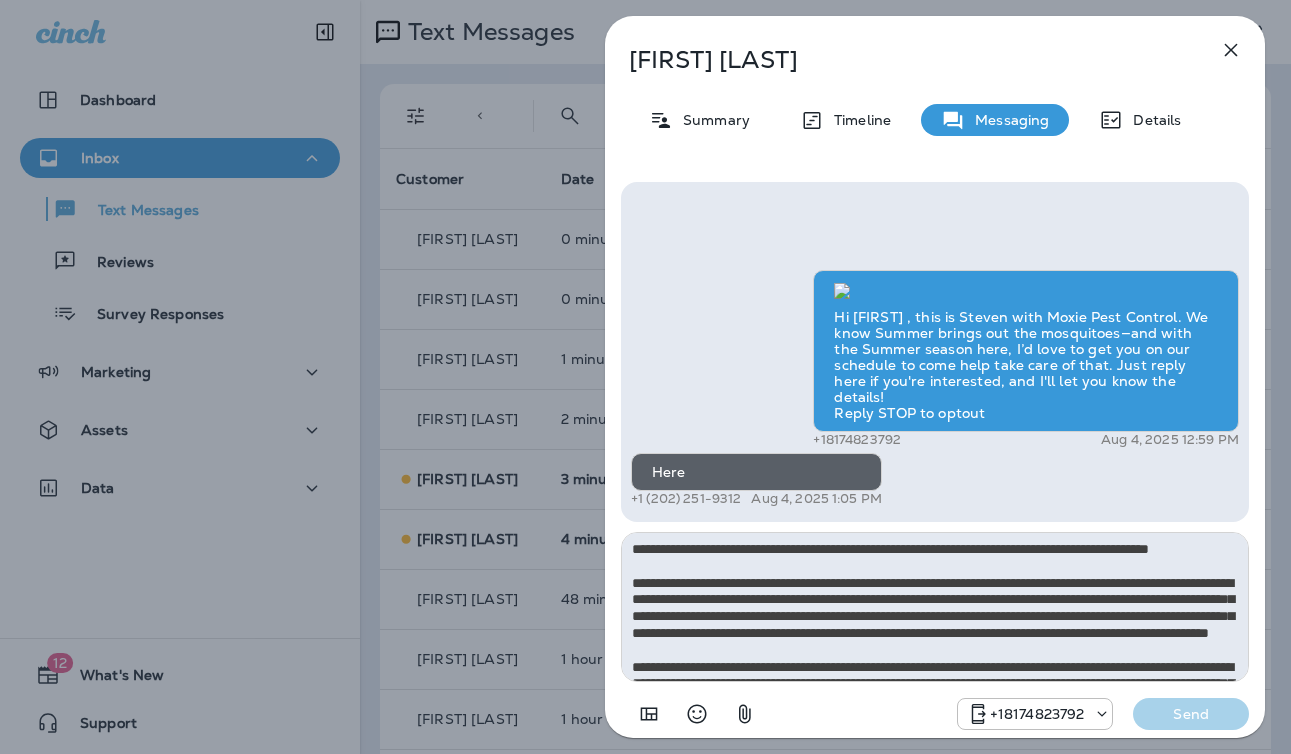 scroll, scrollTop: 112, scrollLeft: 0, axis: vertical 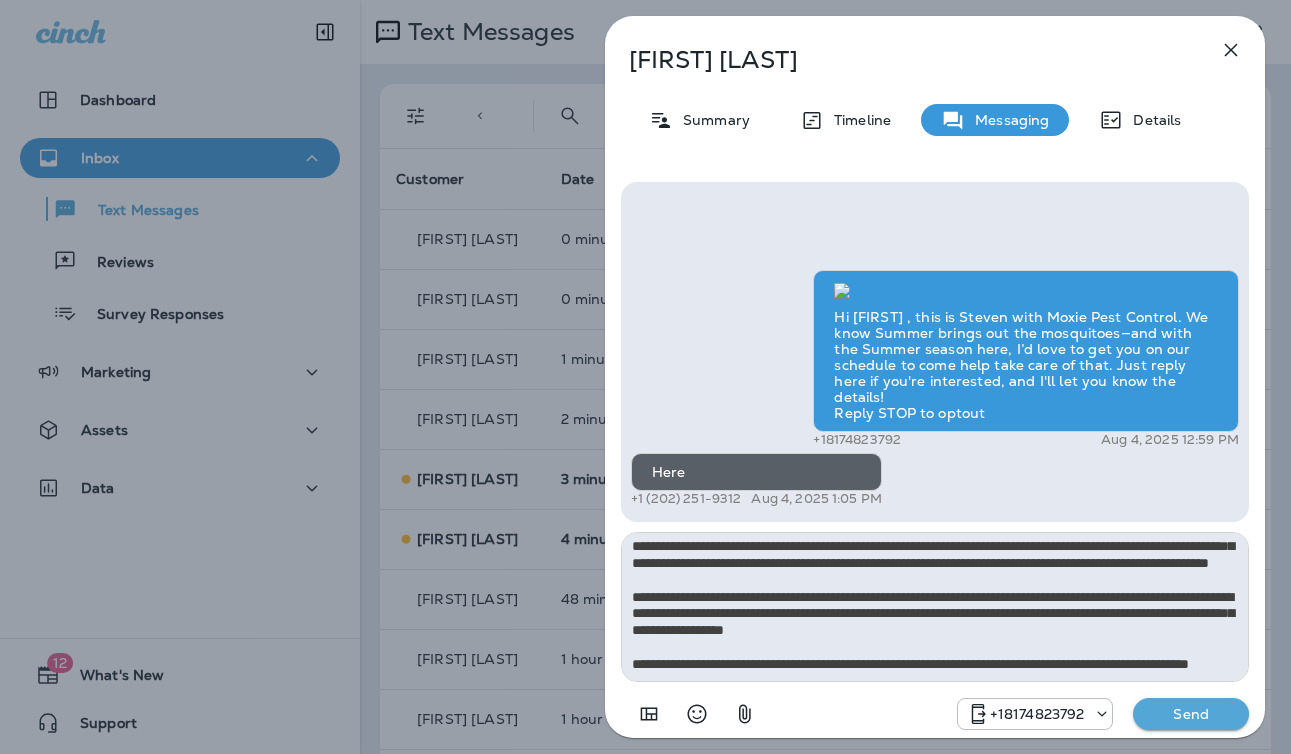 type on "**********" 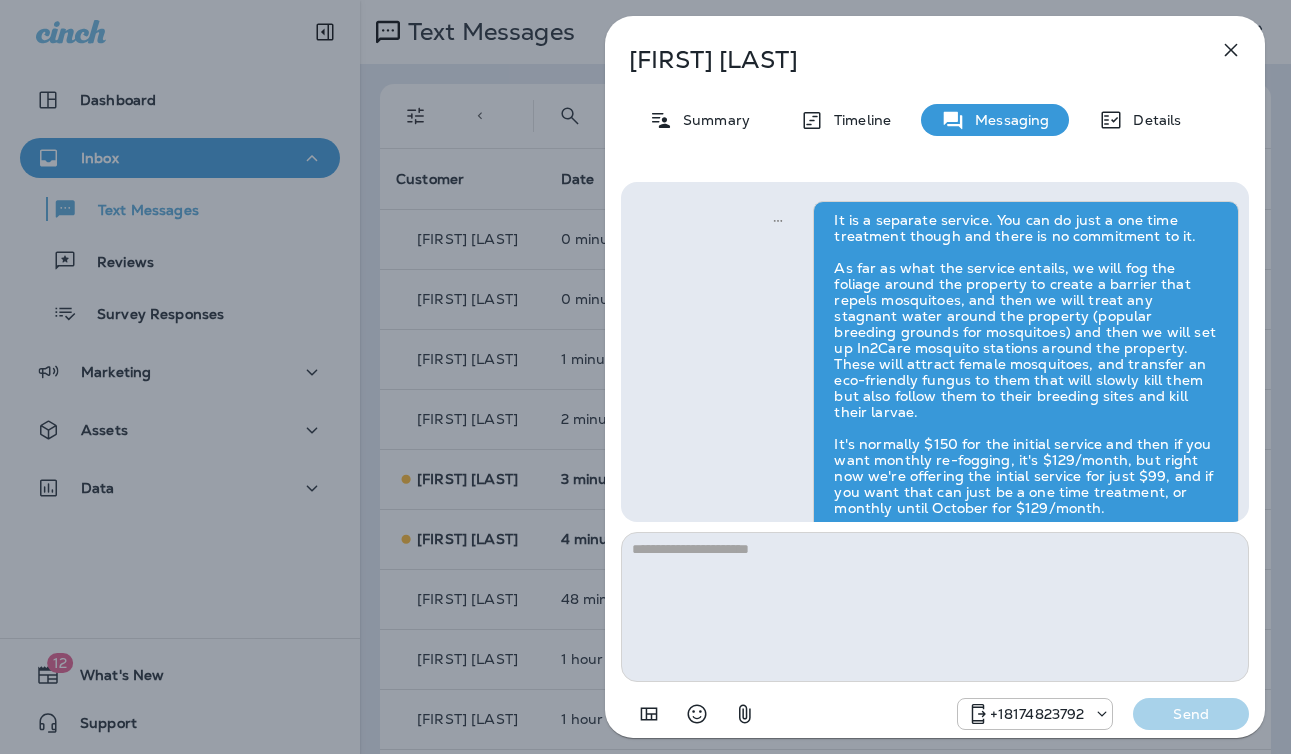 scroll, scrollTop: 0, scrollLeft: 0, axis: both 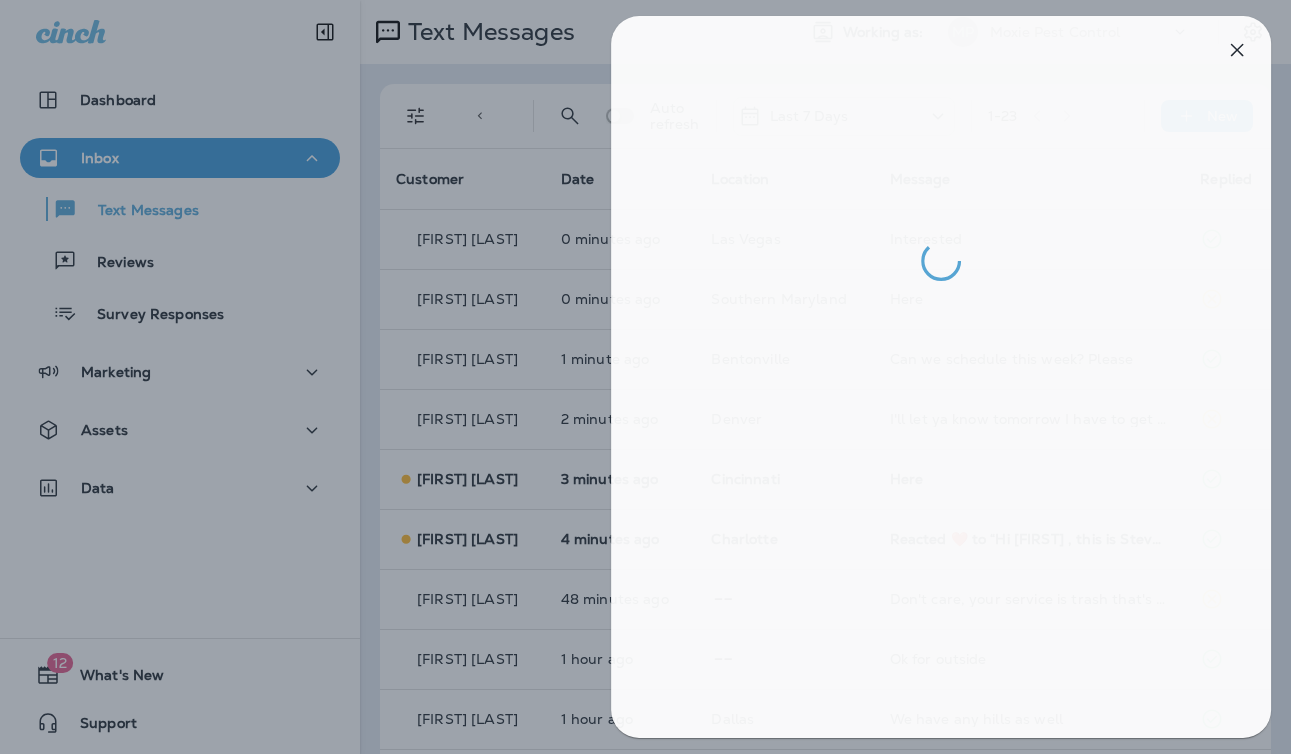 click at bounding box center [651, 377] 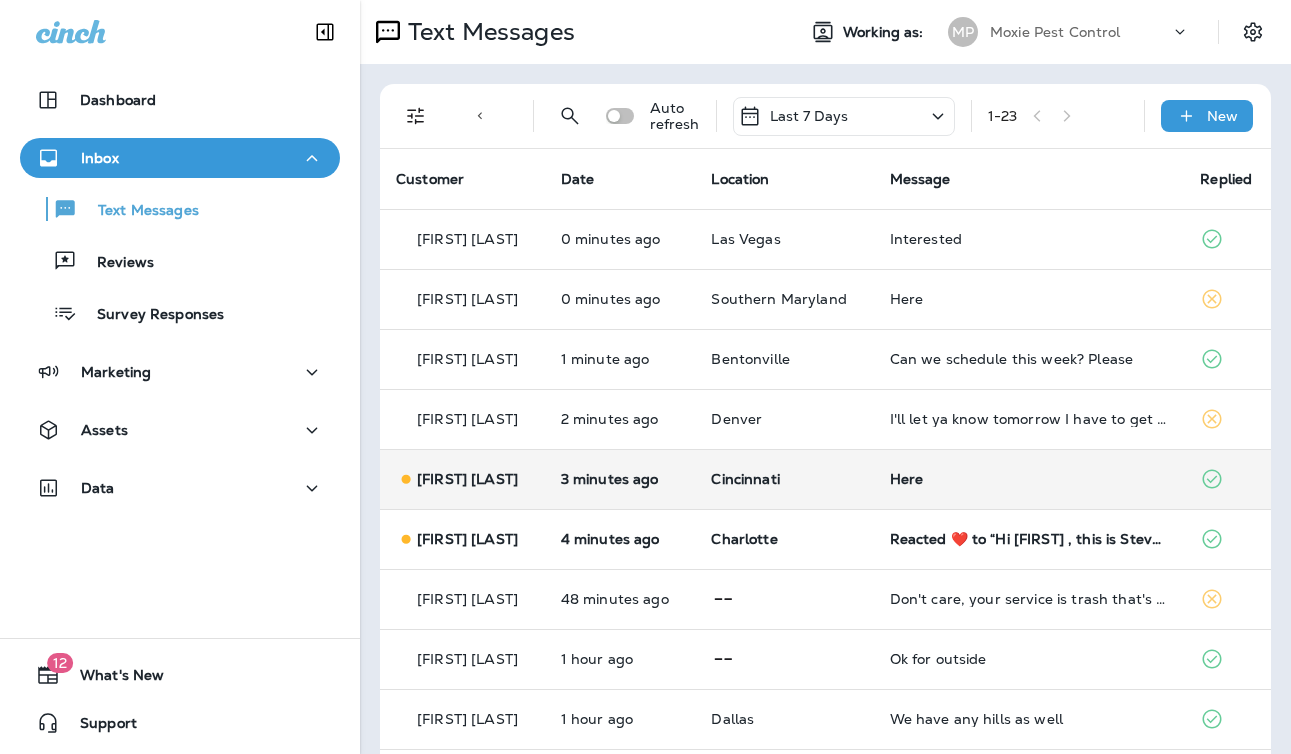 click on "Cincinnati" at bounding box center [784, 479] 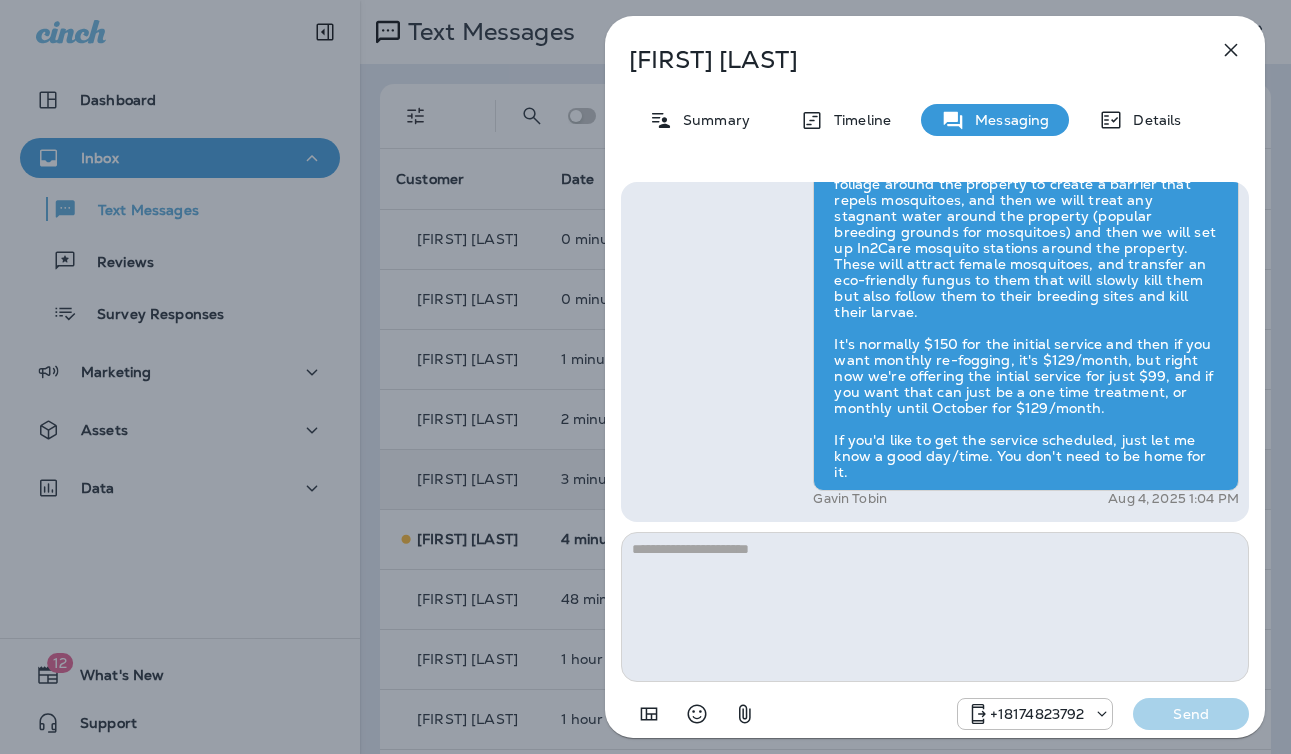 click on "Kenneth   Epperson Summary   Timeline   Messaging   Details   Hi Kenneth , this is Steven with Moxie Pest Control. We know Summer brings out the mosquitoes—and with the Summer season here, I’d love to get you on our schedule to come help take care of that. Just reply here if you're interested, and I'll let you know the details!
Reply STOP to optout +18174823792 Aug 4, 2025 12:58 PM Here +1 (513) 258-7549 Aug 4, 2025 1:02 PM Gavin Tobin Aug 4, 2025 1:04 PM +18174823792 Send" at bounding box center (645, 377) 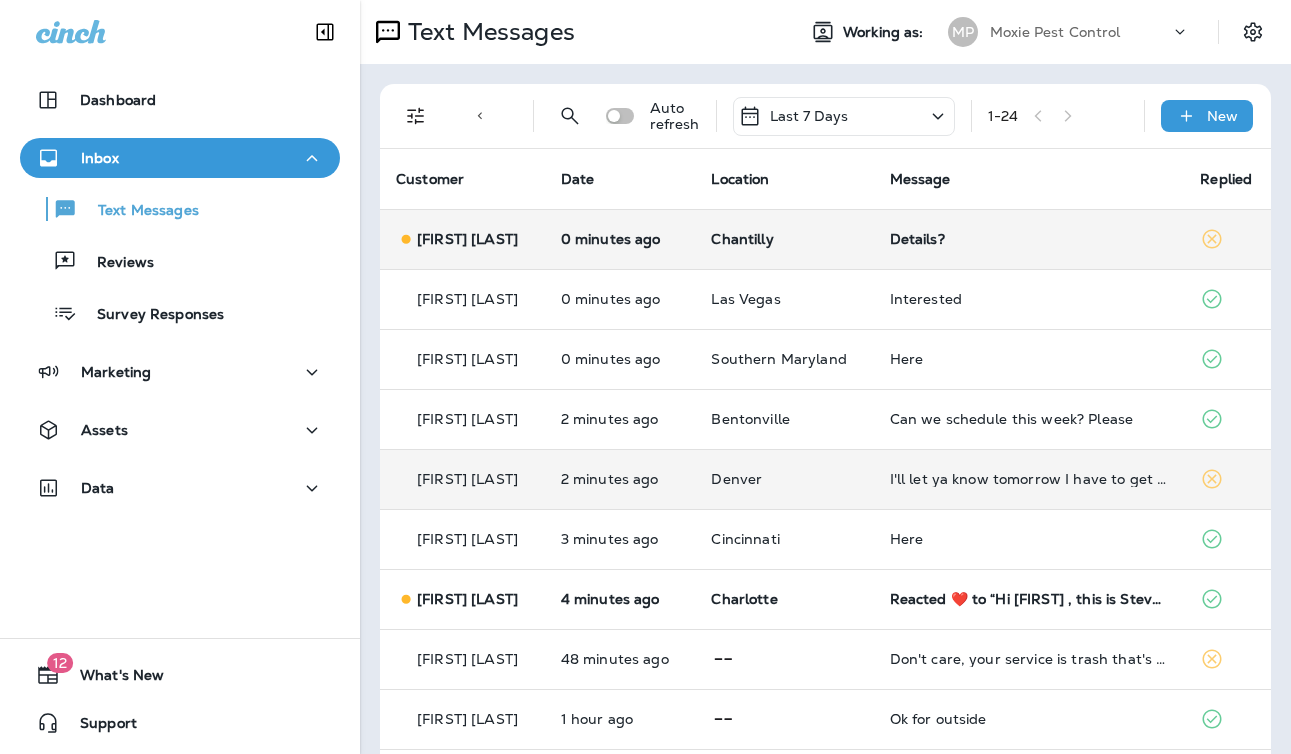 click on "Chantilly" at bounding box center (784, 239) 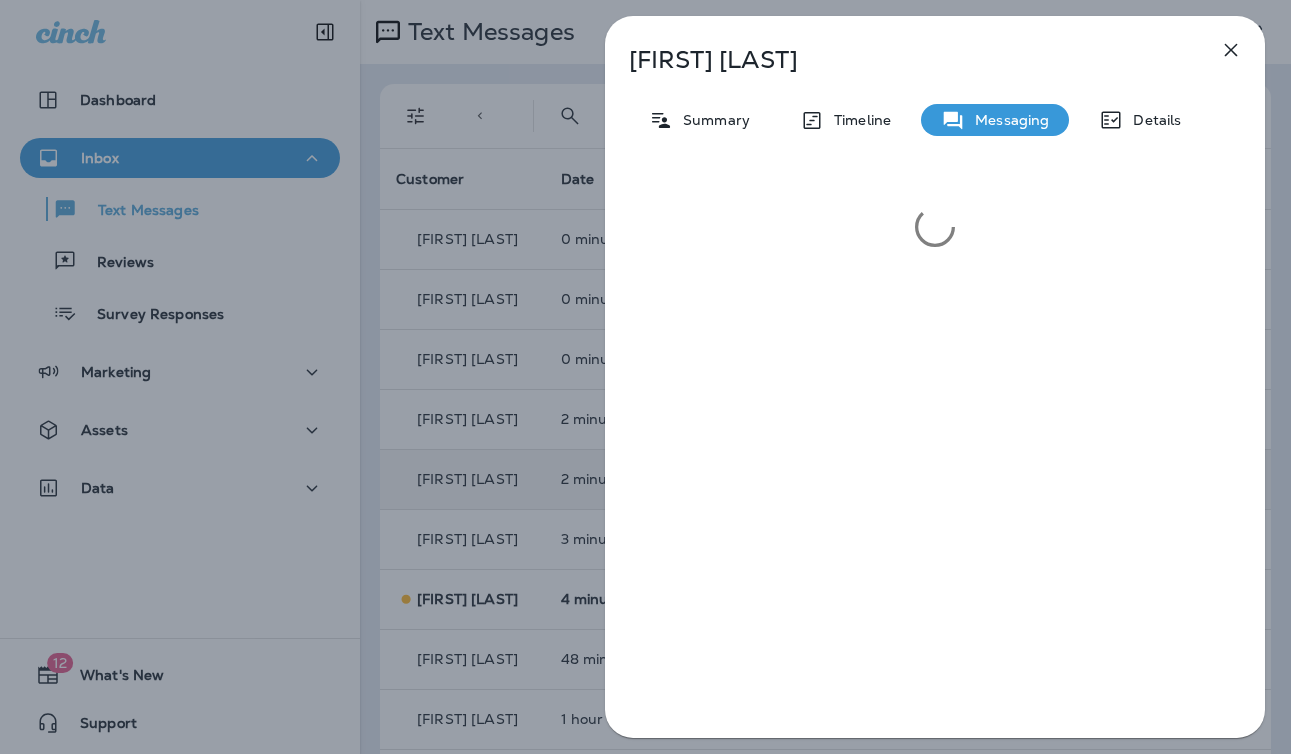 click at bounding box center (935, 458) 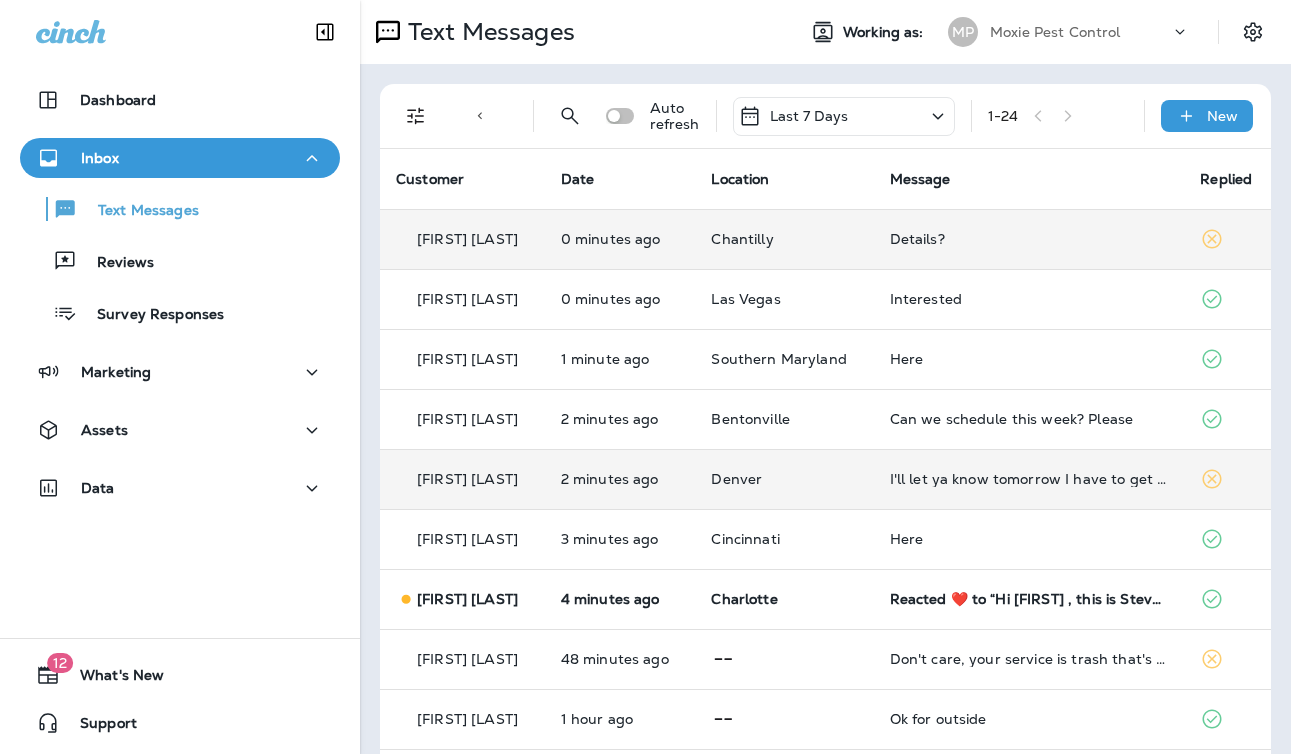click on "Chantilly" at bounding box center (784, 239) 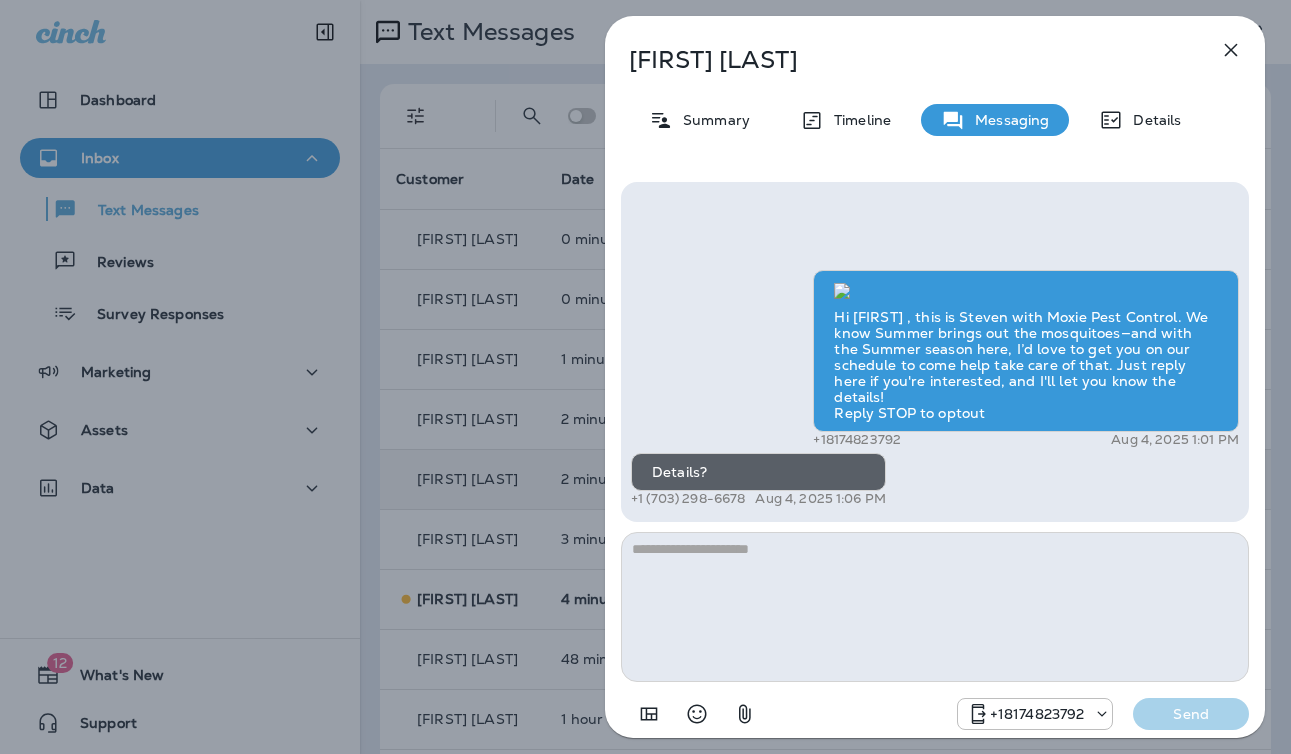 click at bounding box center [935, 607] 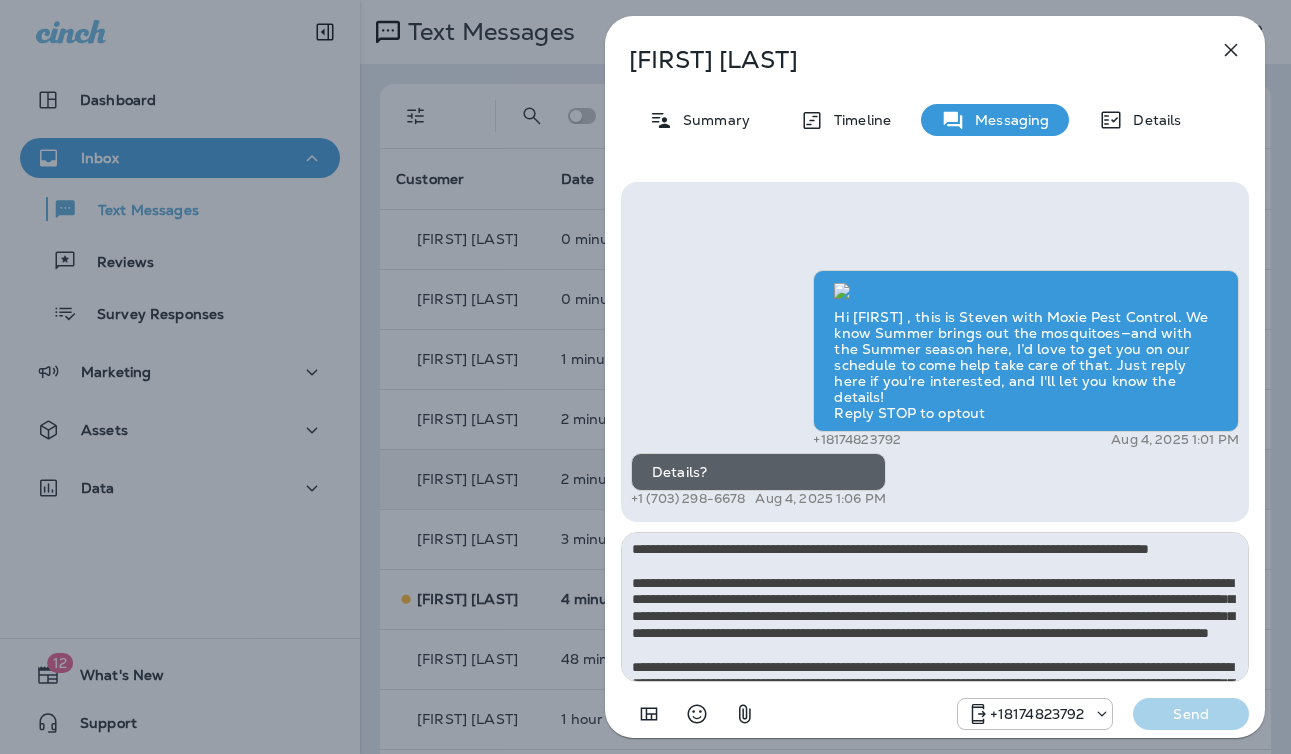 scroll, scrollTop: 112, scrollLeft: 0, axis: vertical 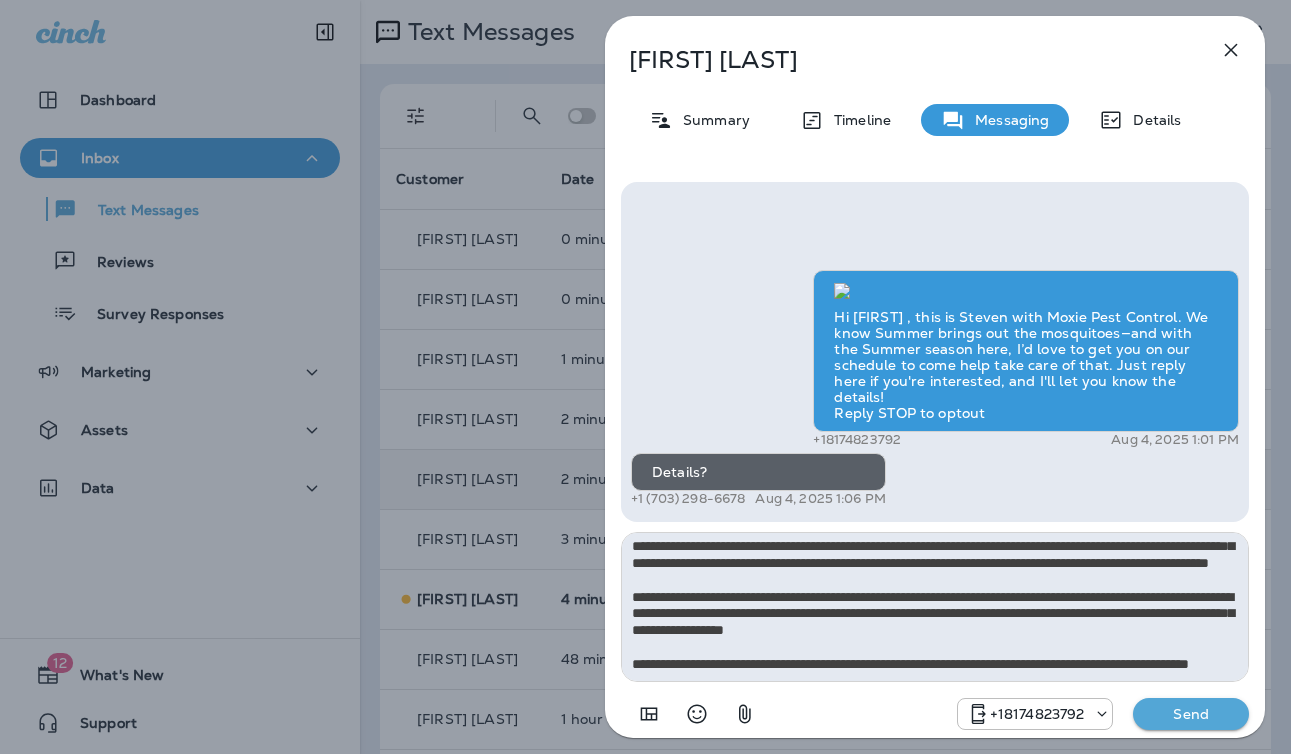 type on "**********" 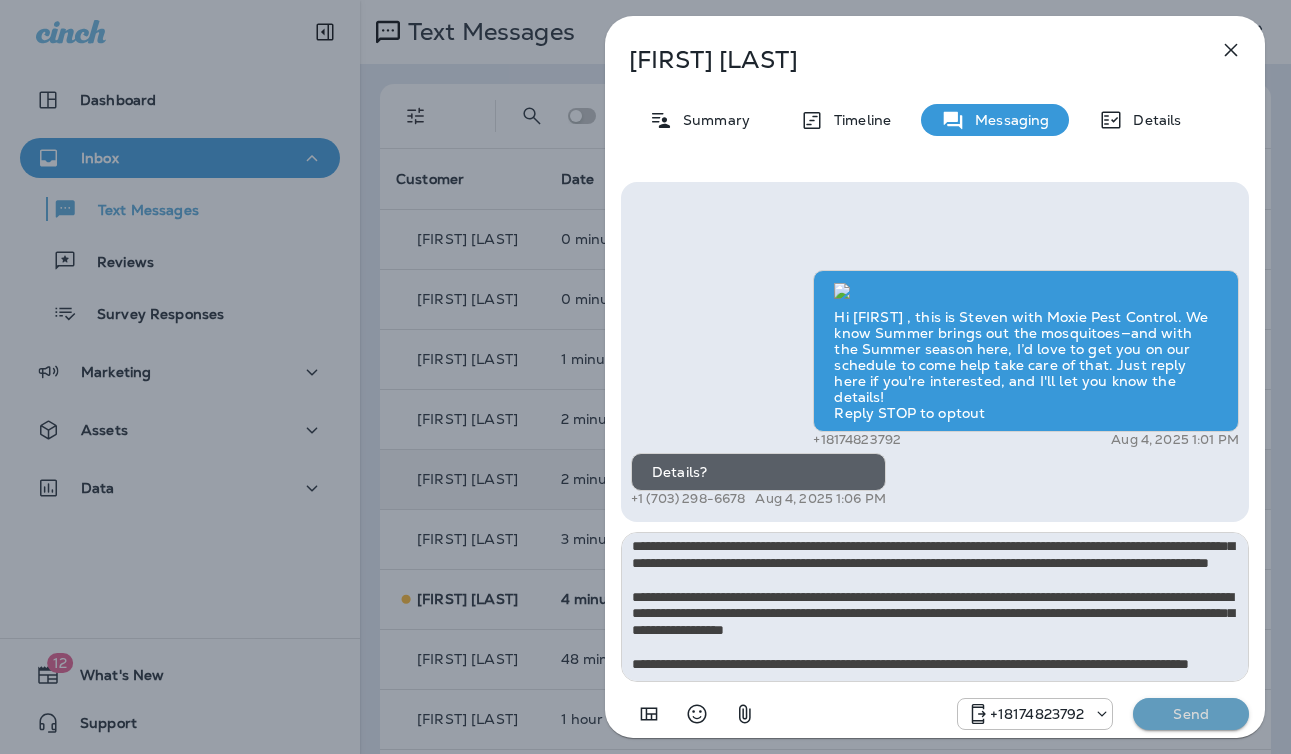 click on "Send" at bounding box center (1191, 714) 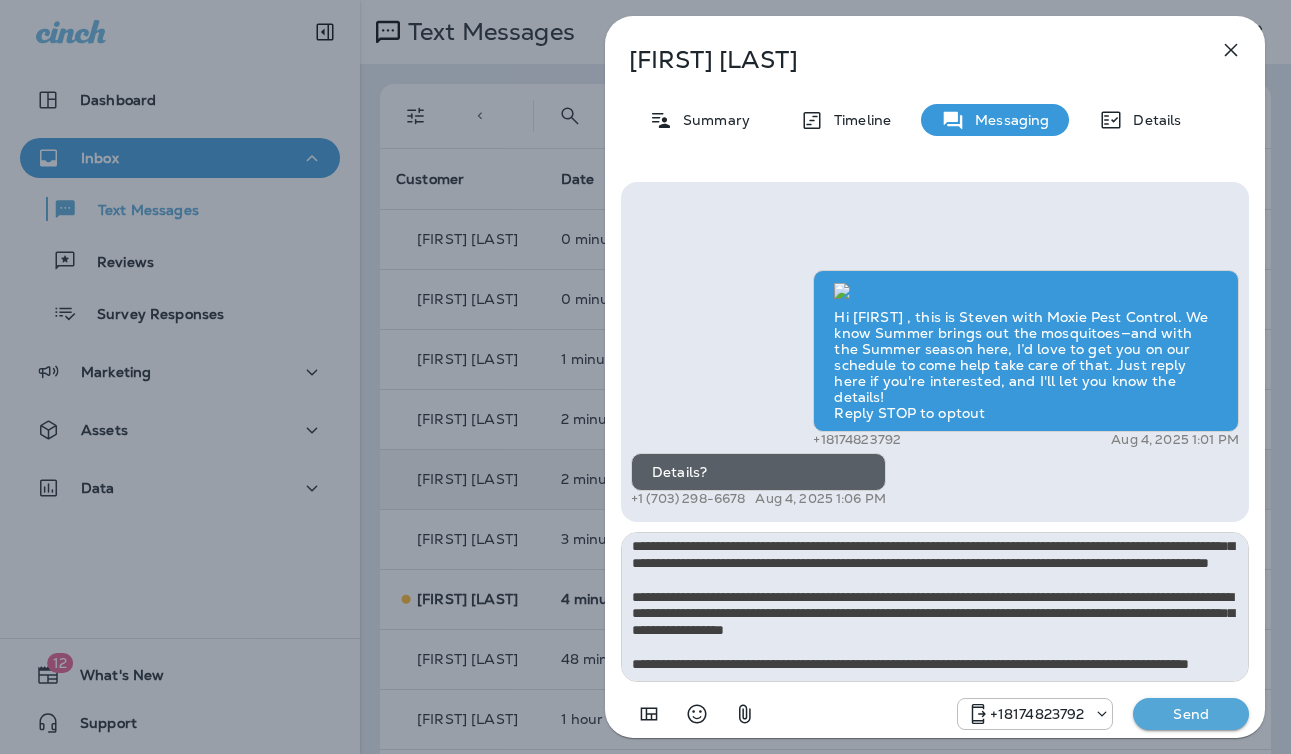 type 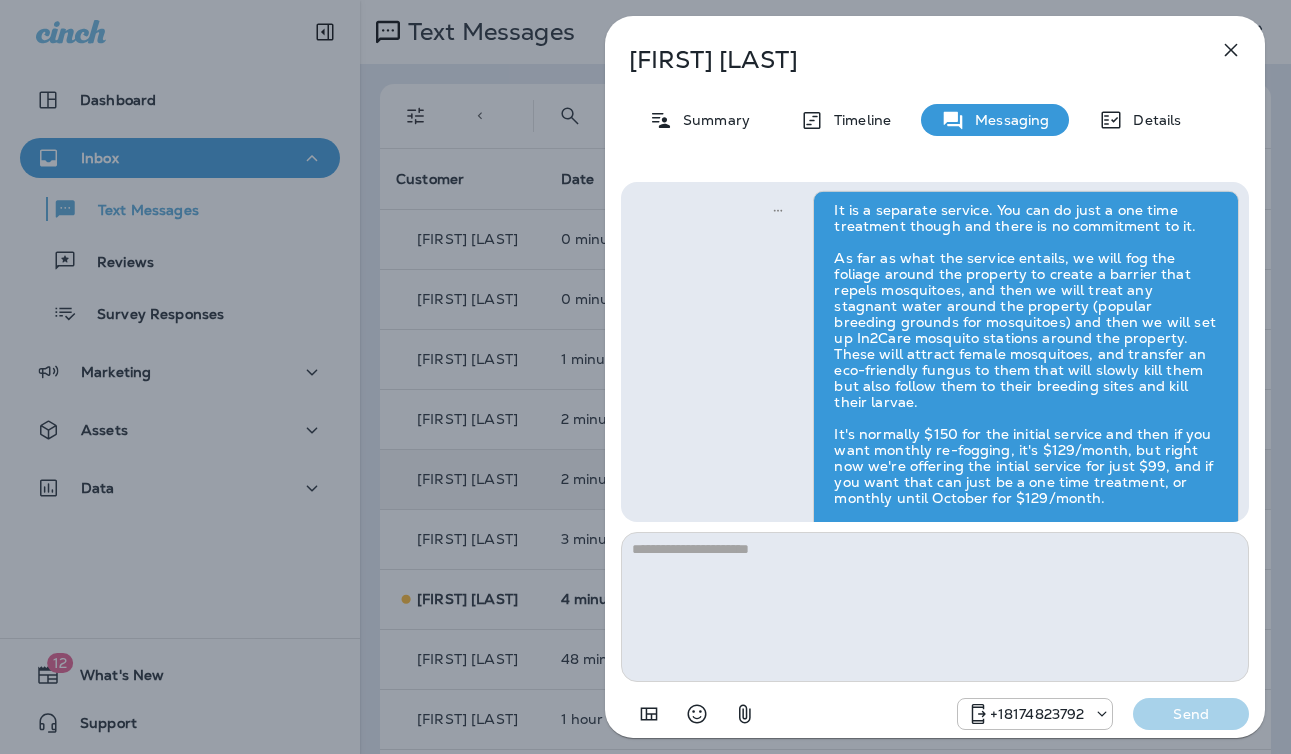 scroll, scrollTop: 0, scrollLeft: 0, axis: both 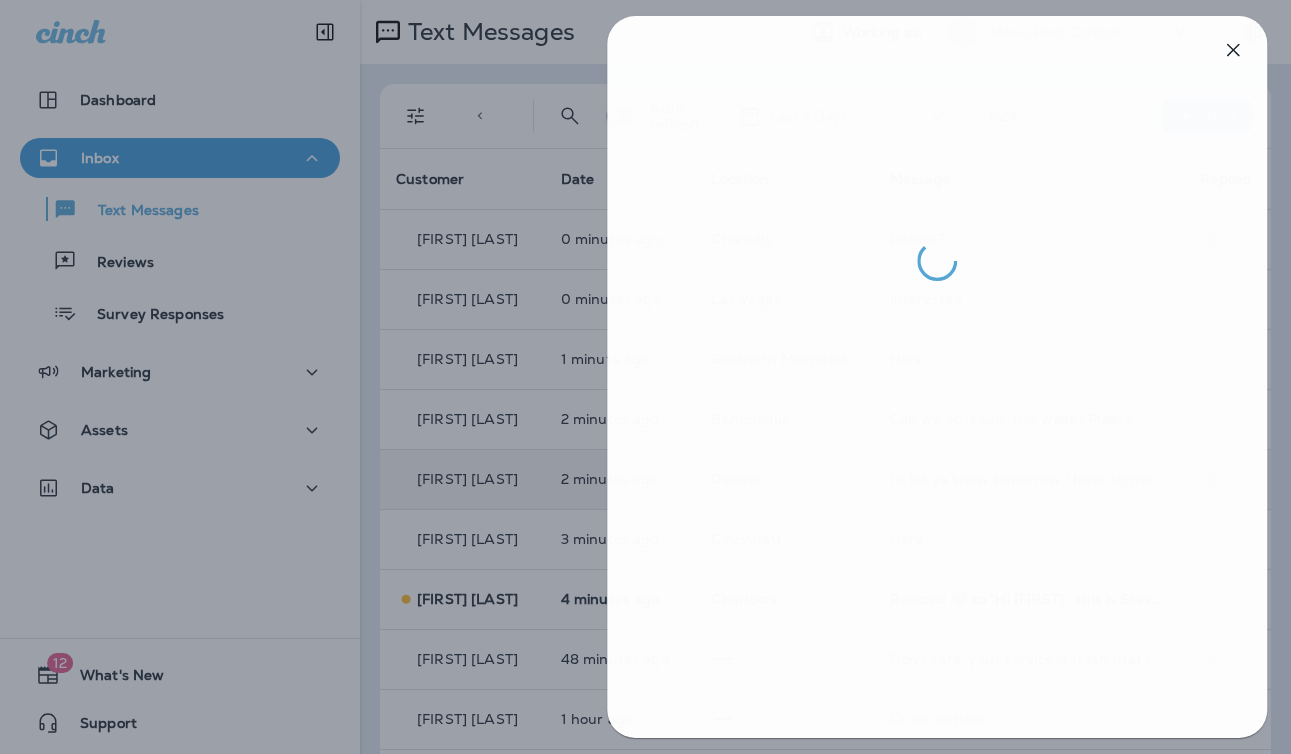 click at bounding box center [647, 377] 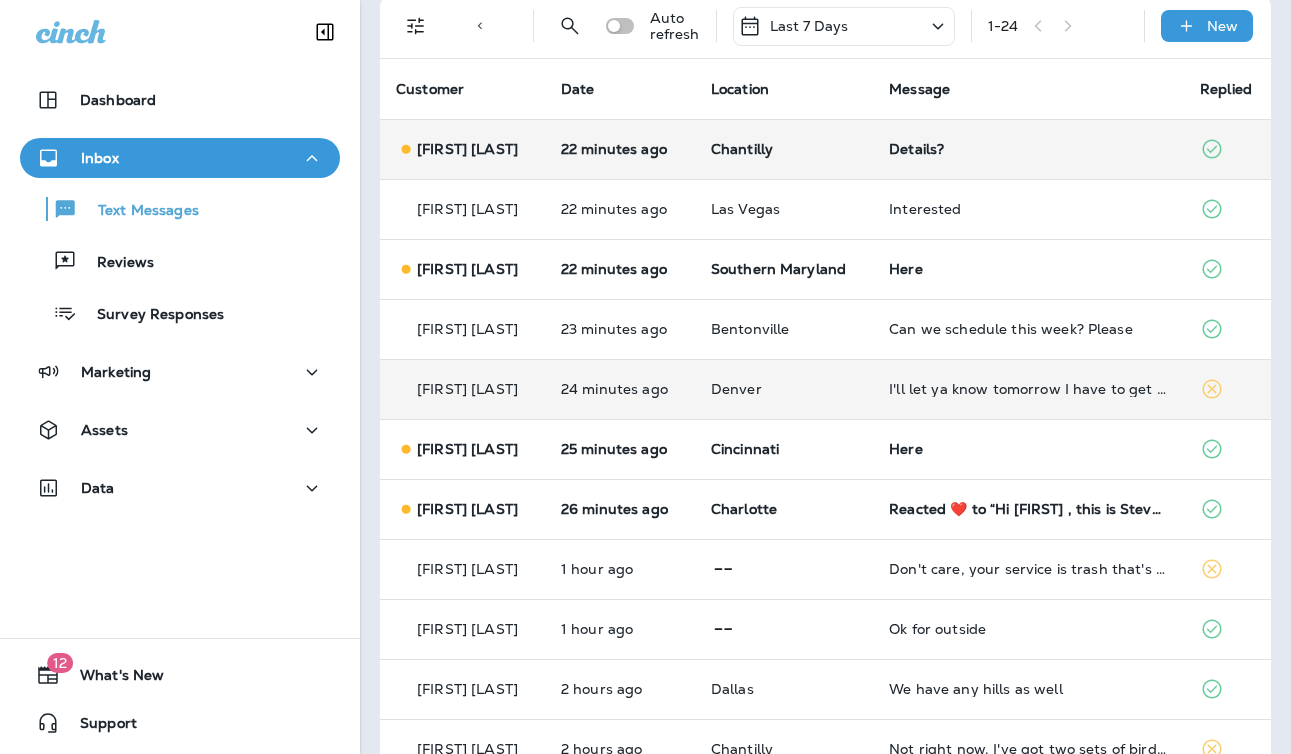 scroll, scrollTop: 0, scrollLeft: 0, axis: both 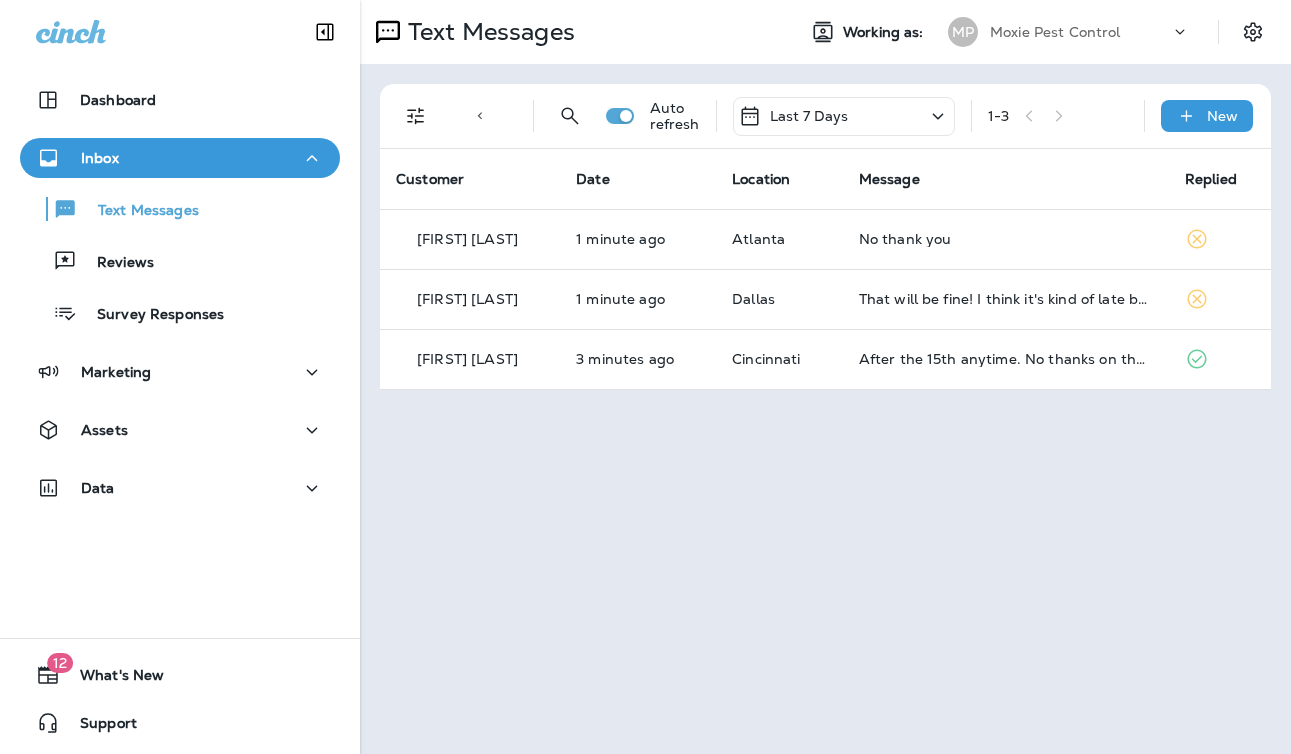click on "Last 7 Days" at bounding box center [809, 116] 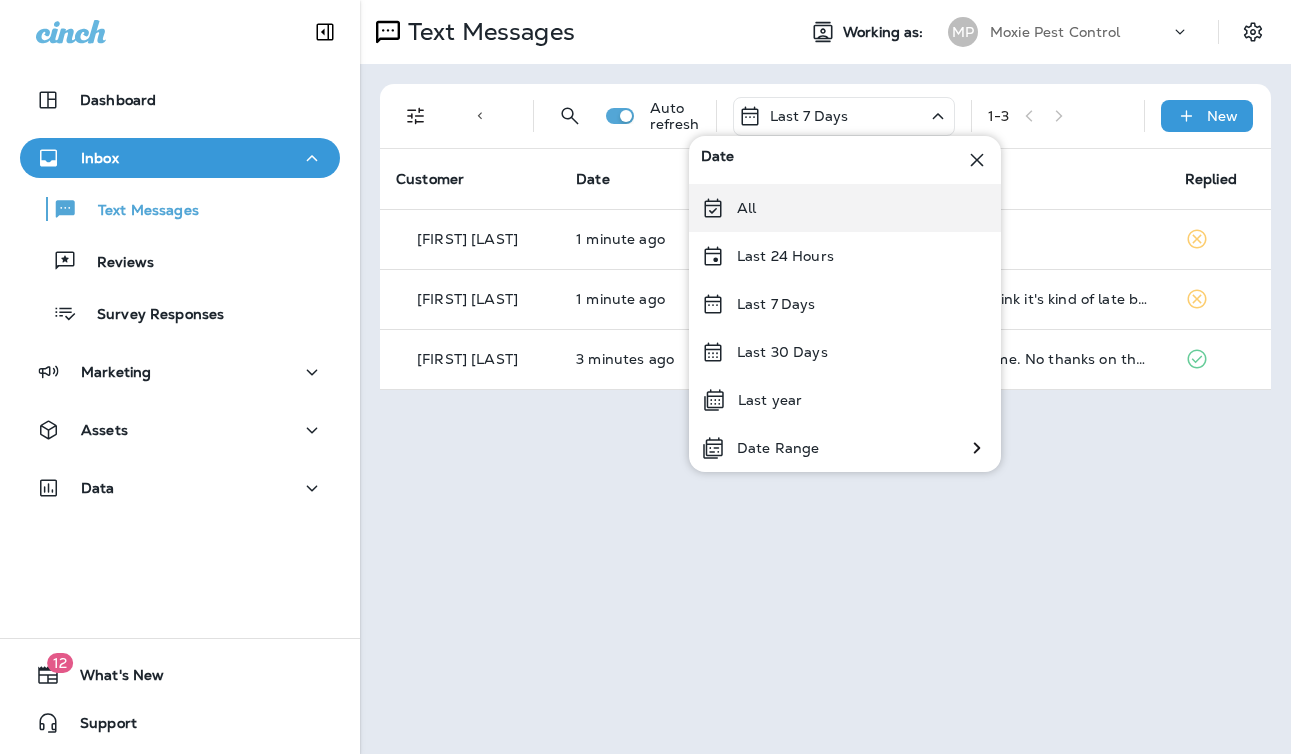 click on "All" at bounding box center (845, 208) 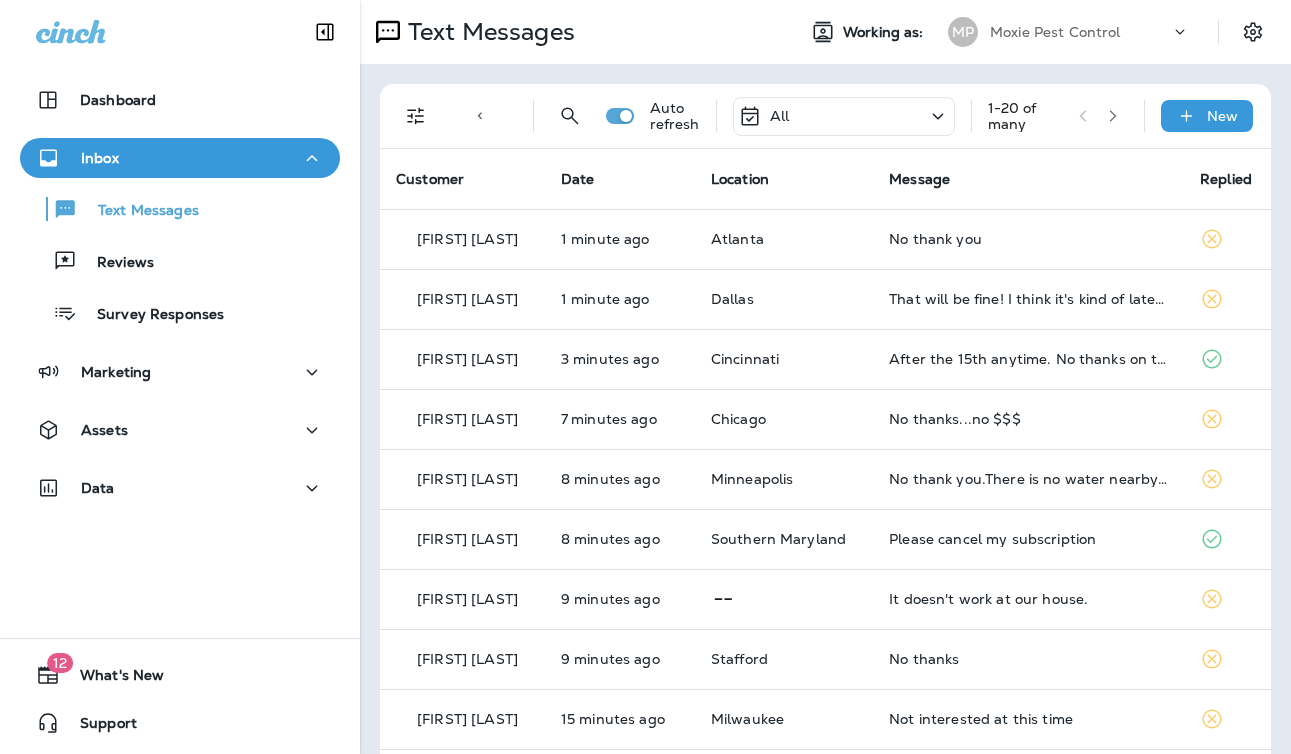 click at bounding box center [1113, 116] 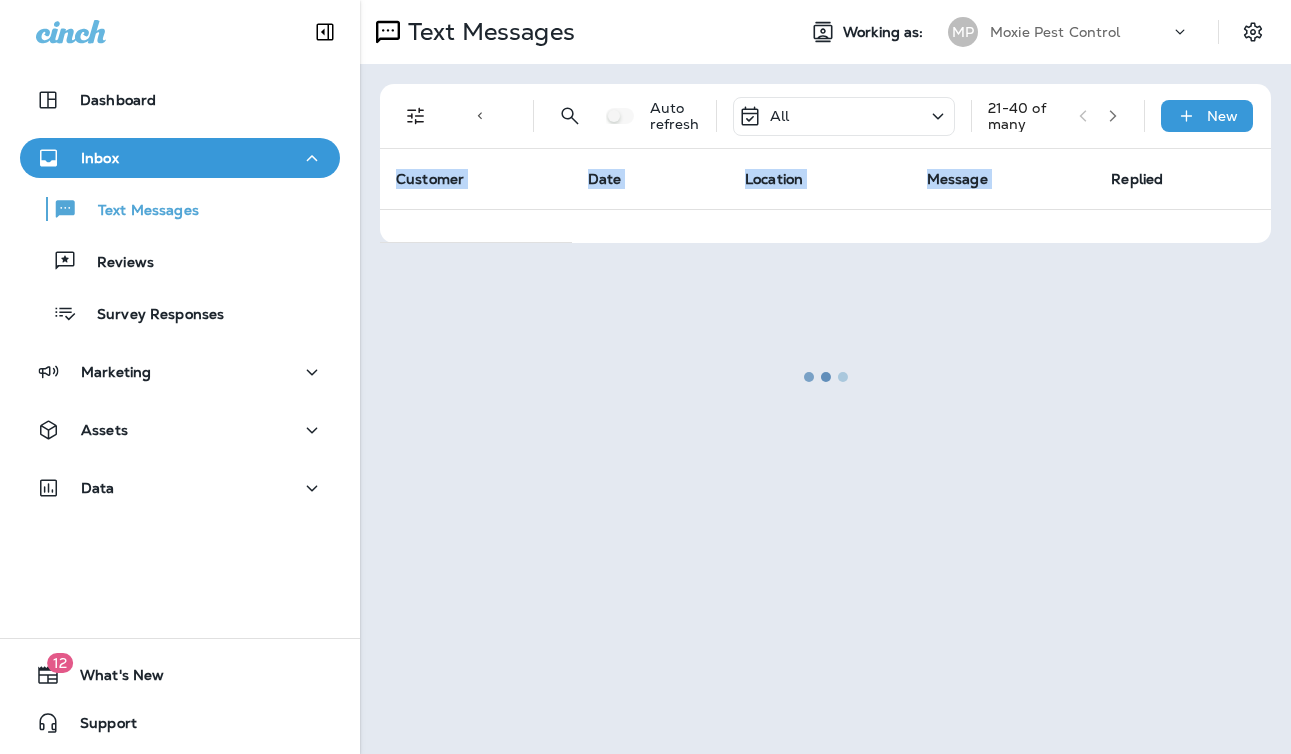 click at bounding box center [825, 377] 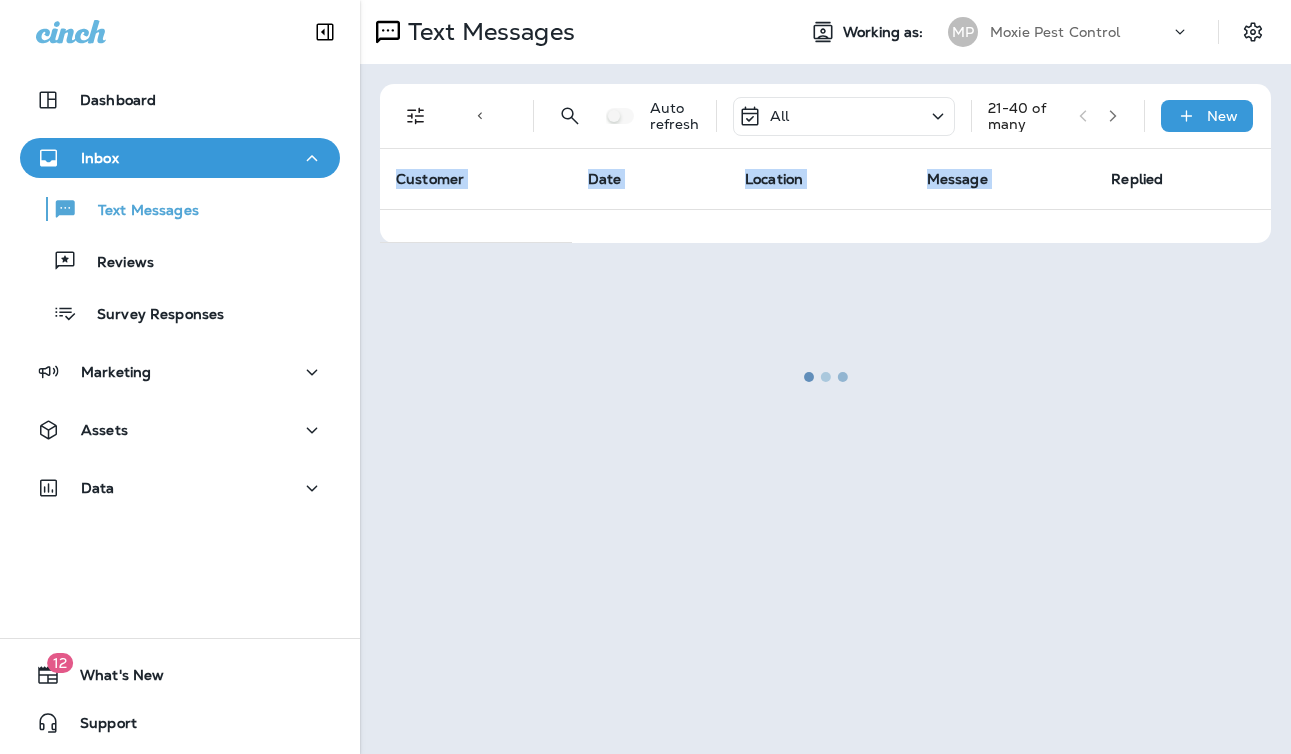 click at bounding box center [825, 377] 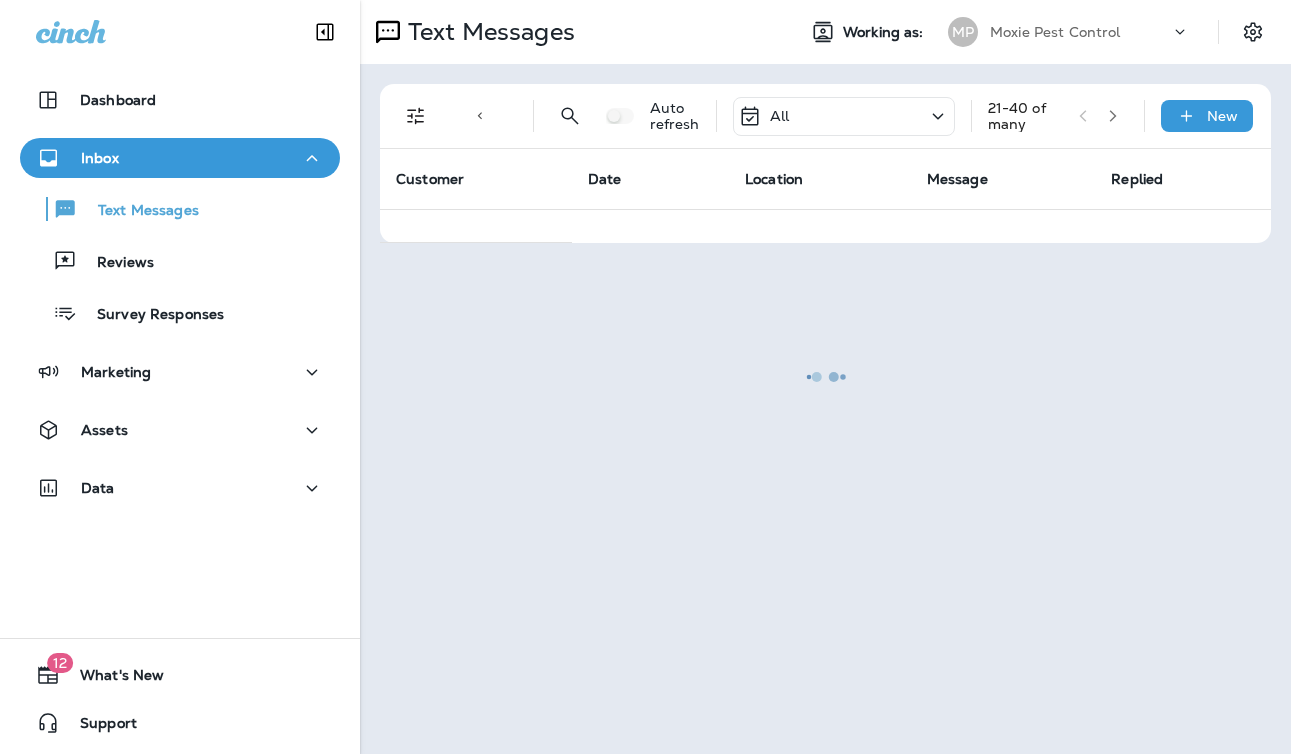 click at bounding box center (825, 377) 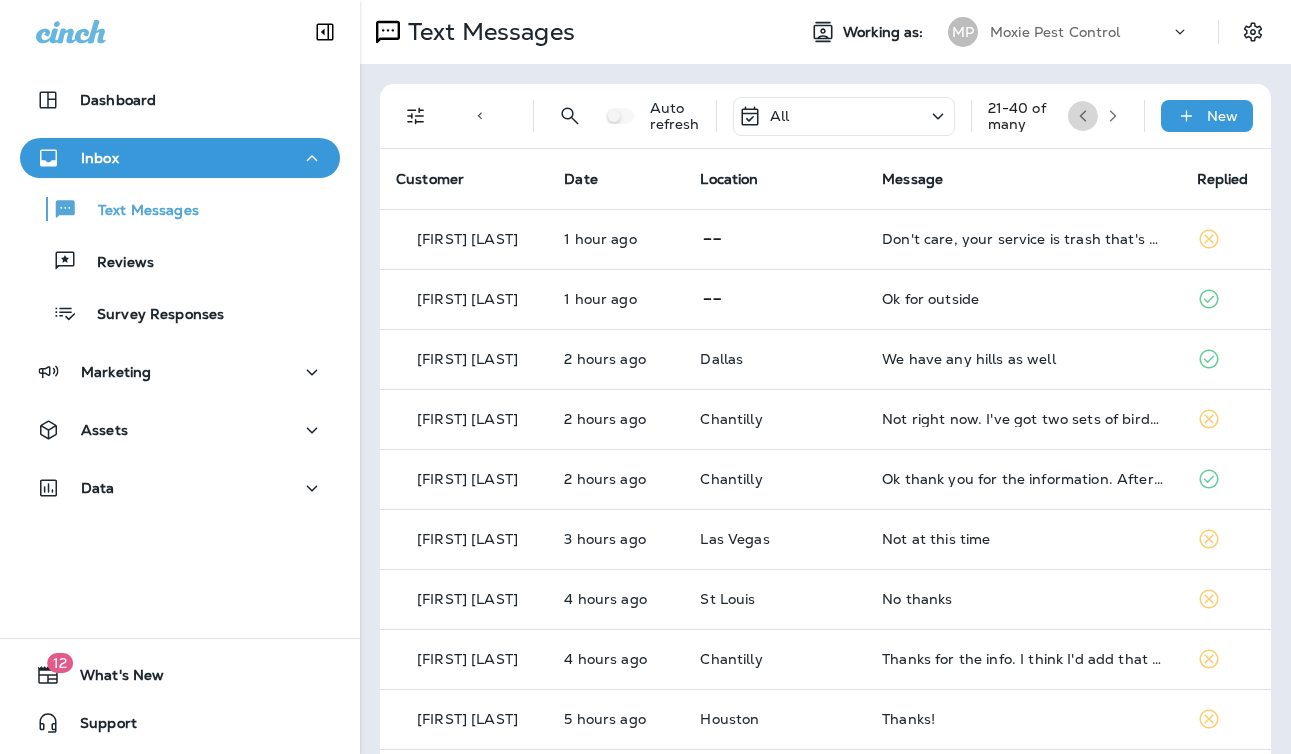 click 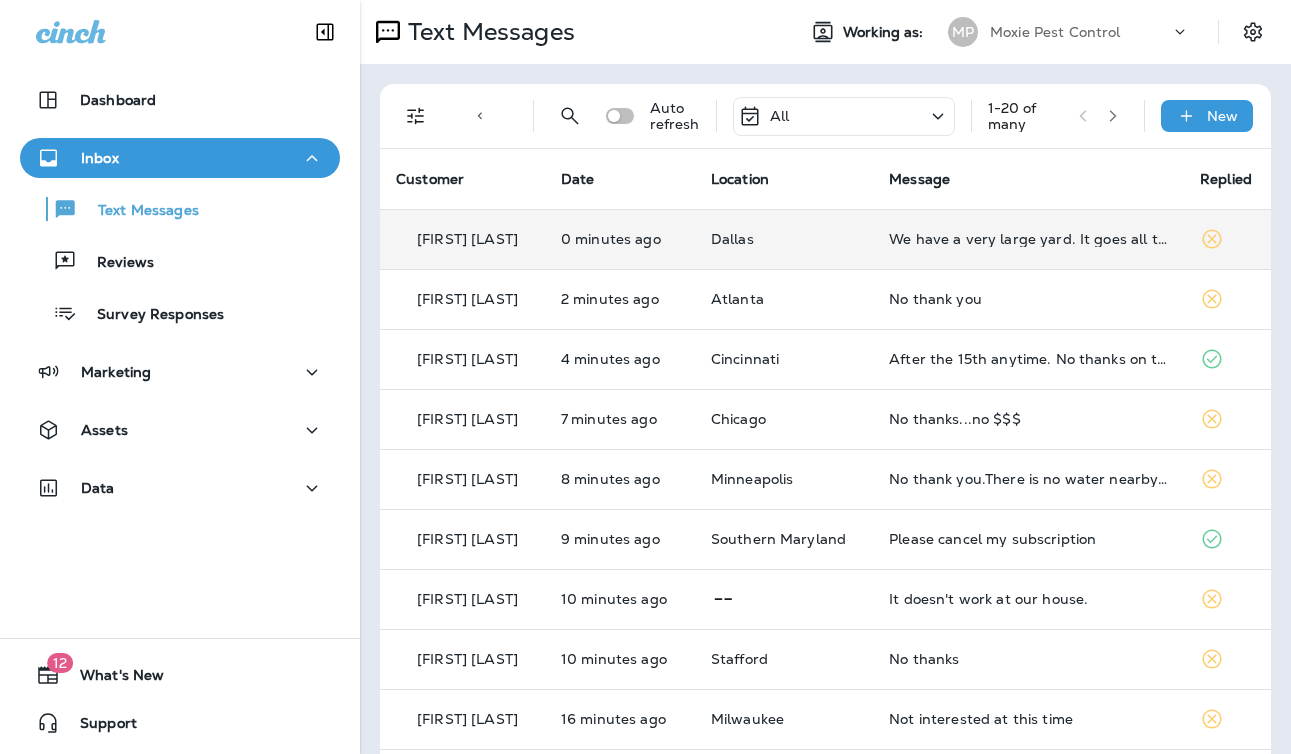click on "Dallas" at bounding box center (784, 239) 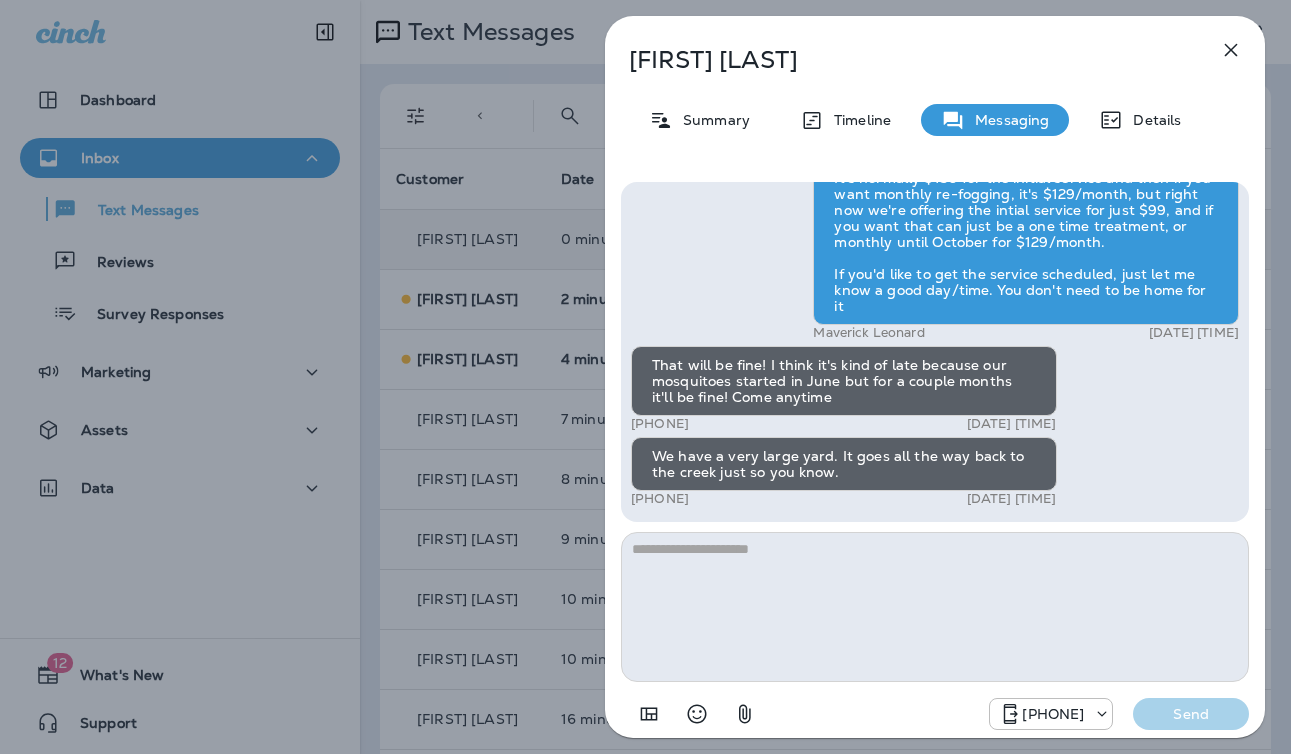 click on "[FIRST]   [LAST] Summary   Timeline   Messaging   Details     Psst! Don't miss this limited-time offer: $50 off Moxie Lawn Care services. Call [PHONE] today!
Reply STOP to cancel [PHONE] Mar 26, 2024 9:05 AM Hello  [FIRST],
Noel from Moxie Pest Control here, we're giving away free armyworm treatments. Call me today at [PHONE] to claim your free treatment!
Reply STOP to optout [PHONE] Sep 10, 2024 1:23 PM Prepare for the unpredictable North Texas weather! Start your preparations today with Moxie Sprinkler Maintenance. Be one of the first 50 to schedule a sprinkler inspection and receive a FREE Winterization Service! Don’t wait—get your system ready!
Call [PHONE]
Reply STOP to optout [PHONE] Nov 25, 2024 1:23 PM Get your lawn summer-ready with Moxie Lawn Care! Call [PHONE] to book your first service and enjoy a healthy green yard—plus a free mosquito treatment on us for signing up.
Reply STOP to optout [PHONE] Apr 24, 2025 4:55 PM [PHONE] Aug 4, 2025 1:04 PM Yes" at bounding box center (645, 377) 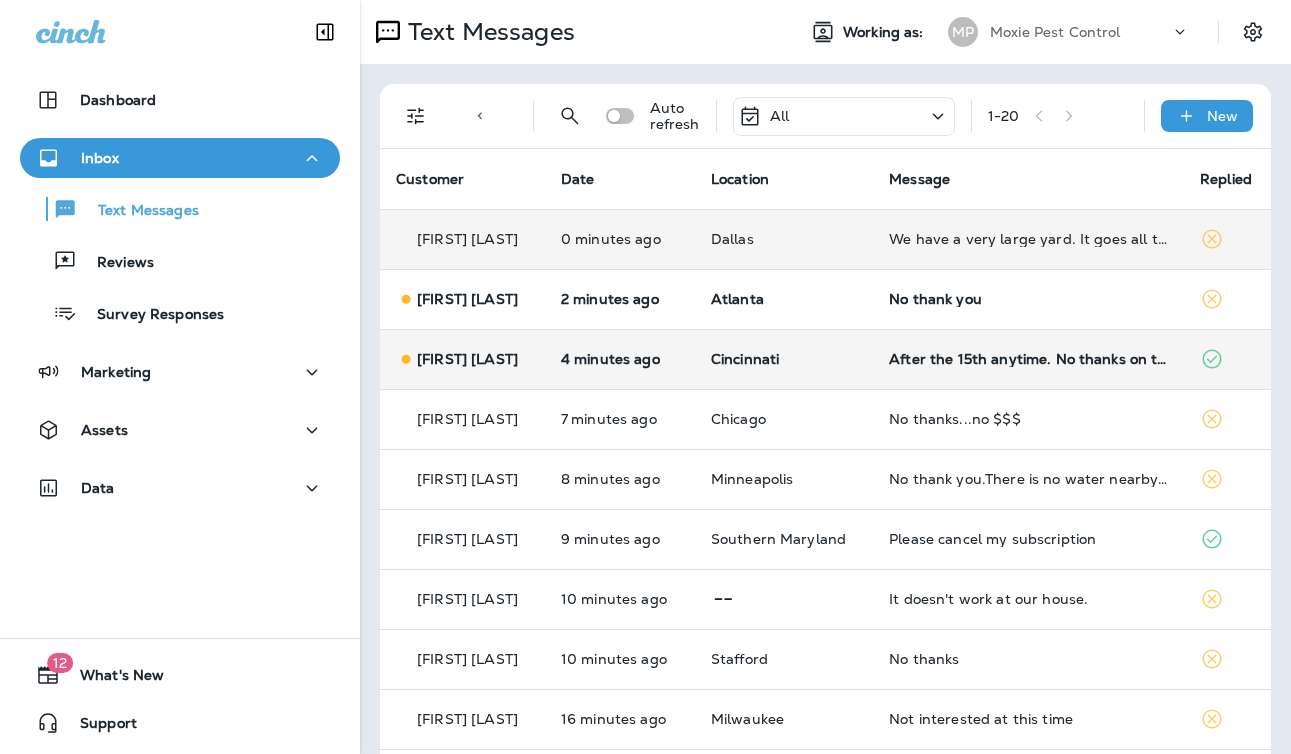 click on "Cincinnati" at bounding box center (784, 359) 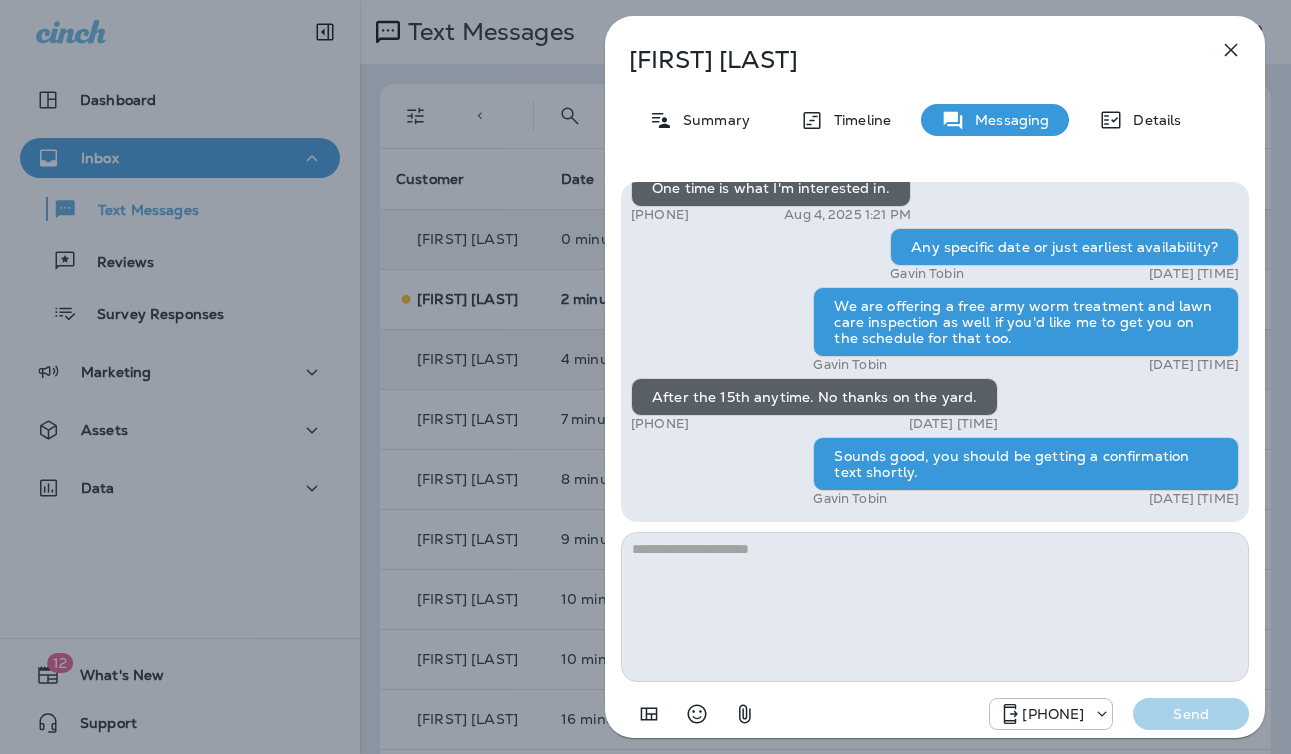 click on "[FIRST] [LAST] Summary   Timeline   Messaging   Details   Hi [FIRST] , this is [FIRST] with Moxie Pest Control. We know Summer brings out the mosquitoes—and with the Summer season here, I’d love to get you on our schedule to come help take care of that. Just reply here if you're interested, and I'll let you know the details!
Reply STOP to optout [PHONE] [DATE] [TIME] Yes [PHONE] [DATE] [TIME] [FIRST] [LAST] [DATE] [TIME] One time is what I'm interested in.   [PHONE] [DATE] [TIME] Any specific date or just earliest availability? [FIRST] [LAST] [DATE] [TIME] We are offering a free army worm treatment and lawn care inspection as well if you'd like me to get you on the schedule for that too. [FIRST] [LAST] [DATE] [TIME] After the [NUMBER]th anytime. No thanks on the yard.  [PHONE] [DATE] [TIME] Sounds good, you should be getting a confirmation text shortly. [FIRST] [LAST] [DATE] [TIME] [PHONE] Send" at bounding box center [645, 377] 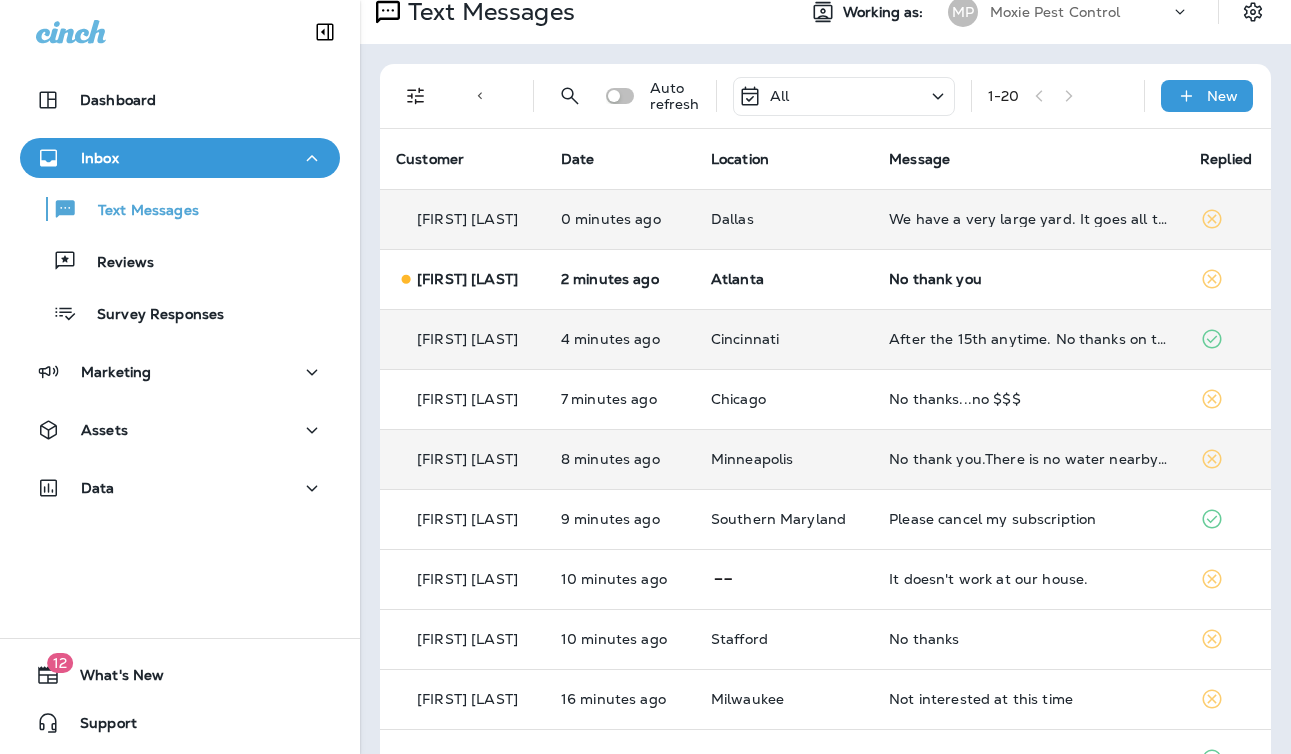 scroll, scrollTop: 42, scrollLeft: 0, axis: vertical 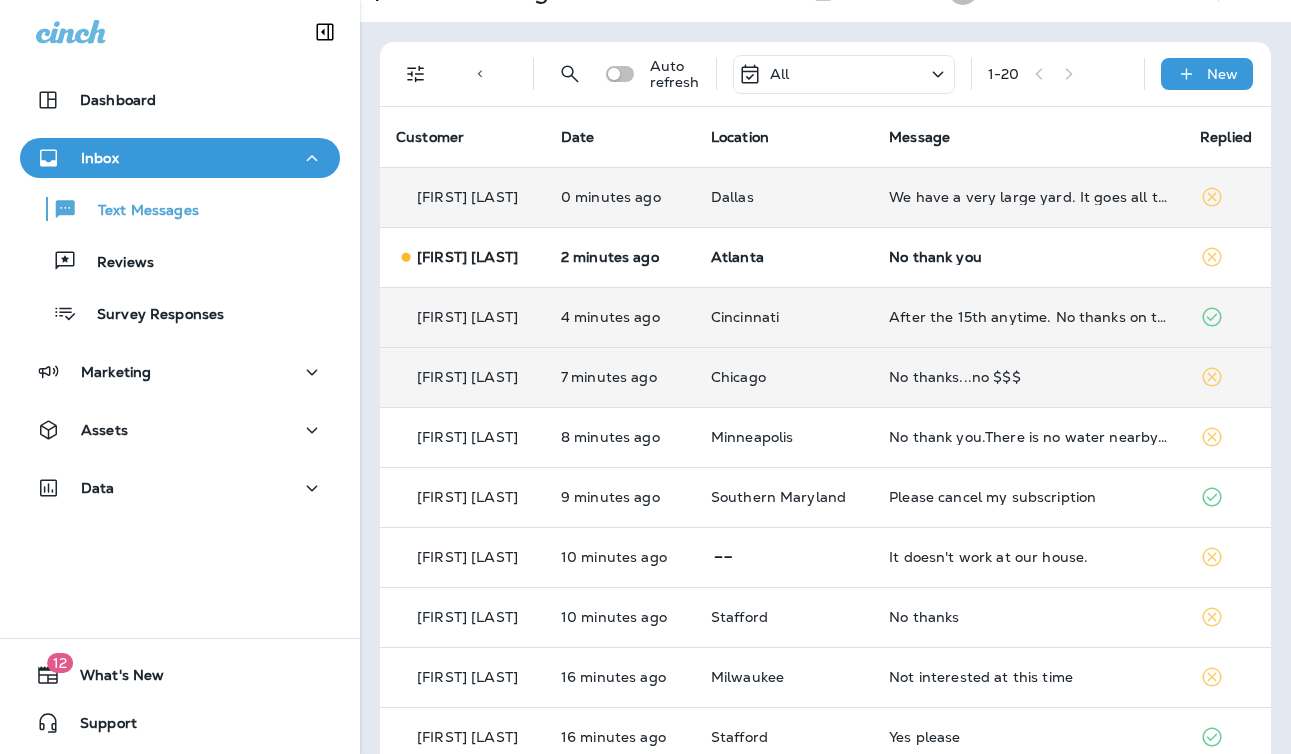 click on "Chicago" at bounding box center (784, 377) 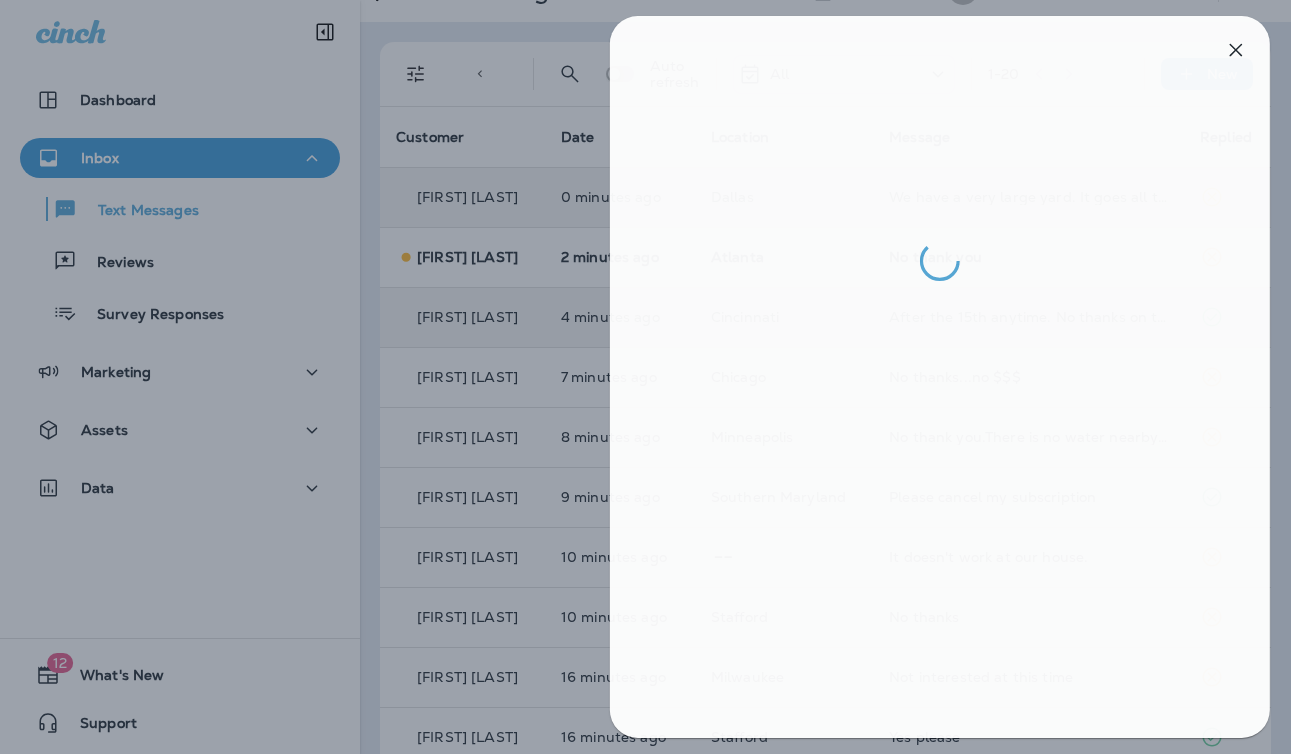 click at bounding box center [650, 377] 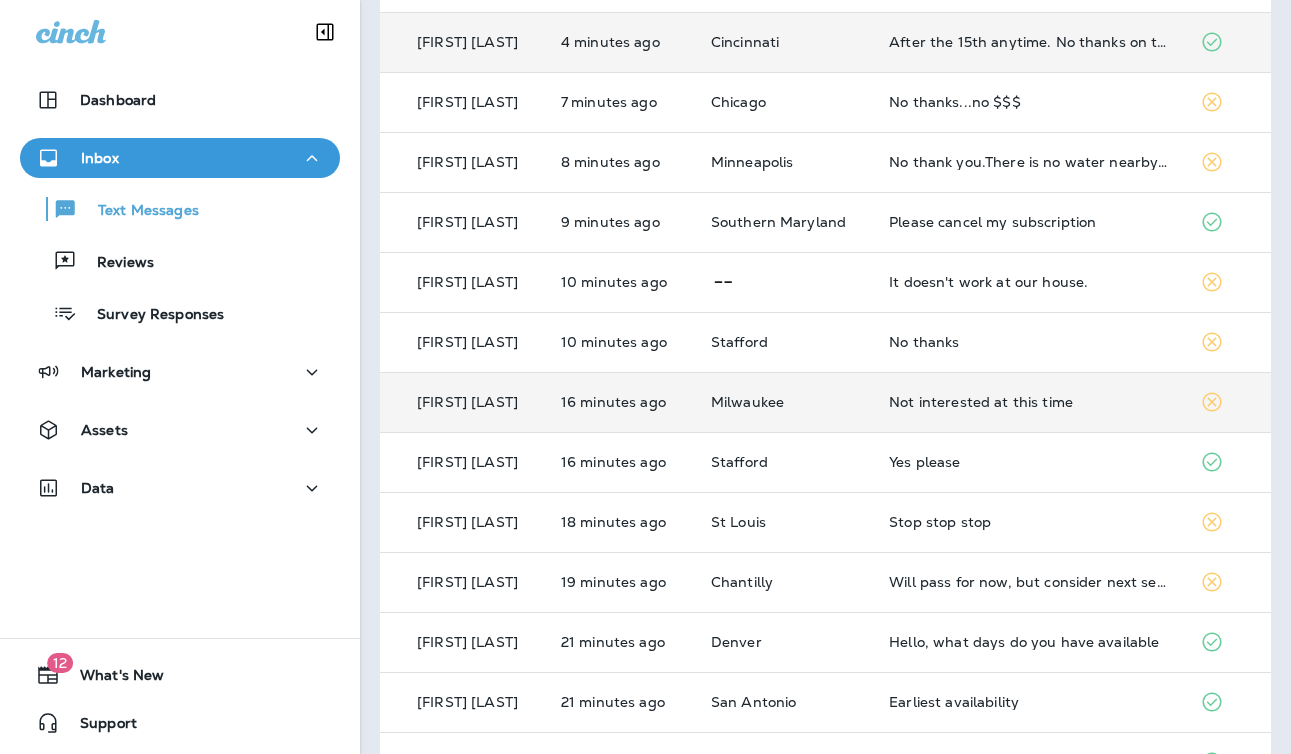 scroll, scrollTop: 326, scrollLeft: 0, axis: vertical 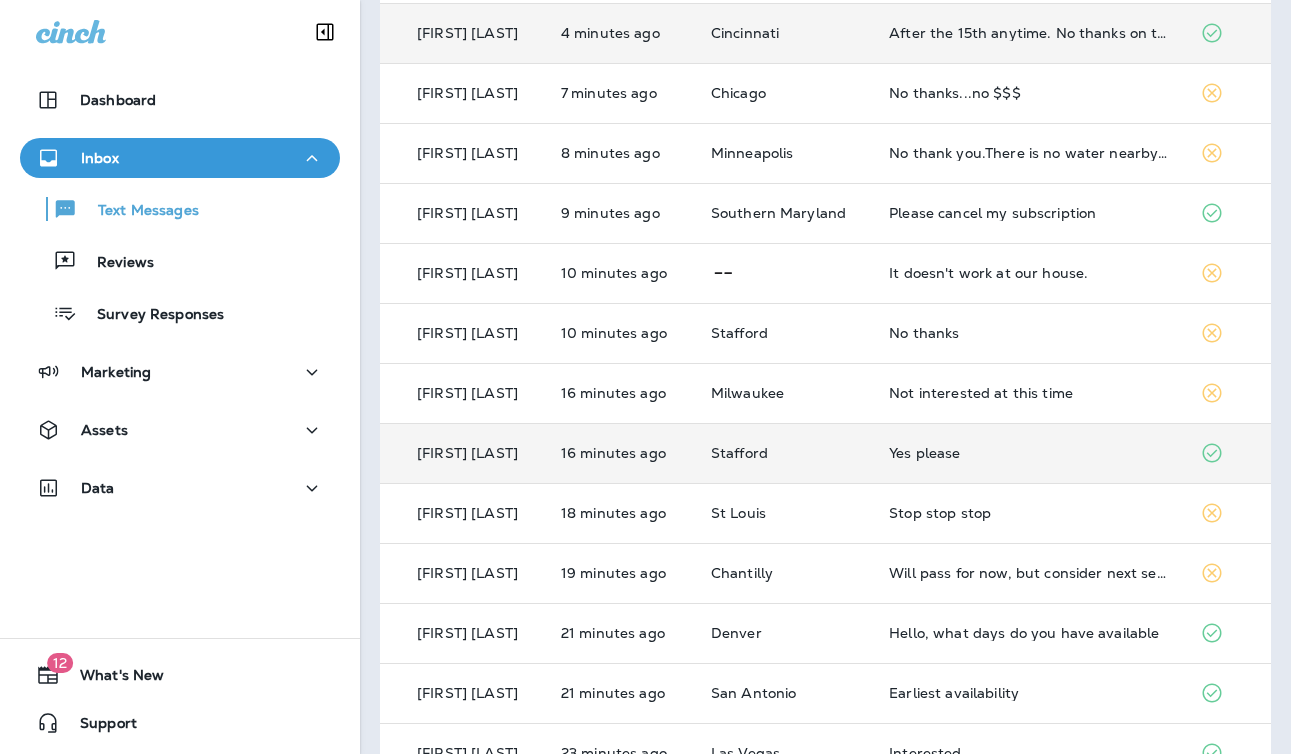 click on "Stafford" at bounding box center [784, 453] 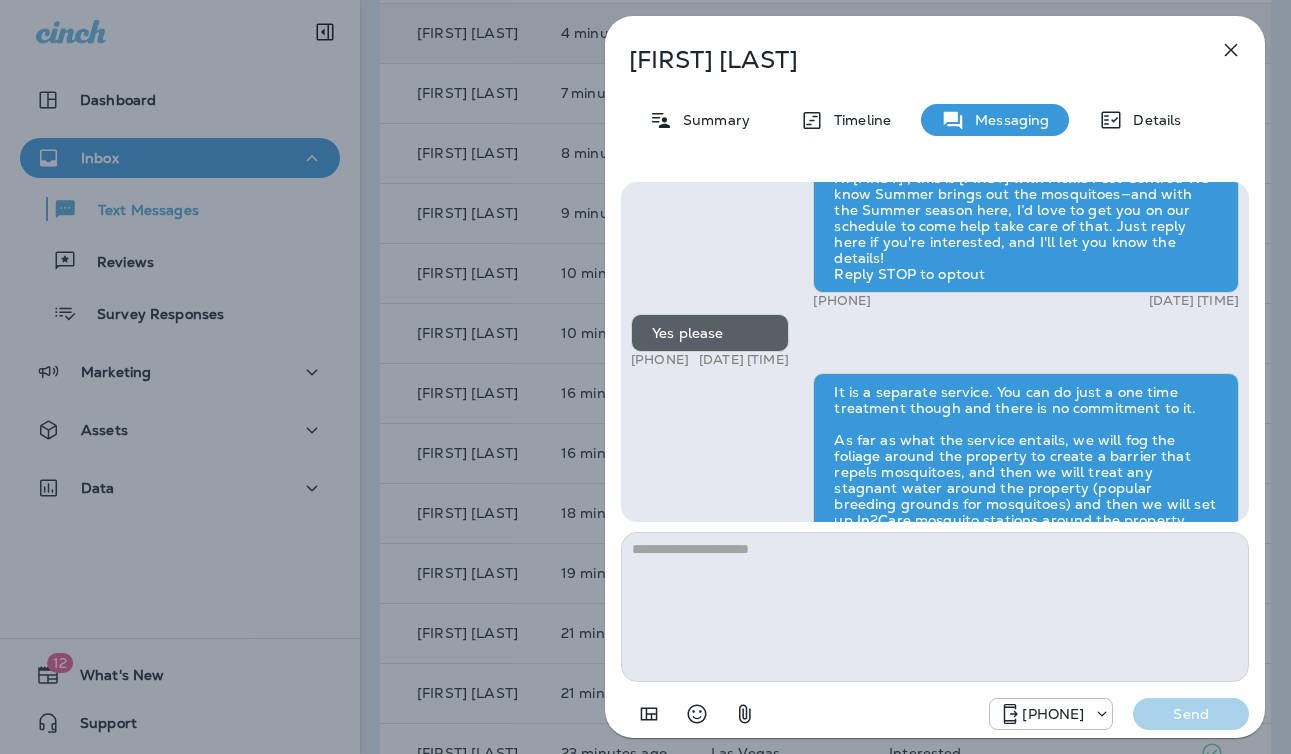 scroll, scrollTop: -258, scrollLeft: 0, axis: vertical 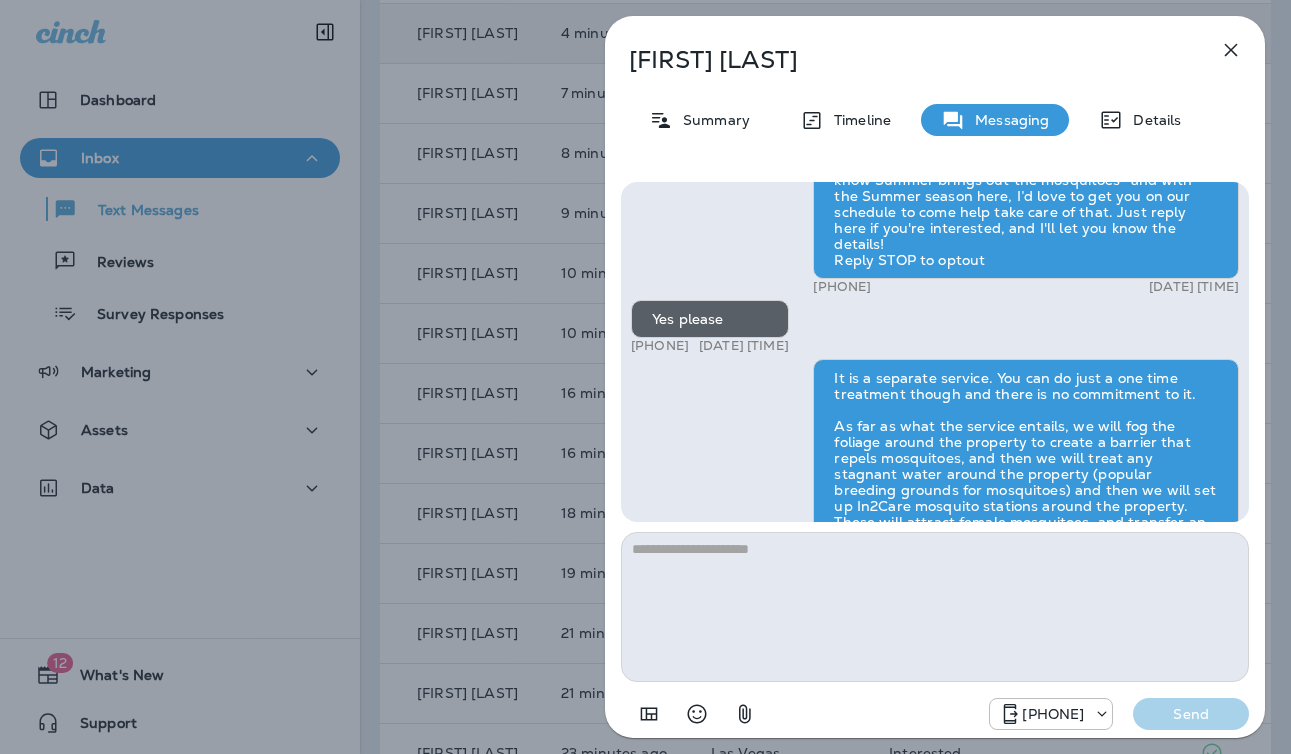 click on "Lara   Long Summary   Timeline   Messaging   Details     Hi Lara , this is Steven with Moxie Pest Control. We know Summer brings out the mosquitoes—and with the Summer season here, I’d love to get you on our schedule to come help take care of that. Just reply here if you're interested, and I'll let you know the details!
Reply STOP to optout +18174823792 Aug 4, 2025 1:00 PM Yes please  +1 (703) 314-2103 Aug 4, 2025 1:13 PM Gavin Tobin Aug 4, 2025 1:17 PM +18174823792 Send" at bounding box center (645, 377) 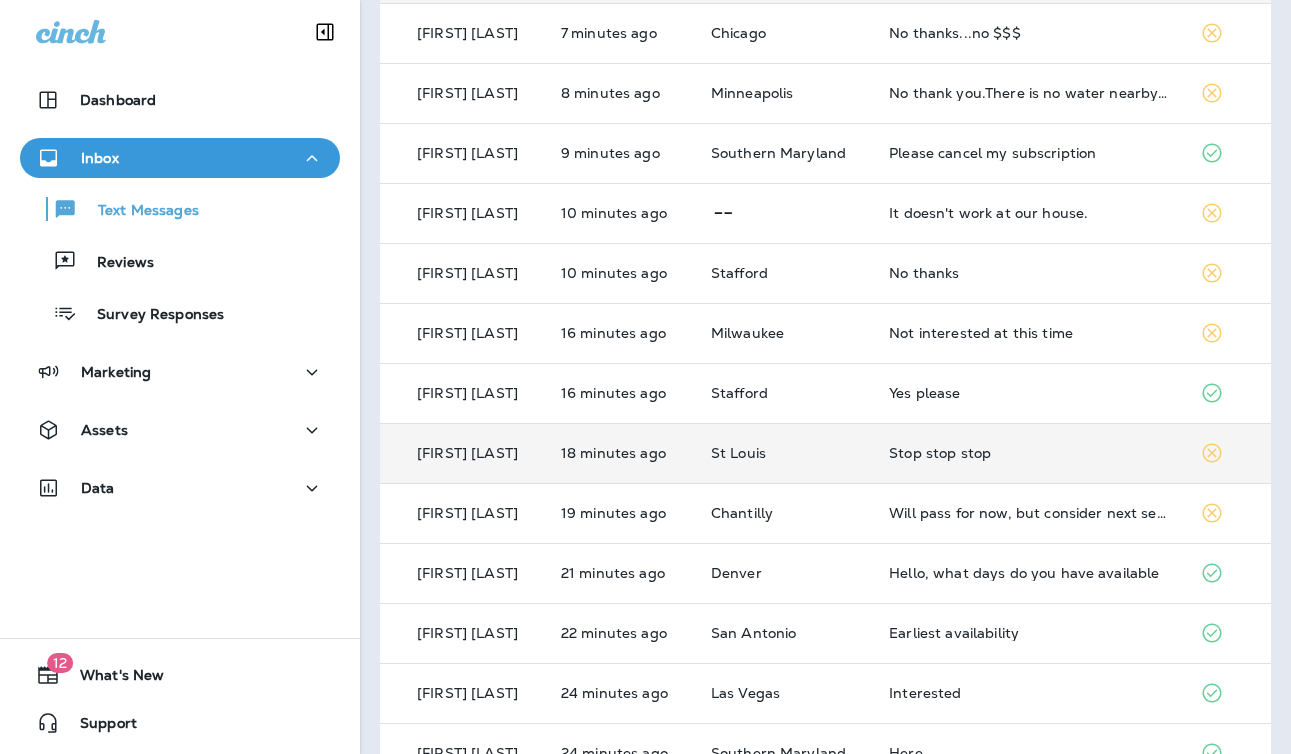 scroll, scrollTop: 423, scrollLeft: 0, axis: vertical 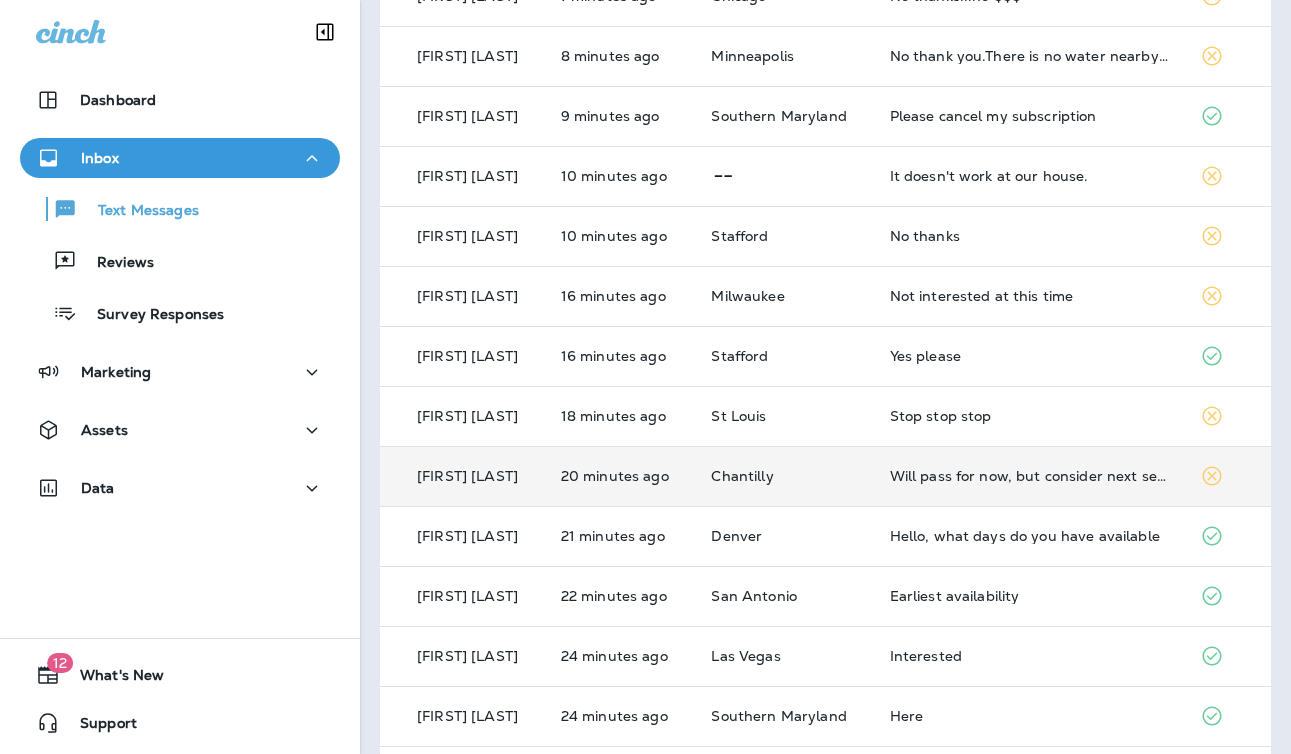 click on "Chantilly" at bounding box center [784, 476] 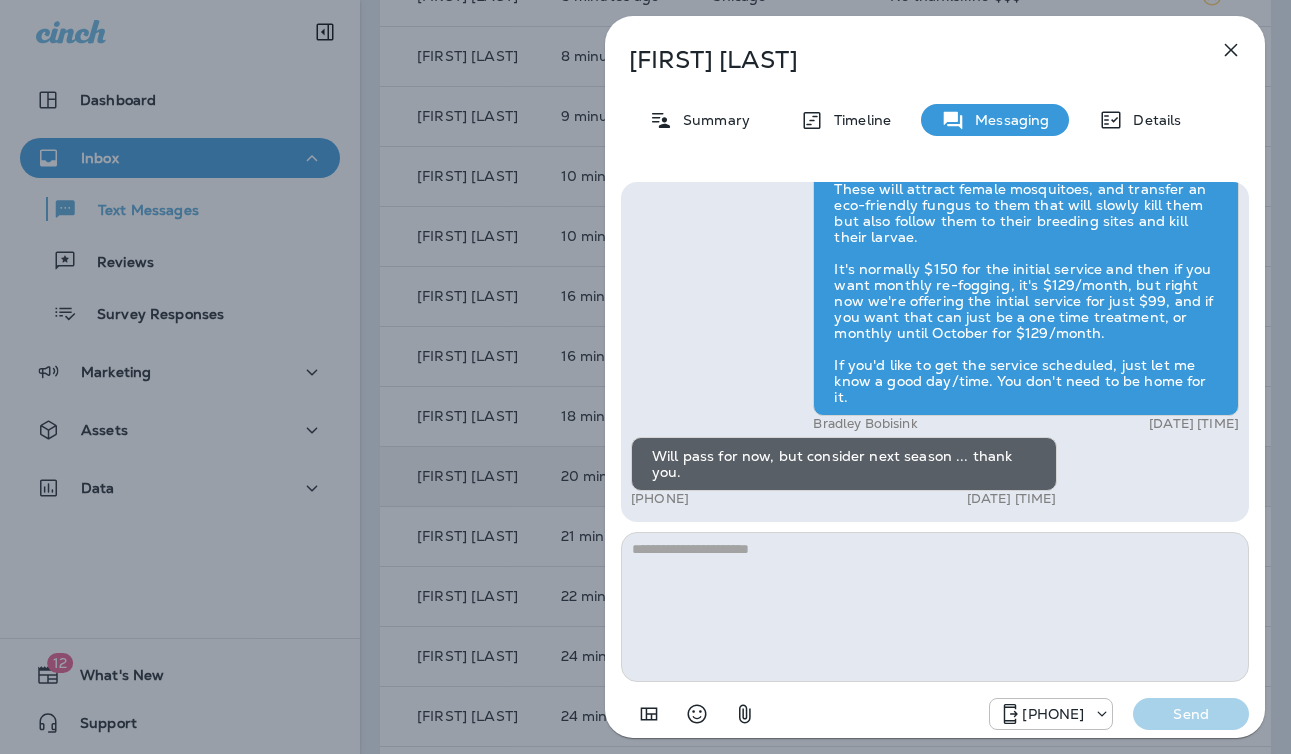 click on "Glenn   Decint Summary   Timeline   Messaging   Details   Hi Glenn , this is Steven with Moxie Pest Control. We know Summer brings out the mosquitoes—and with the Summer season here, I’d love to get you on our schedule to come help take care of that. Just reply here if you're interested, and I'll let you know the details!
Reply STOP to optout +18174823792 Aug 4, 2025 1:01 PM     Details? +1 (703) 298-6678 Aug 4, 2025 1:06 PM Bradley Bobisink Aug 4, 2025 1:06 PM     Will pass for now, but consider next season ... thank you. +1 (703) 298-6678 Aug 4, 2025 1:10 PM +18174823792 Send" at bounding box center (645, 377) 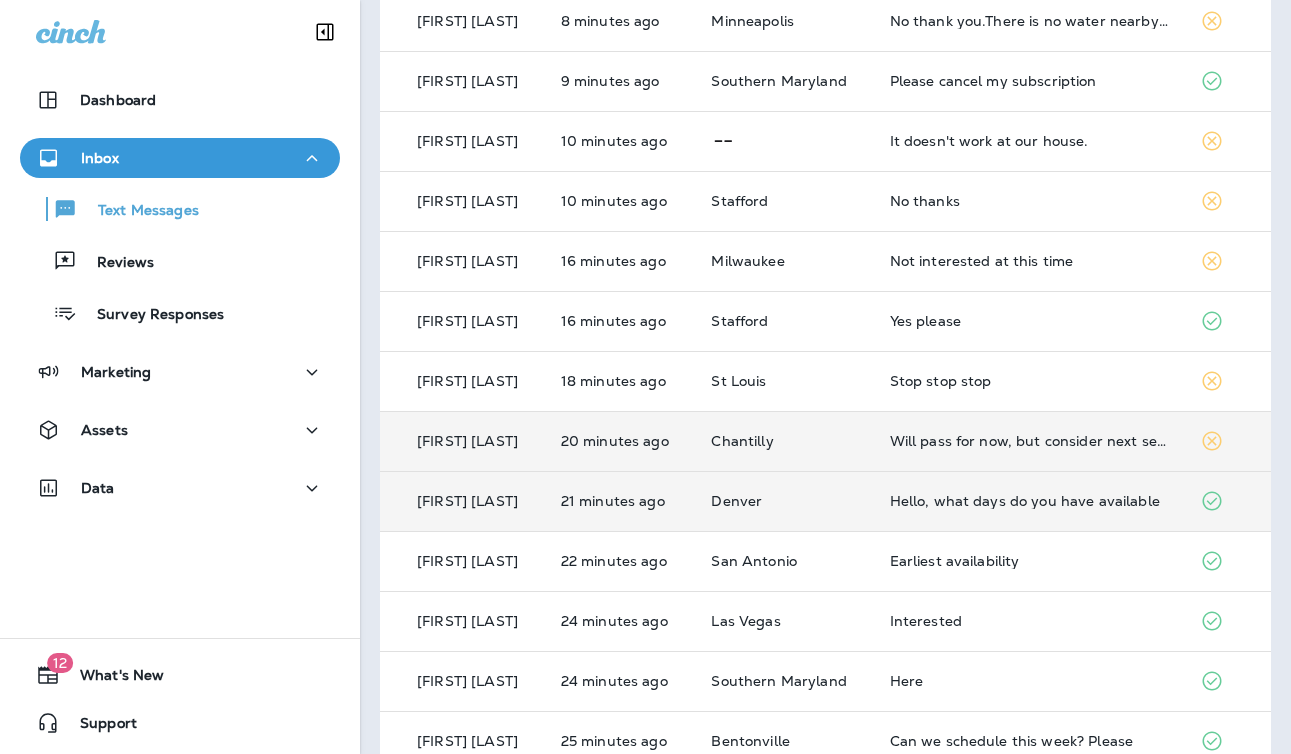 scroll, scrollTop: 462, scrollLeft: 0, axis: vertical 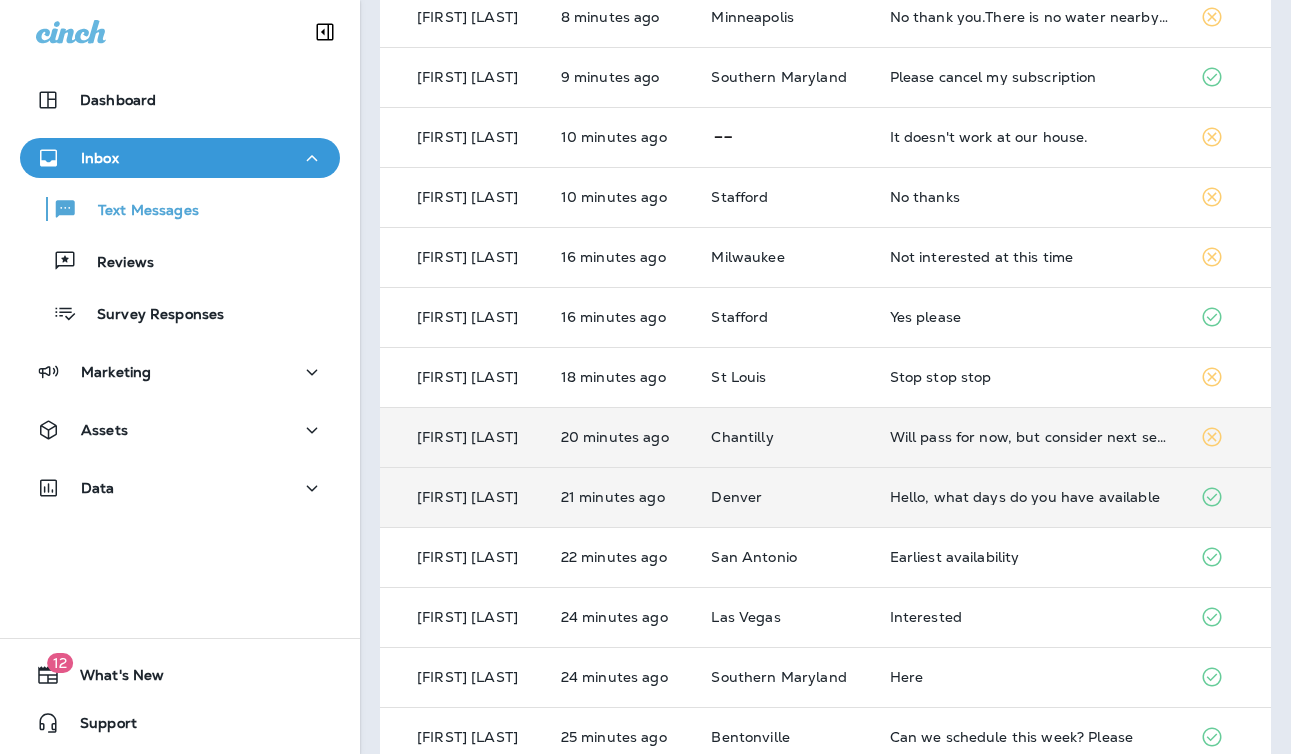 click on "Denver" at bounding box center [784, 497] 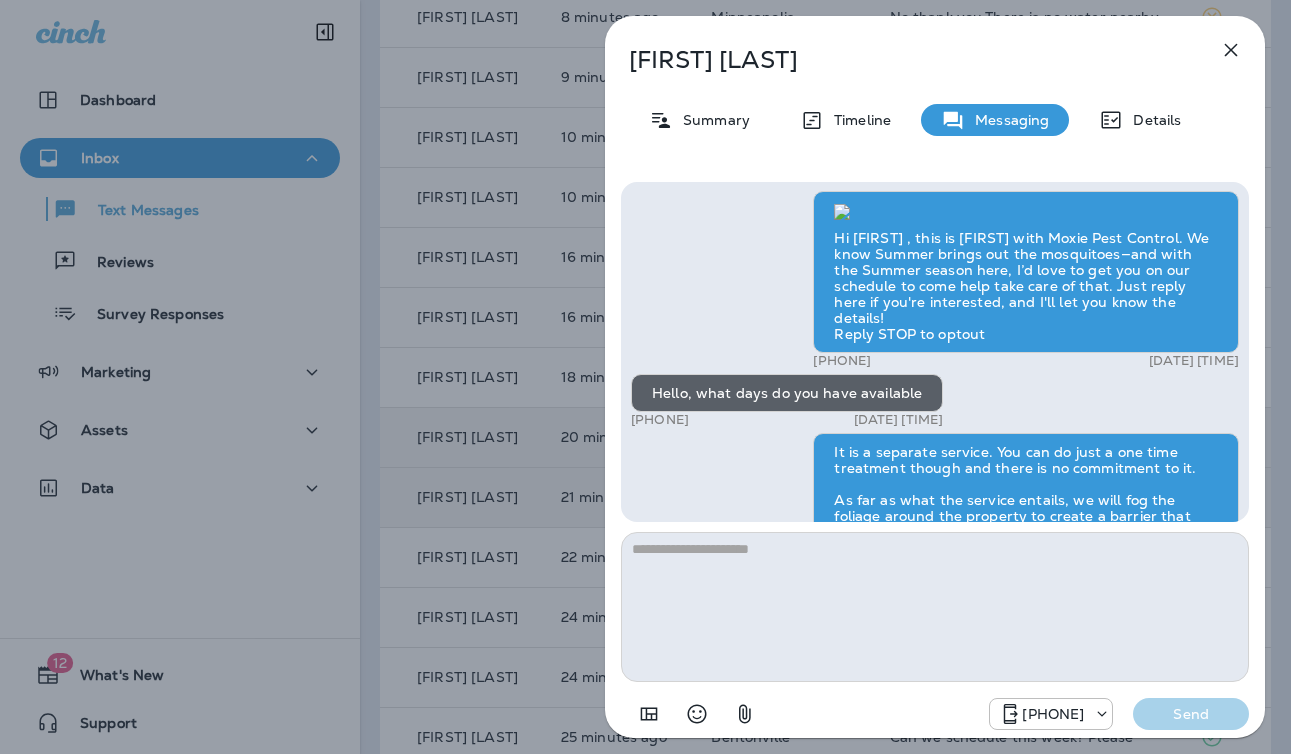 scroll, scrollTop: 1, scrollLeft: 0, axis: vertical 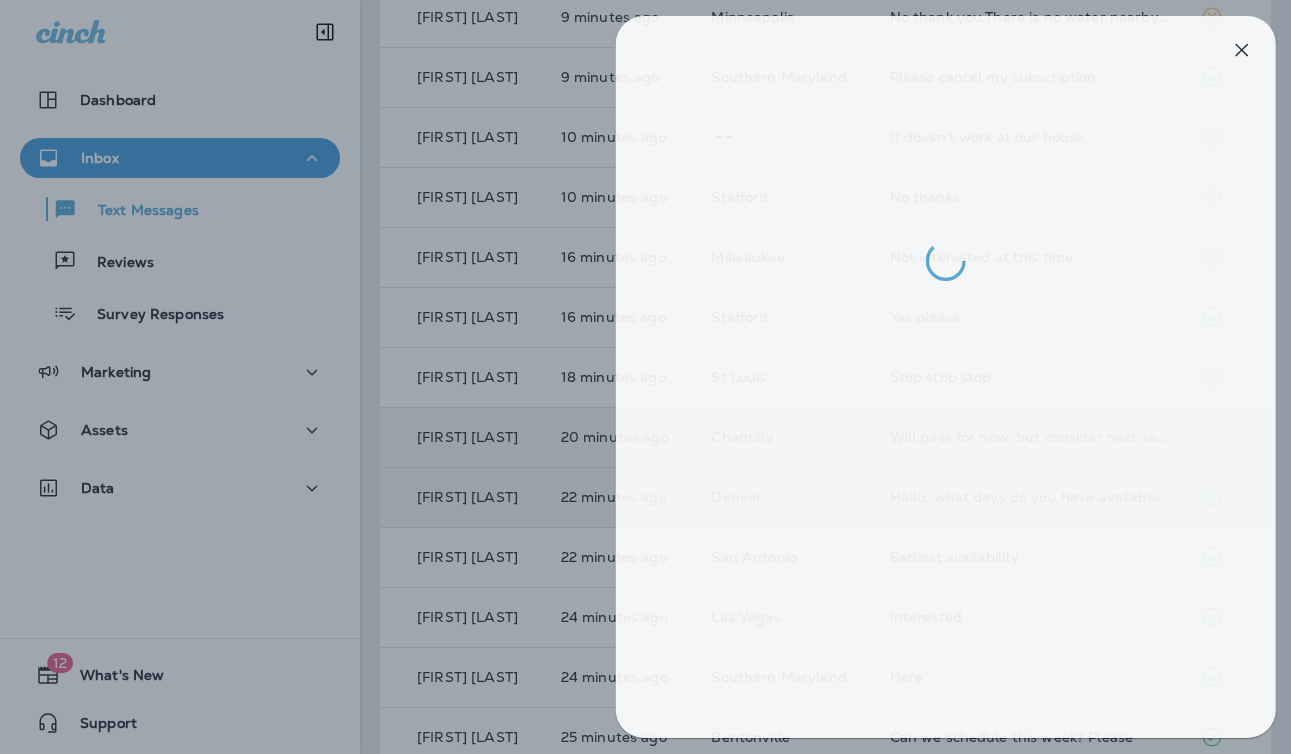 click at bounding box center (656, 377) 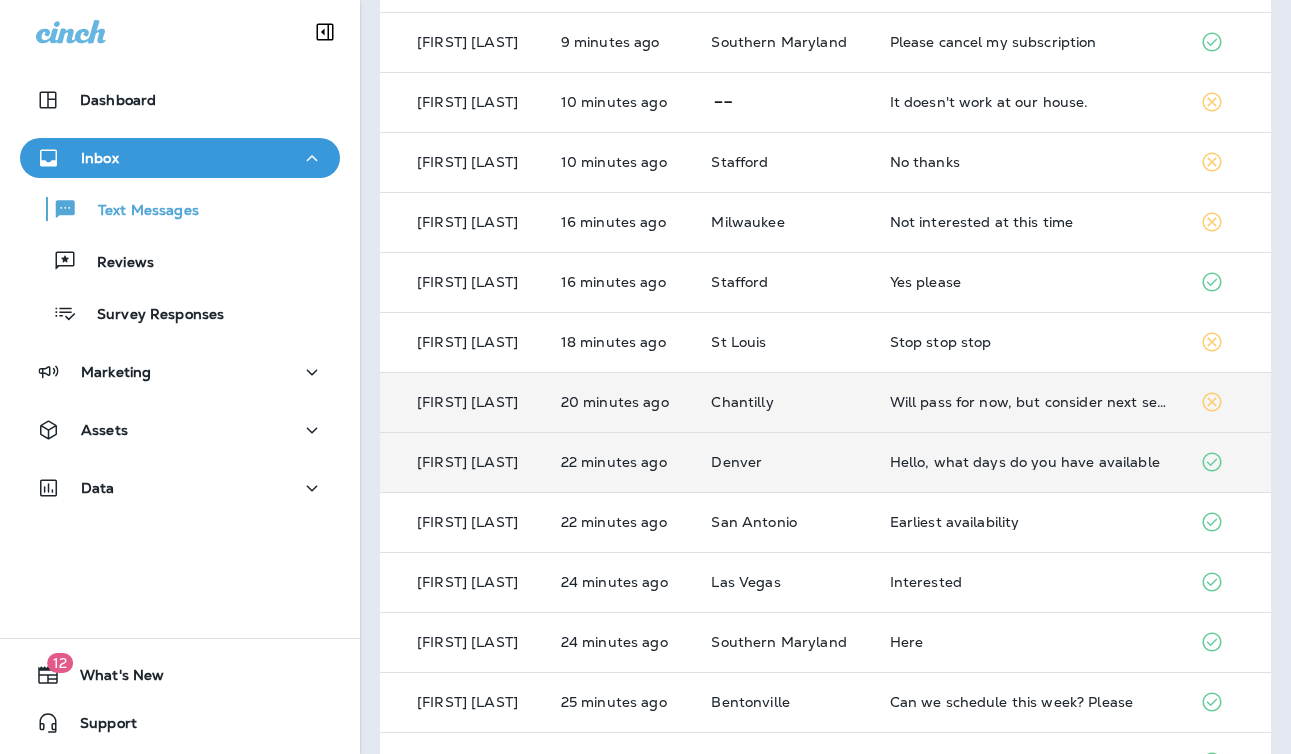 scroll, scrollTop: 501, scrollLeft: 0, axis: vertical 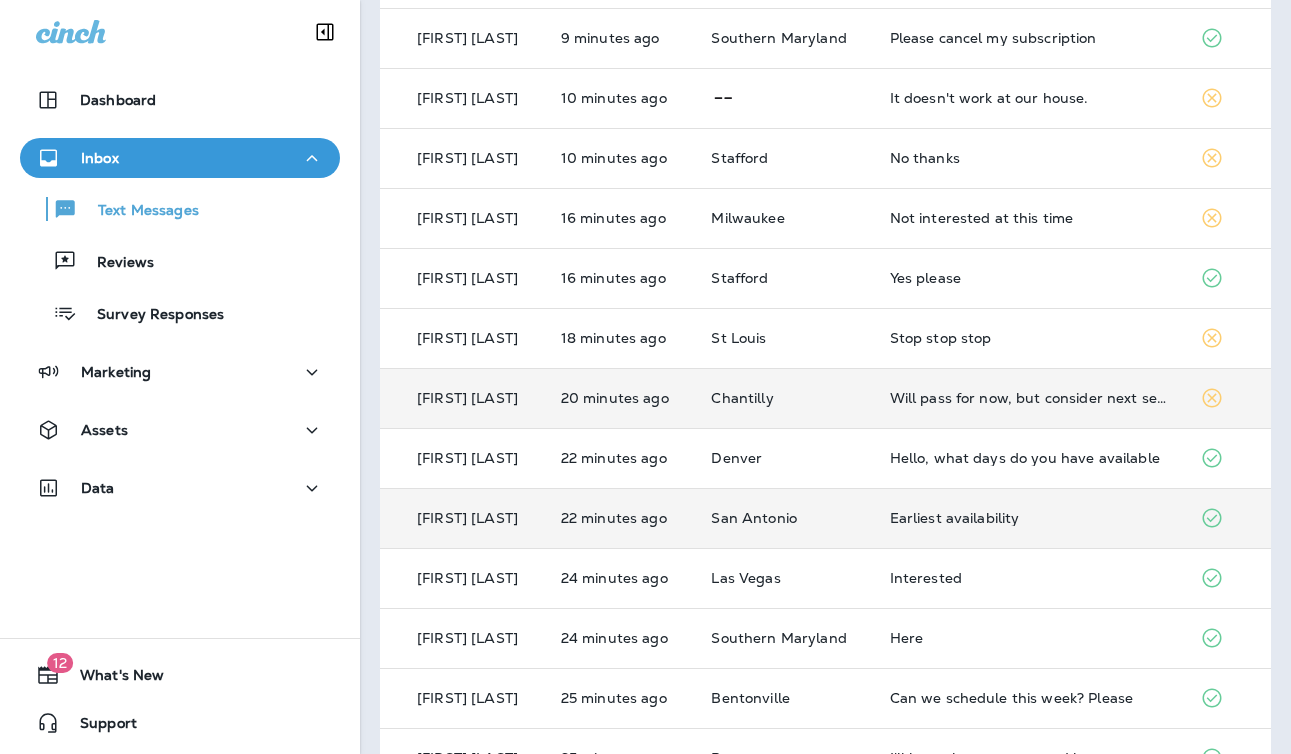 click on "San Antonio" at bounding box center [784, 518] 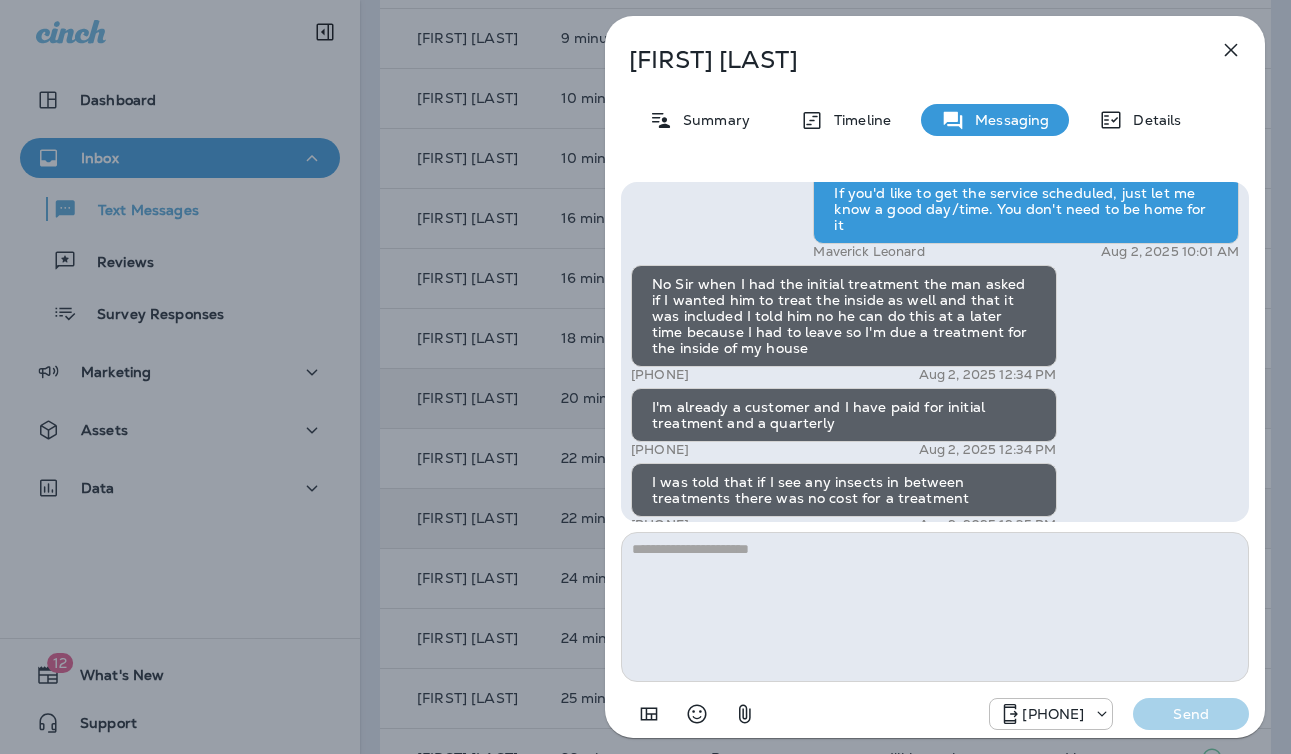 scroll, scrollTop: -887, scrollLeft: 0, axis: vertical 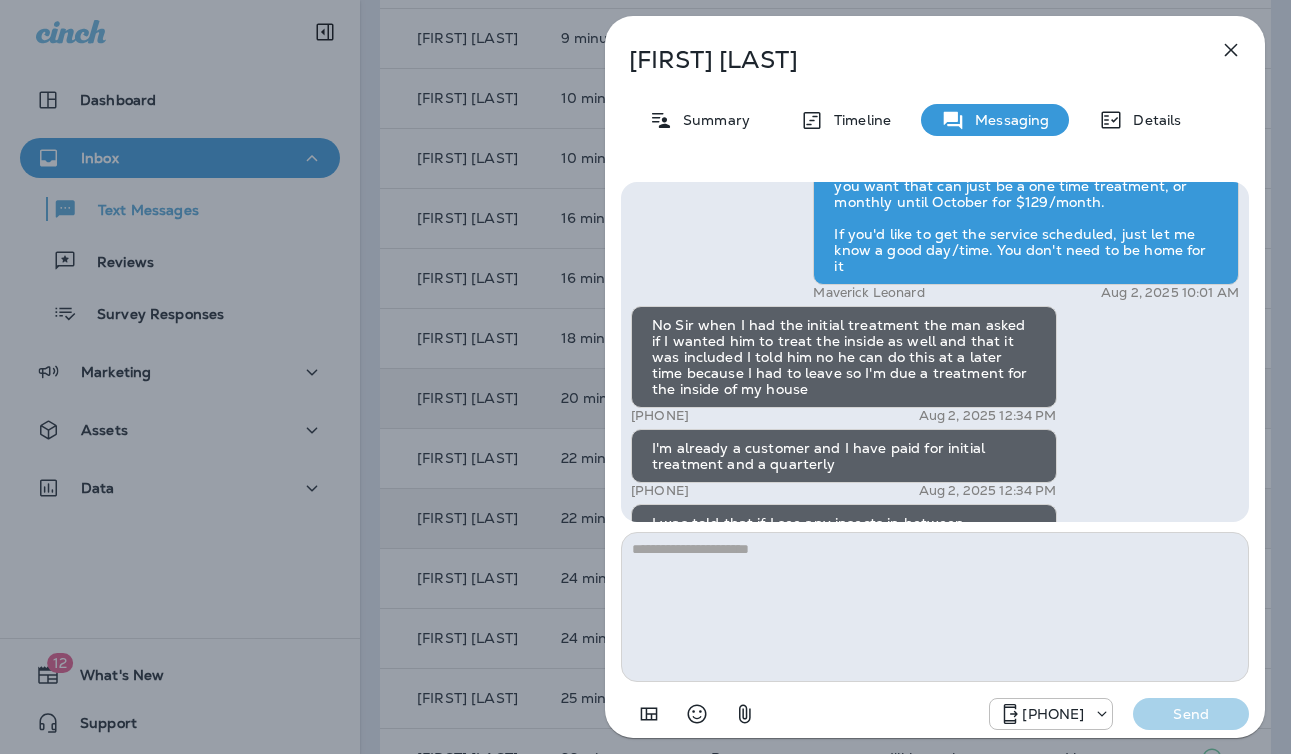 click on "Phillip   Phinisee Summary   Timeline   Messaging   Details   Hi,  Phillip , this is Cameron with Moxie Pest Control. We know Summer brings out the mosquitoes—and with the Summer season here, I’d love to get you on our schedule to come help take care of that. Just reply here if you're interested, and I'll let you know the details!
Reply STOP to optout +18174823792 Jul 7, 2025 10:47 AM I need to have a professional come to my house to treat the inside  +1 (706) 566-9202 Aug 1, 2025 7:40 PM As soon as possible  +1 (706) 566-9202 Aug 1, 2025 7:40 PM Maverick Leonard Aug 2, 2025 10:01 AM No Sir when I had the initial treatment the man asked if I wanted him to treat the inside as well and that it was included I told him no he can do this at a later time because I had to leave so I'm due a treatment for the inside of my house  +1 (706) 566-9202 Aug 2, 2025 12:34 PM I'm already a customer and I have paid for initial treatment and a quarterly  +1 (706) 566-9202 Aug 2, 2025 12:34 PM +1 (706) 566-9202 Gavin Tobin" at bounding box center [645, 377] 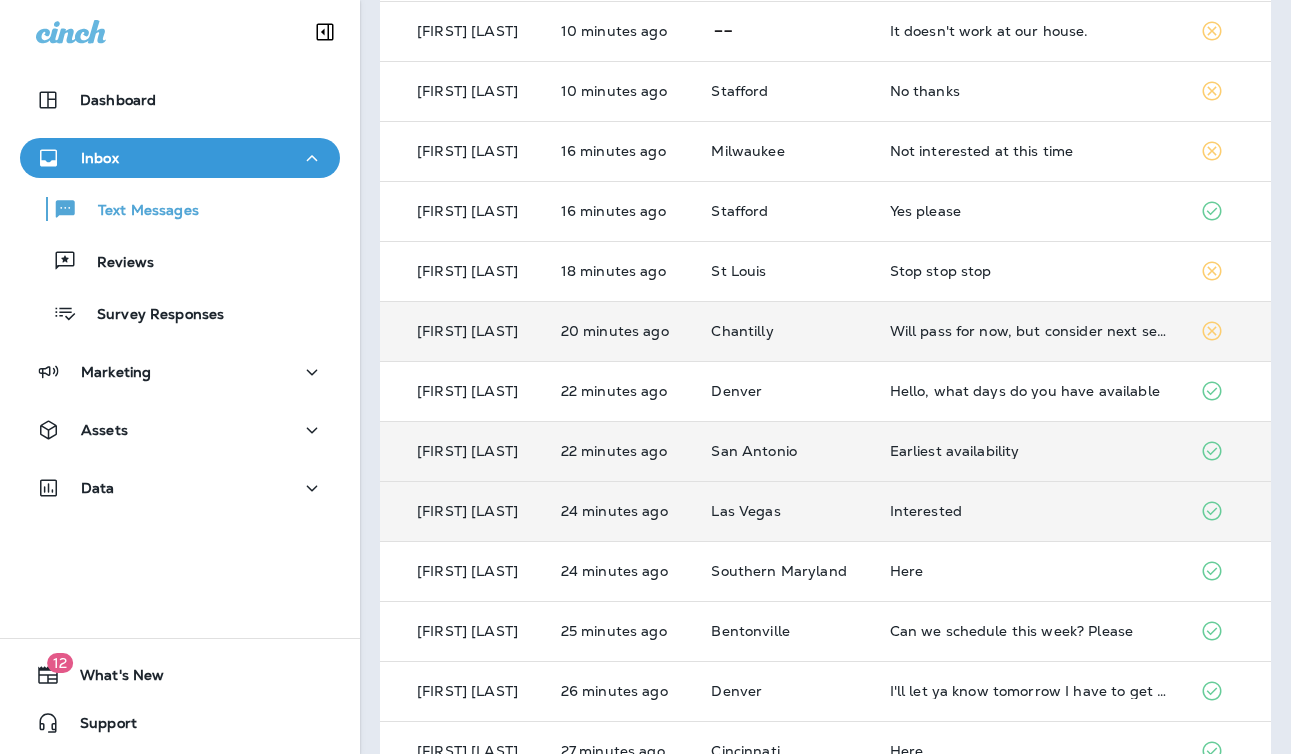 scroll, scrollTop: 587, scrollLeft: 0, axis: vertical 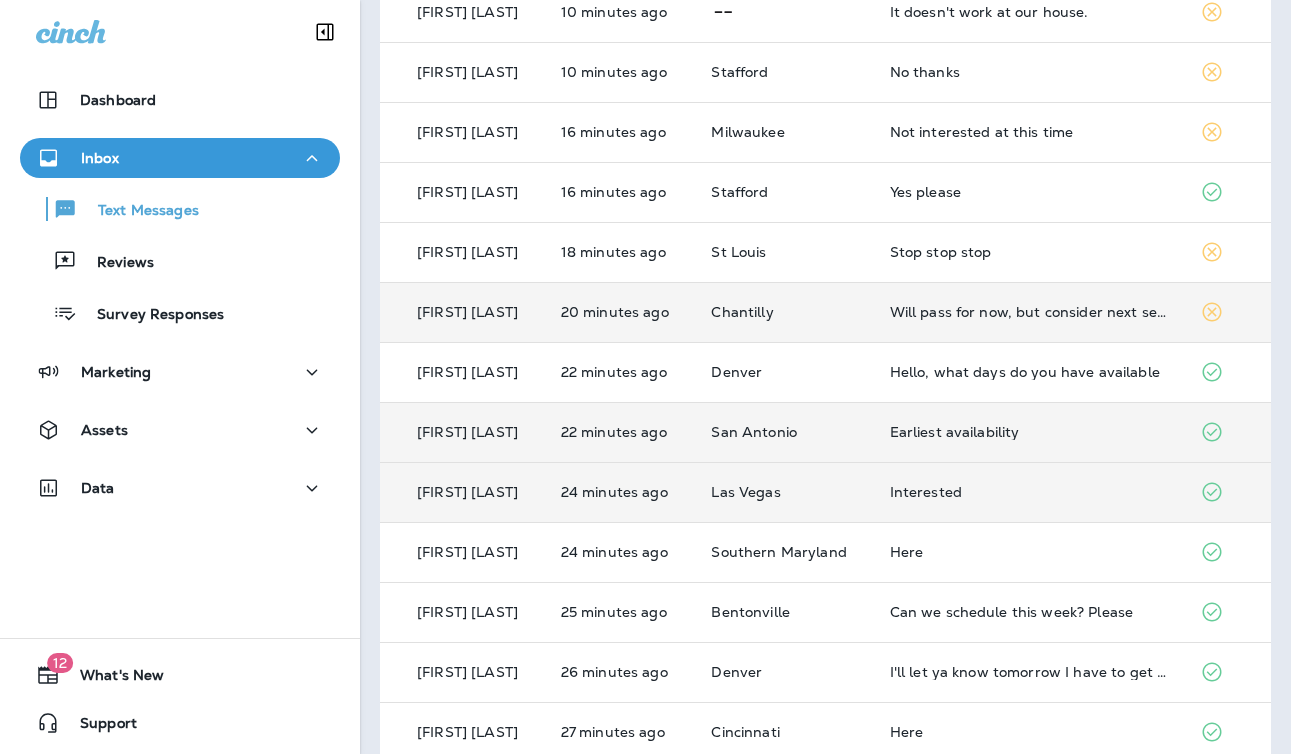 click on "Las Vegas" at bounding box center (784, 492) 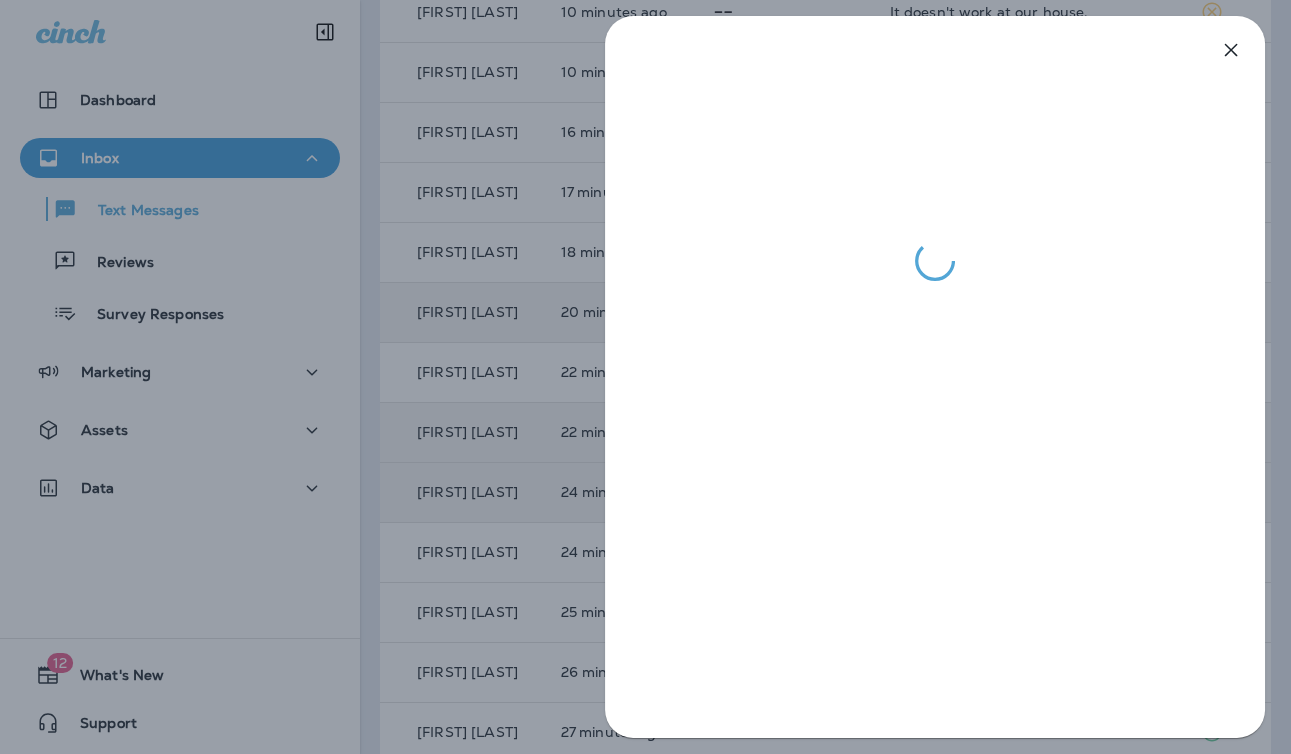 click at bounding box center [645, 377] 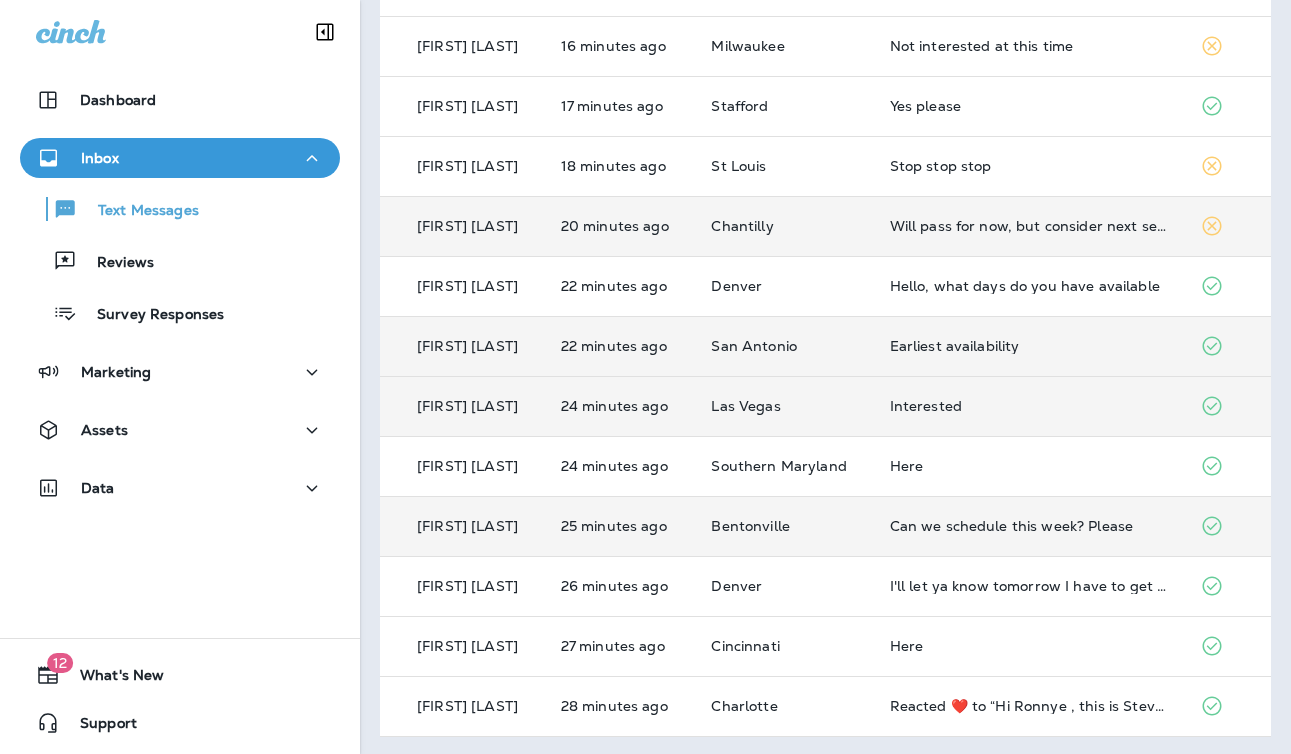 scroll, scrollTop: 676, scrollLeft: 0, axis: vertical 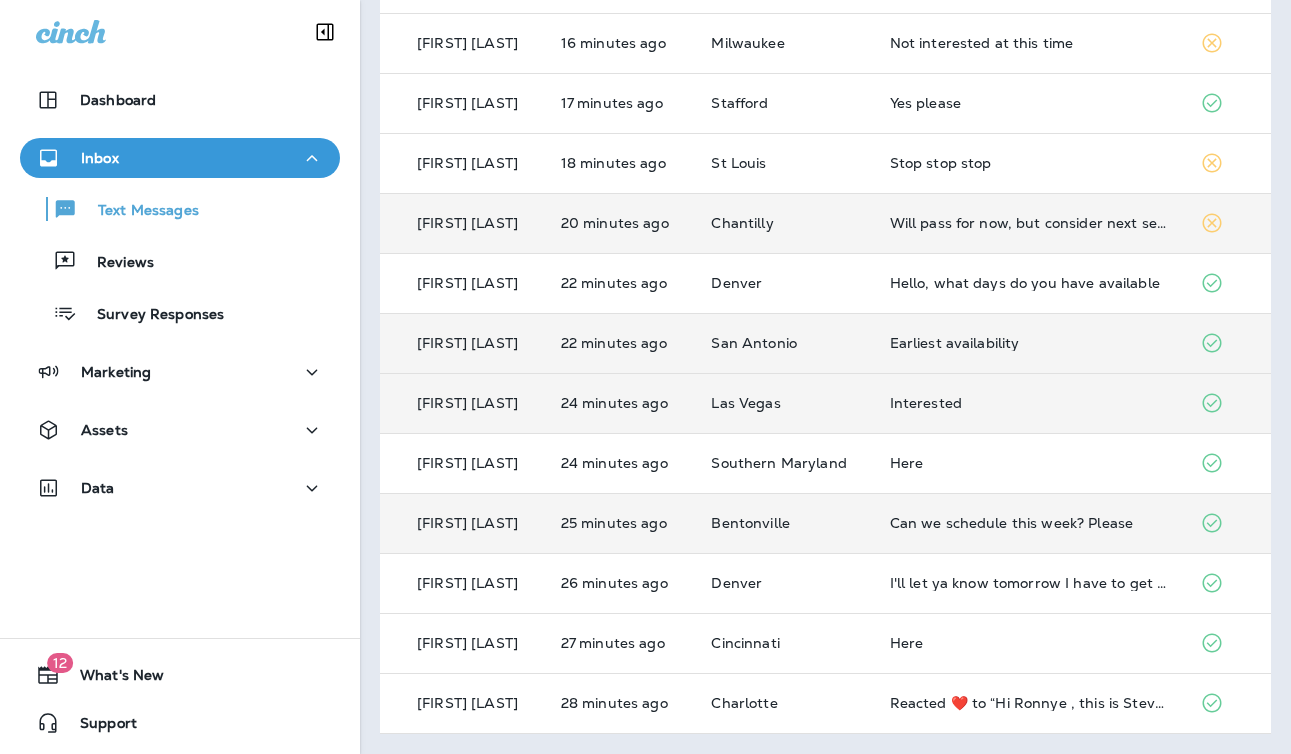 click on "Bentonville" at bounding box center [784, 523] 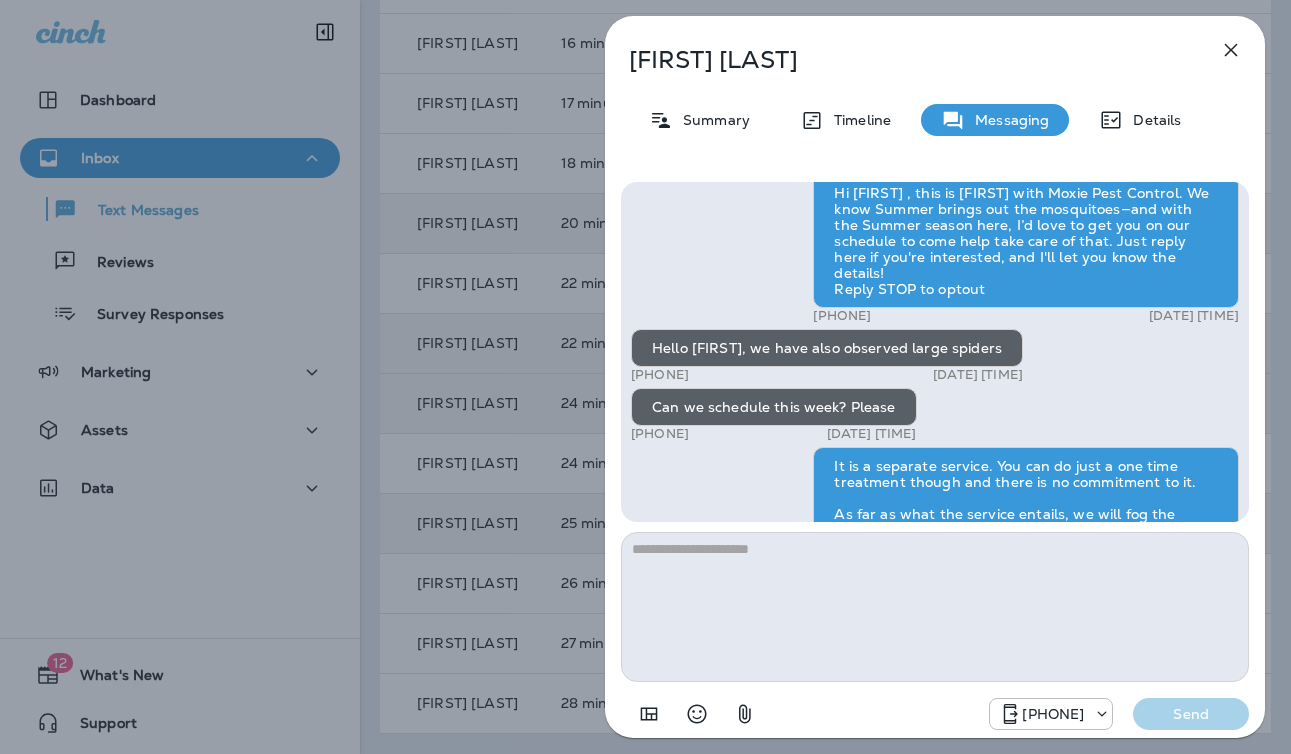 scroll, scrollTop: 1, scrollLeft: 0, axis: vertical 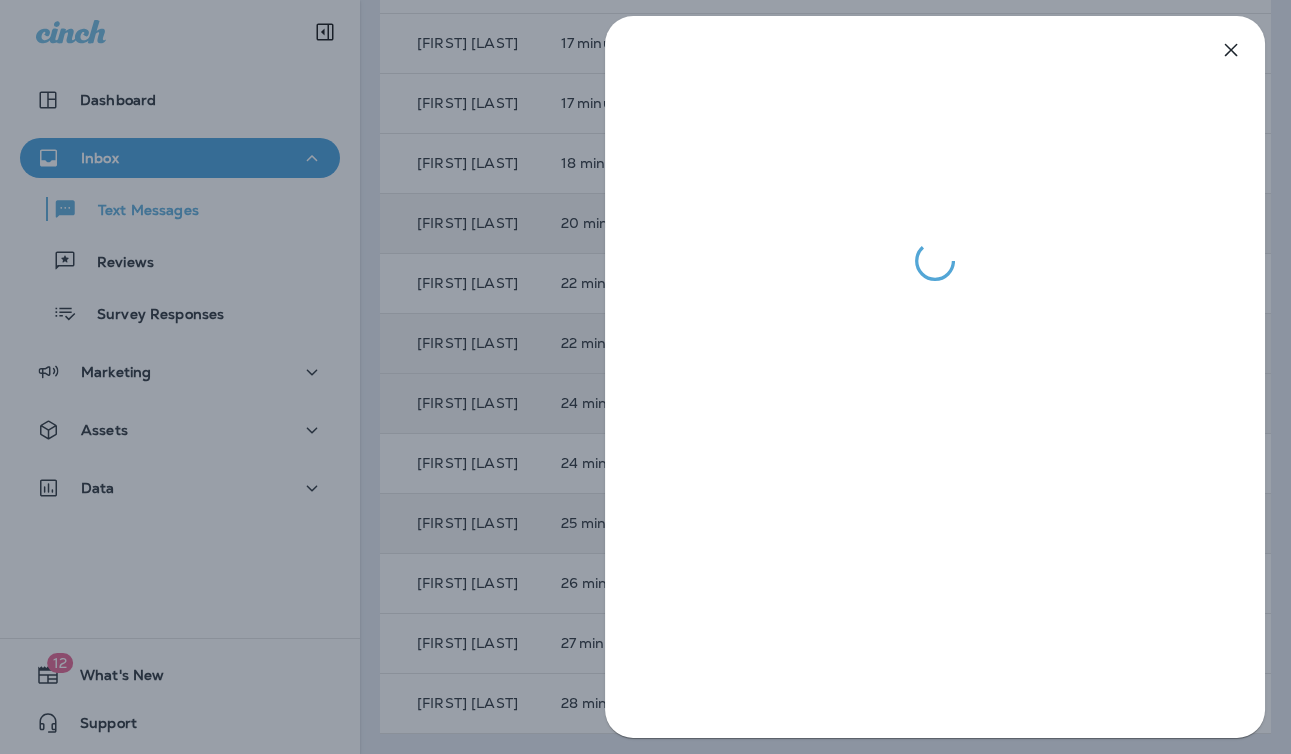 click at bounding box center [645, 377] 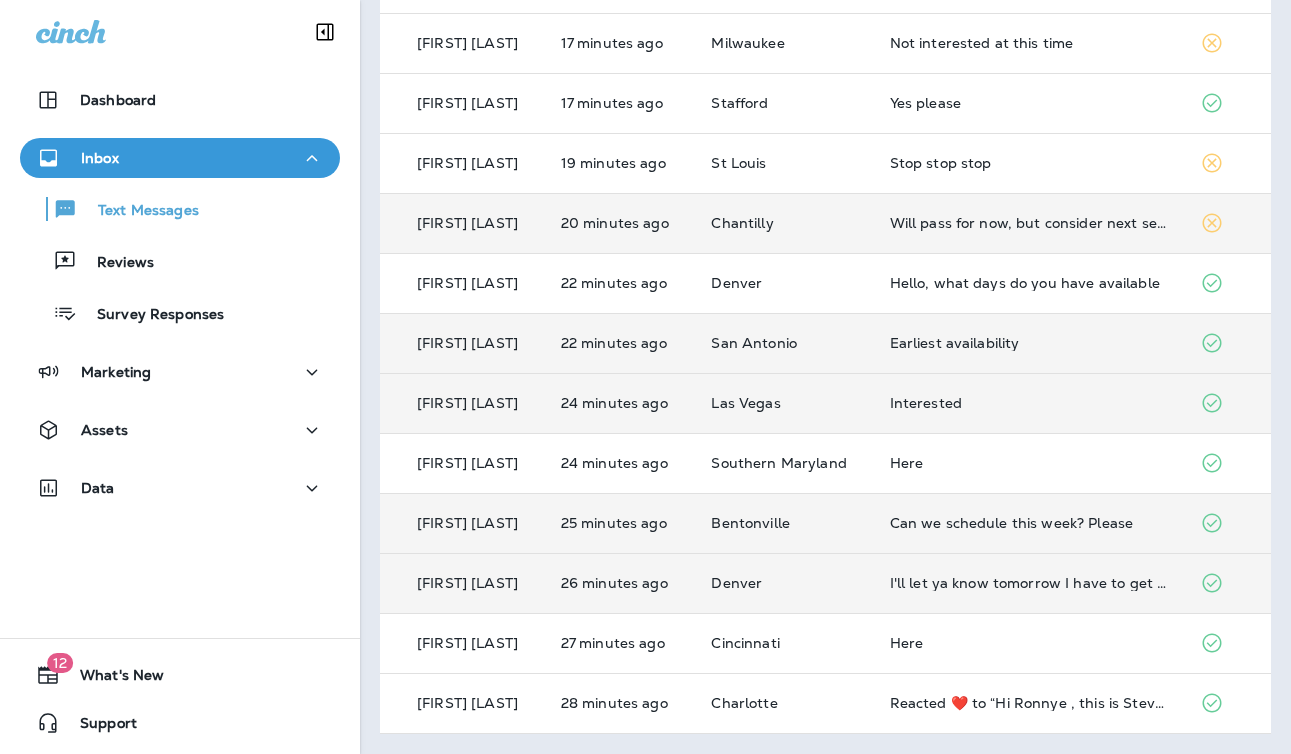 click on "Denver" at bounding box center (784, 583) 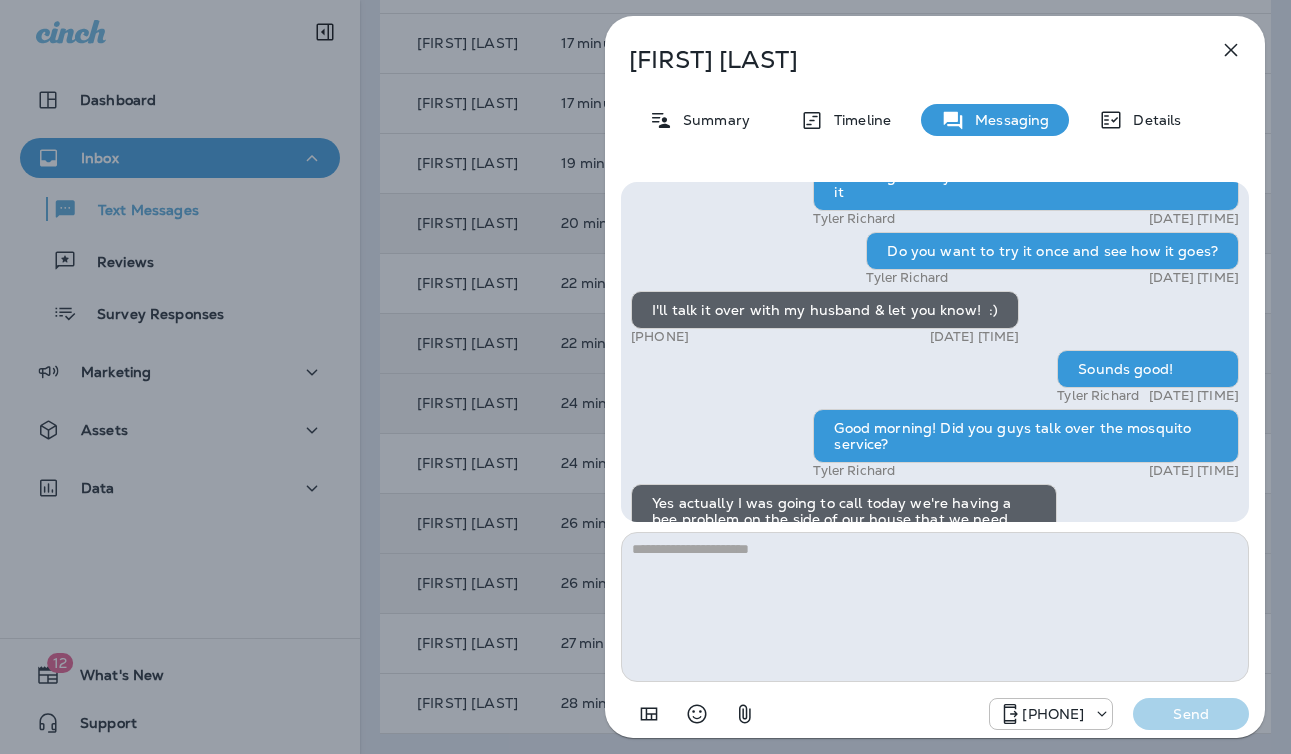scroll, scrollTop: -794, scrollLeft: 0, axis: vertical 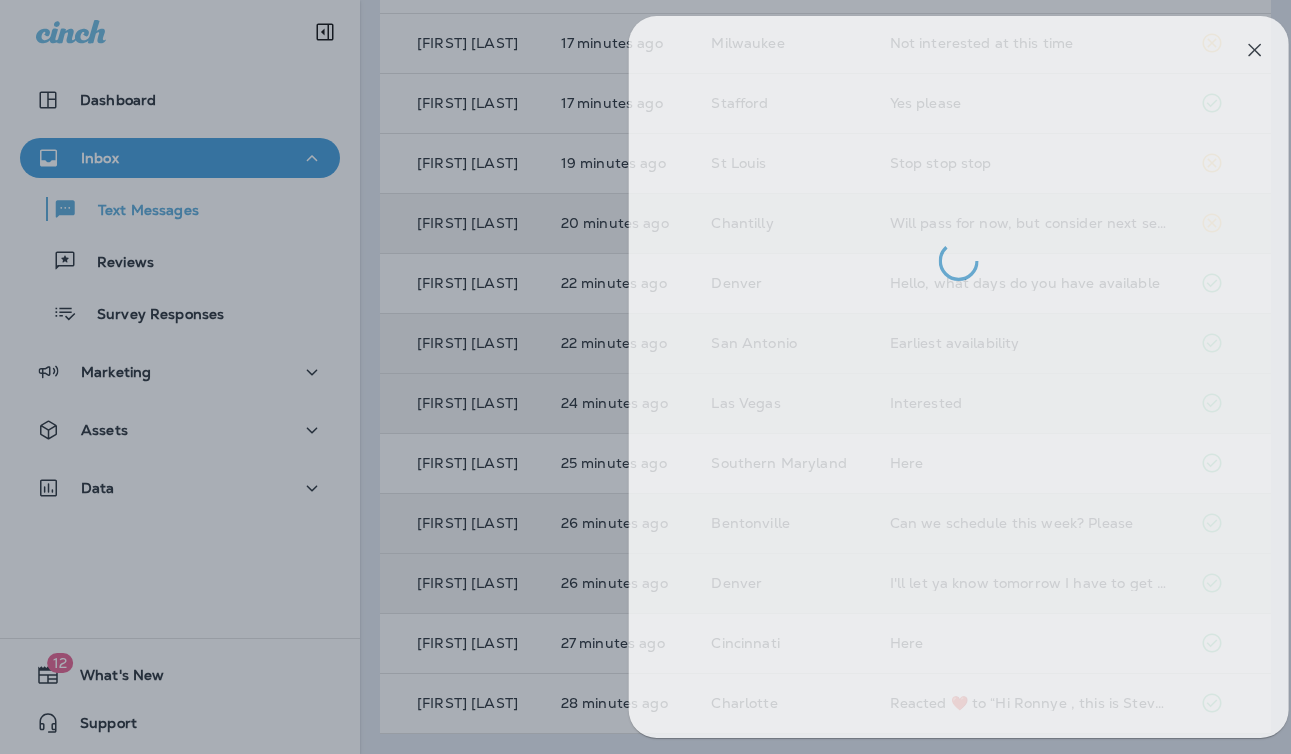 click at bounding box center (669, 377) 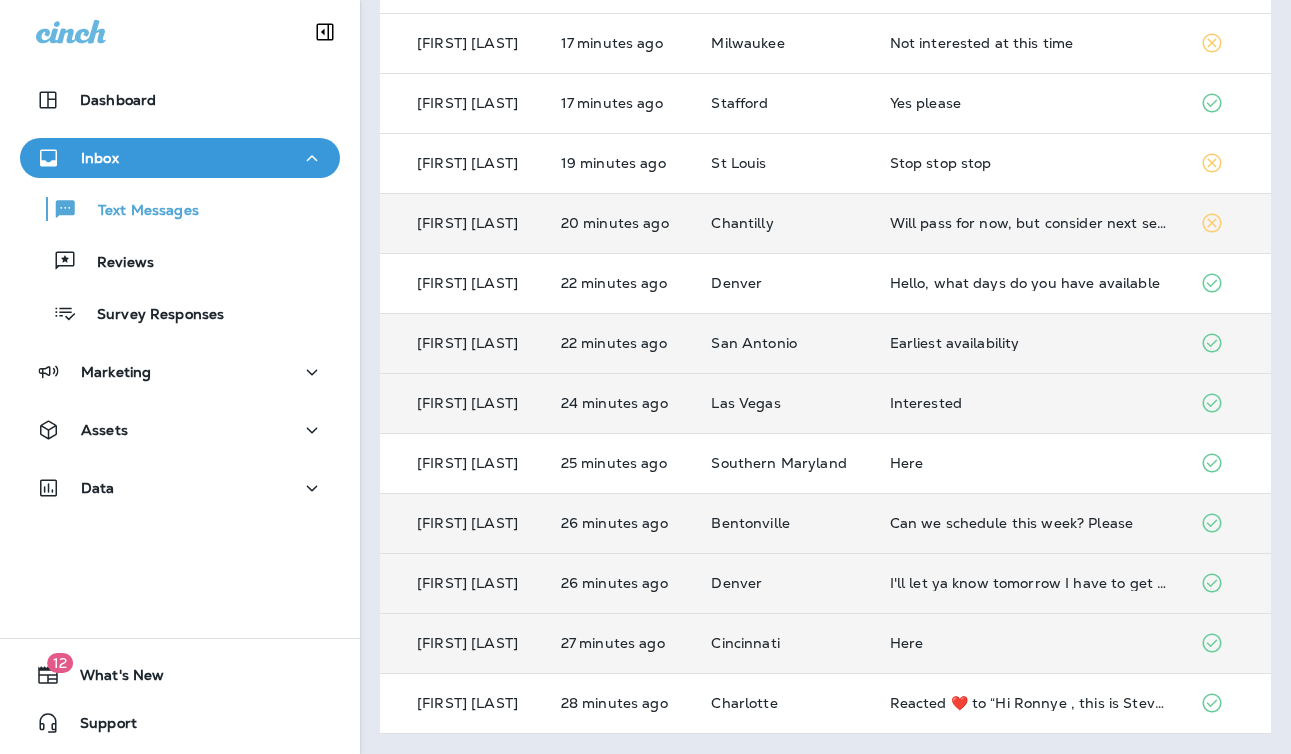 click on "Cincinnati" at bounding box center (784, 643) 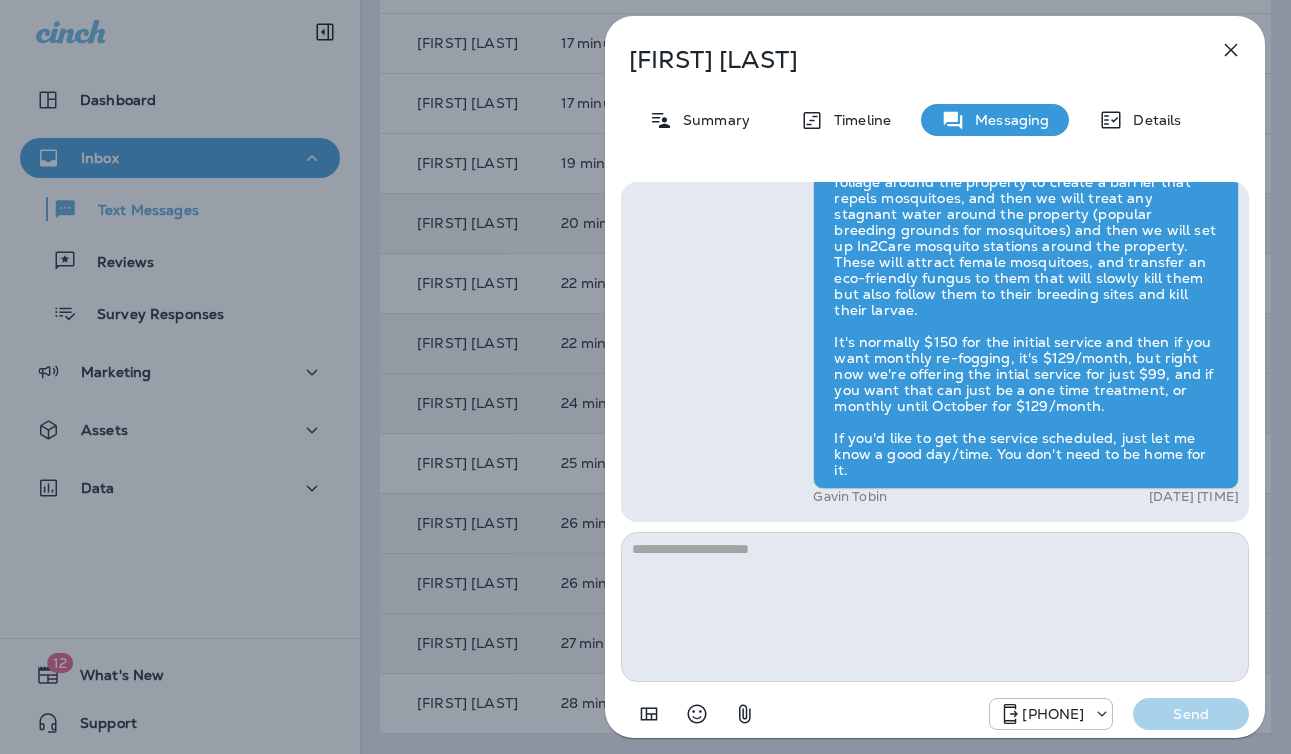 drag, startPoint x: 562, startPoint y: 346, endPoint x: 573, endPoint y: 348, distance: 11.18034 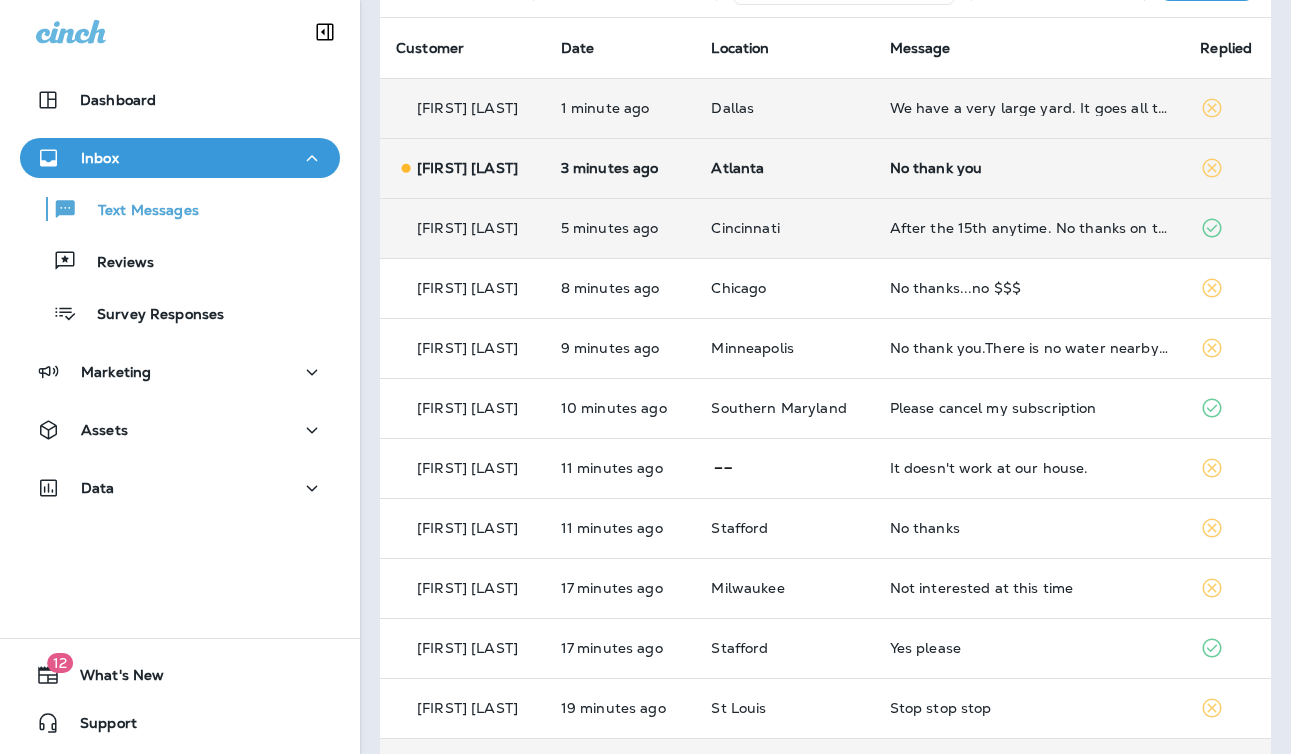 scroll, scrollTop: 0, scrollLeft: 0, axis: both 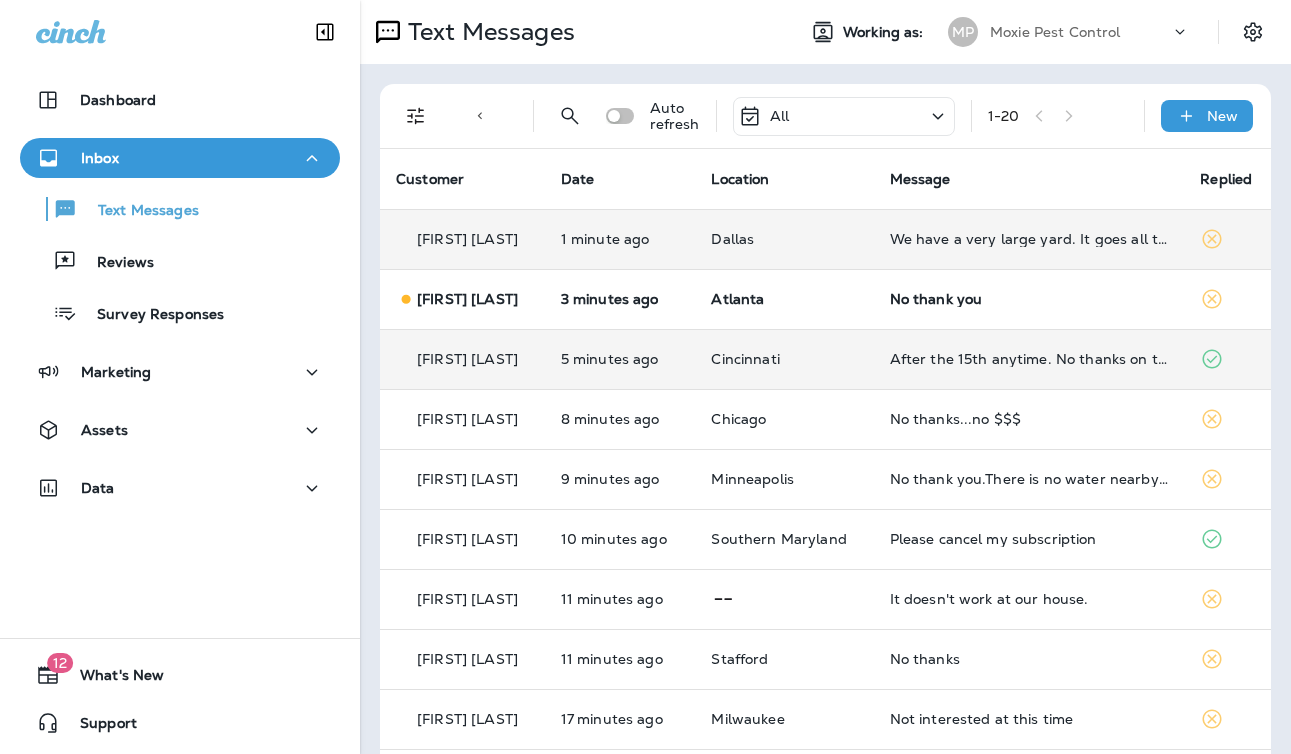 click on "1  -  20" at bounding box center [1058, 116] 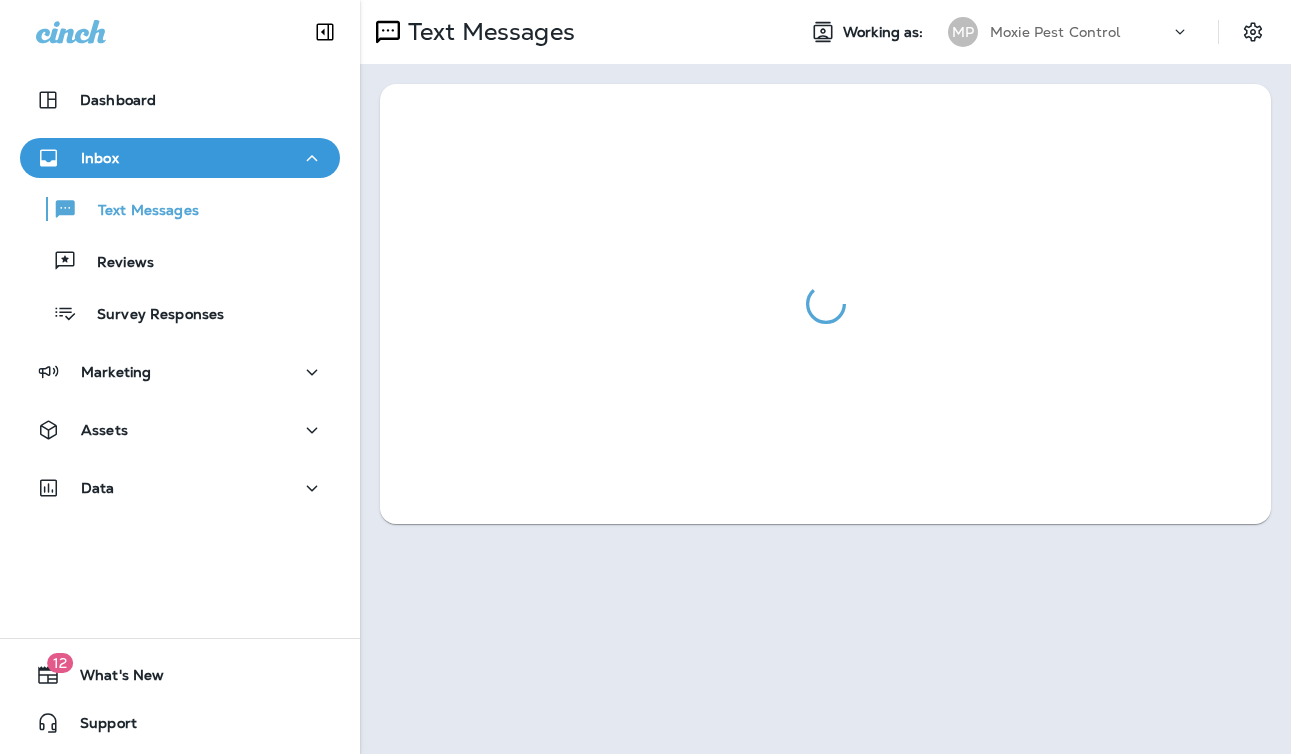 scroll, scrollTop: 0, scrollLeft: 0, axis: both 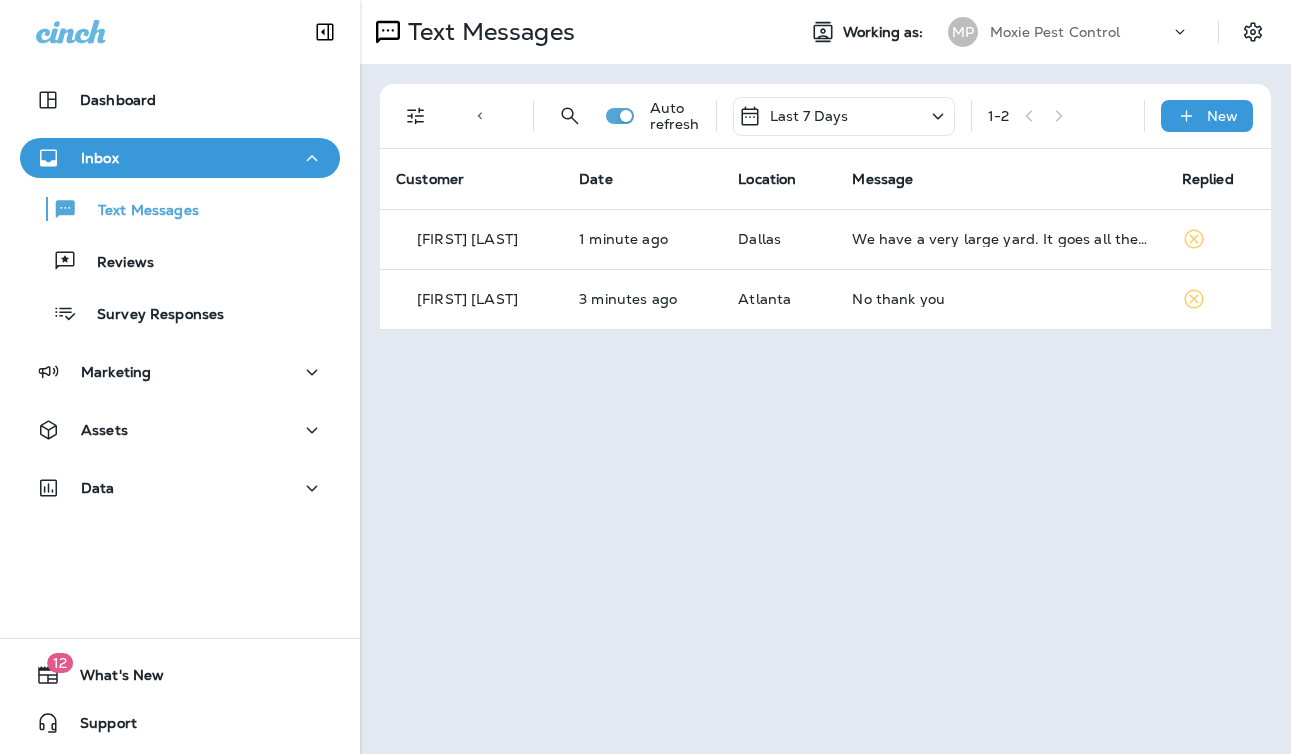 click on "Last 7 Days" at bounding box center [809, 116] 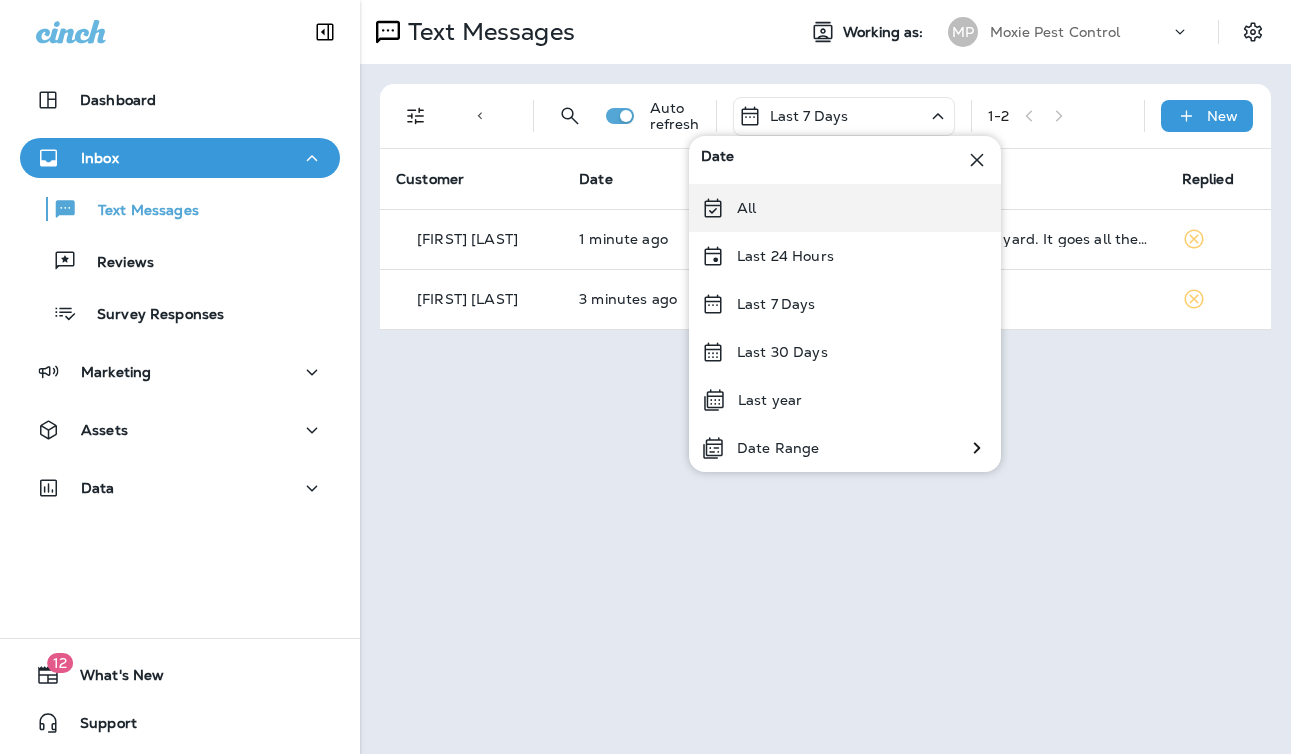 click on "All" at bounding box center [845, 208] 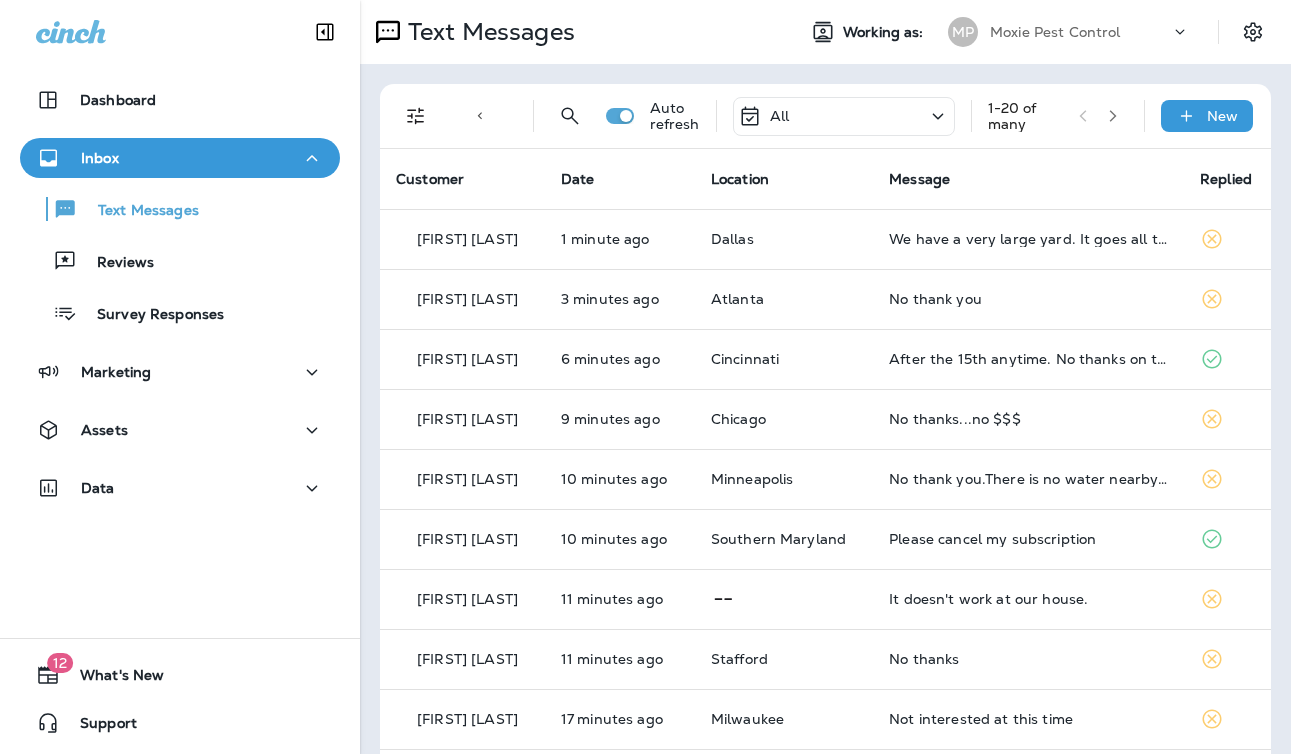 click at bounding box center (416, 116) 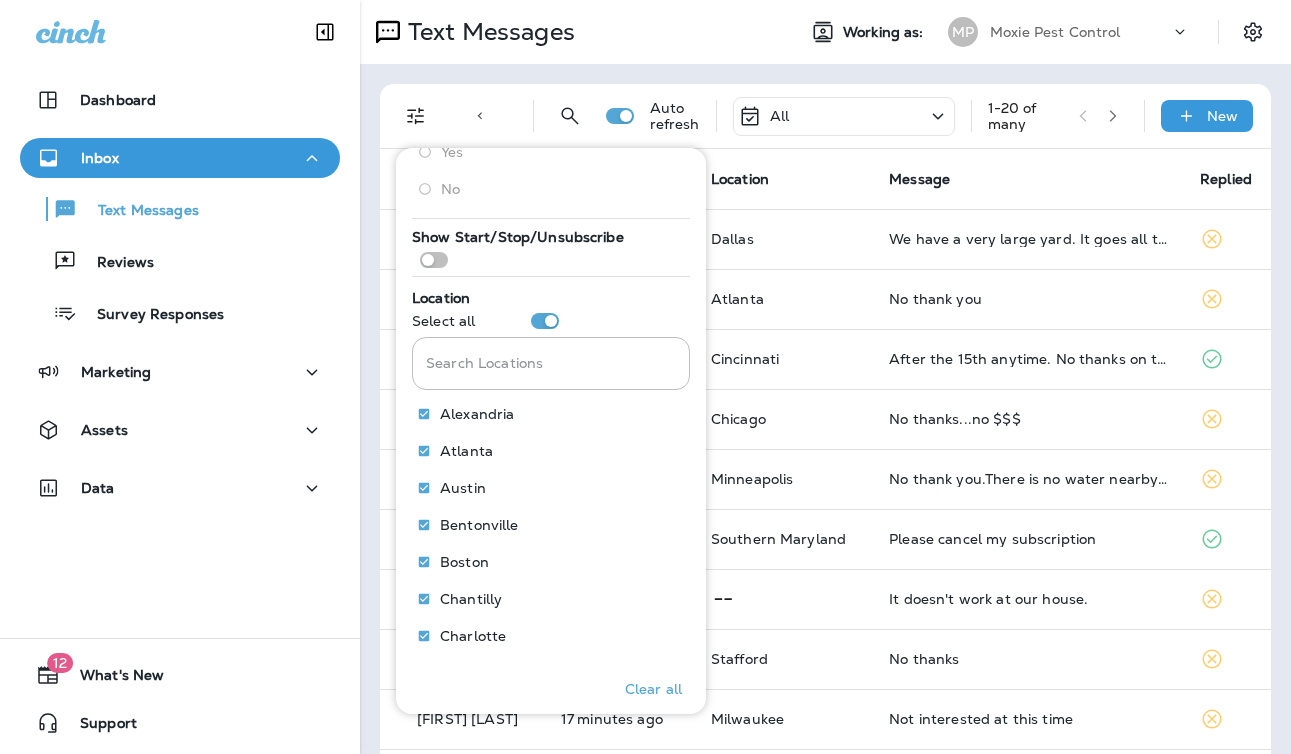 scroll, scrollTop: 0, scrollLeft: 0, axis: both 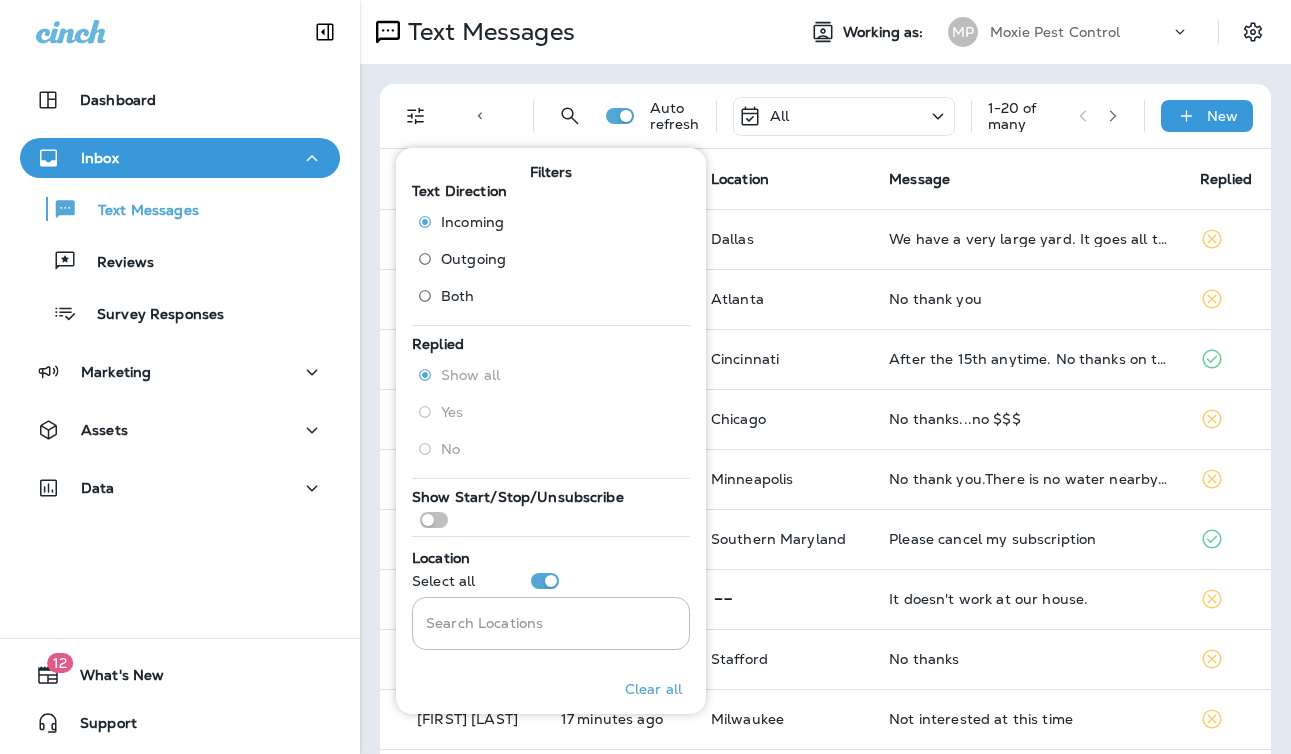 click on "Message" at bounding box center [1028, 179] 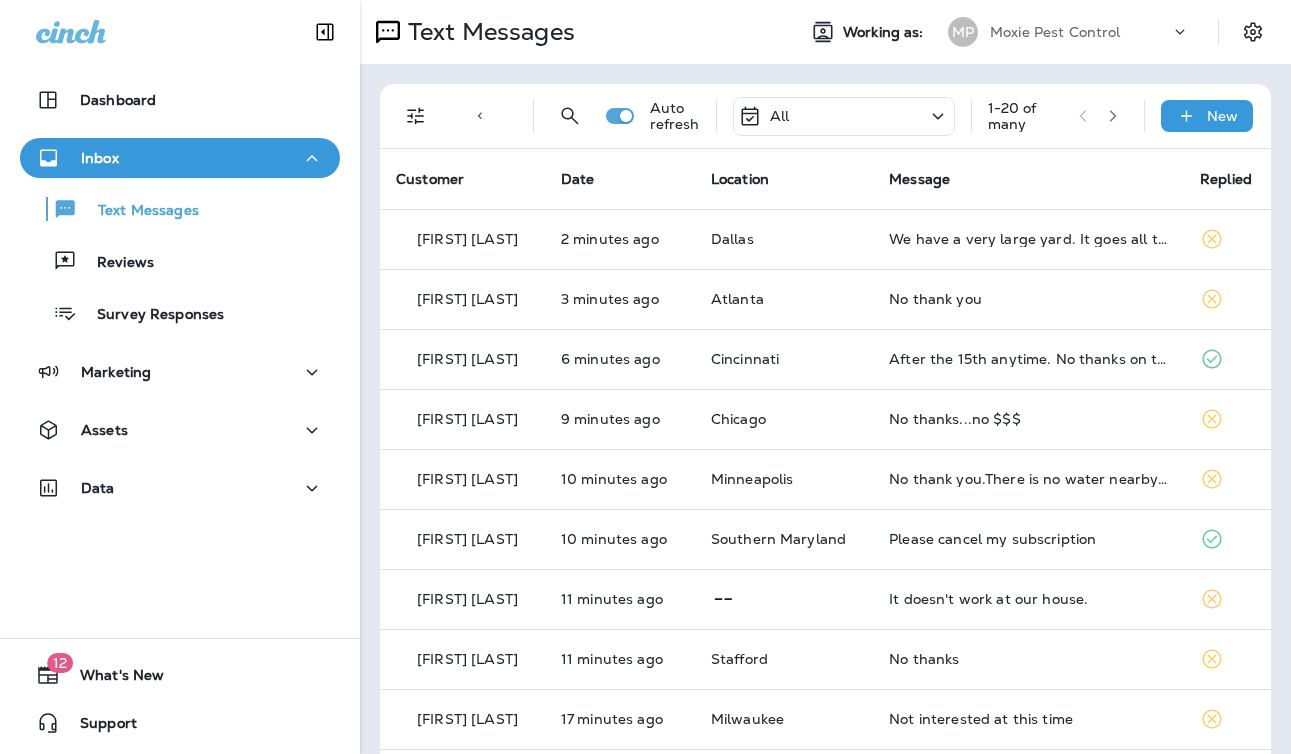 click 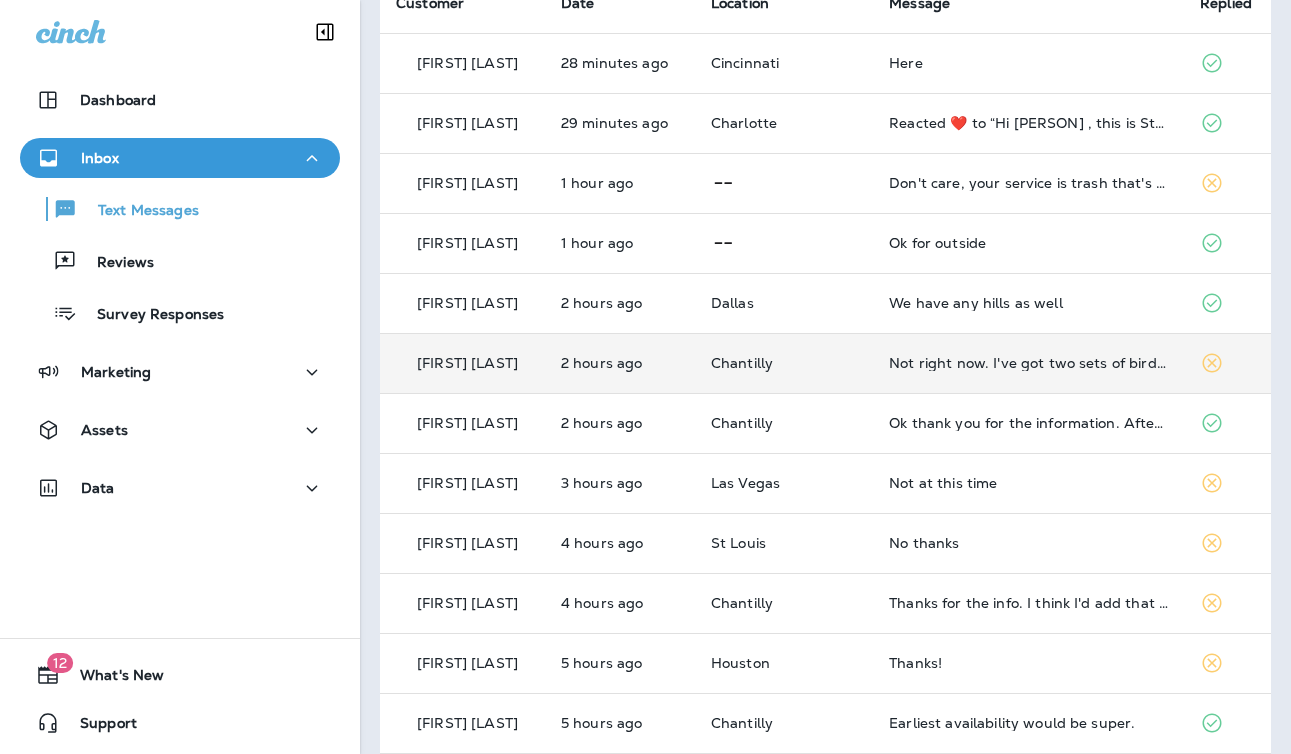 scroll, scrollTop: 183, scrollLeft: 0, axis: vertical 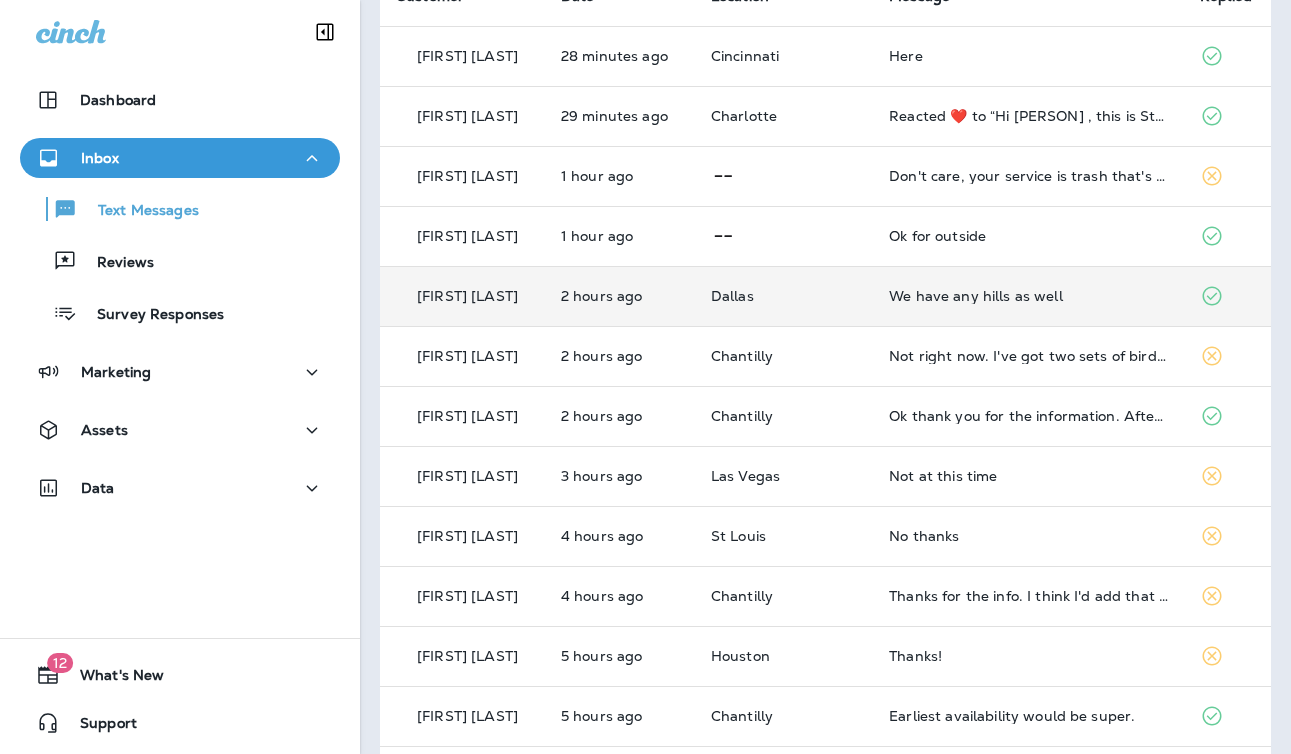 click on "Dallas" at bounding box center (784, 296) 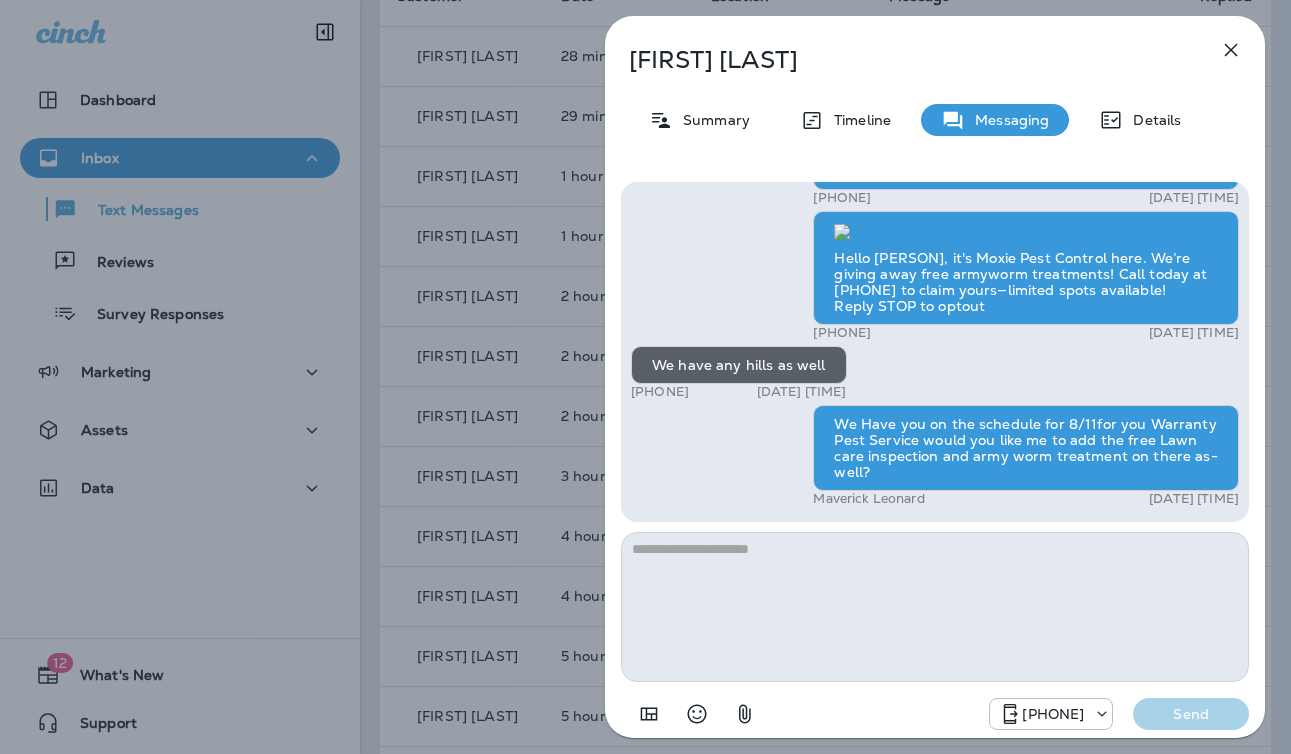 click on "[PERSON] [LAST] Summary Timeline Messaging Details Hello [PERSON],
Noel from Moxie Pest Control here, we're giving away free armyworm treatments. Call me today at [PHONE] to claim your free treatment!
Reply STOP to optout [PHONE] [DATE] [TIME] Prepare for the unpredictable North Texas weather! Start your preparations today with Moxie Sprinkler Maintenance. Be one of the first 50 to schedule a sprinkler inspection and receive a FREE Winterization Service! Don’t wait—get your system ready!
Call [PHONE]
Reply STOP to optout [PHONE] [DATE] [TIME] Get your lawn summer-ready with Moxie Lawn Care! Call [PHONE] to book your first service and enjoy a healthy green yard—plus a free mosquito treatment on us for signing up.
Reply STOP to optout [PHONE] [DATE] [TIME] [PHONE] [DATE] [TIME] [PHONE] [DATE] [TIME] We have any hills as well [PHONE] [DATE] [TIME] [FIRST] [LAST] [DATE] [TIME] Send" at bounding box center [645, 377] 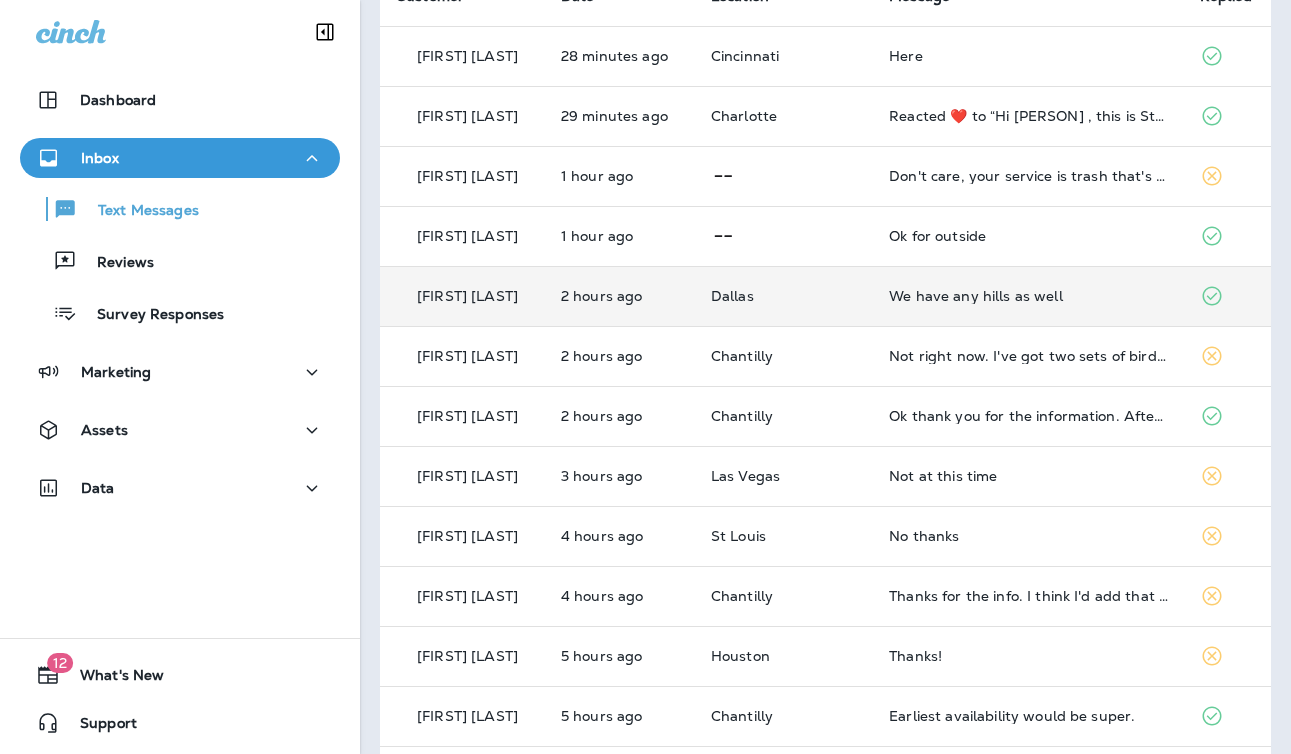 click on "We have any hills as well" at bounding box center (1028, 296) 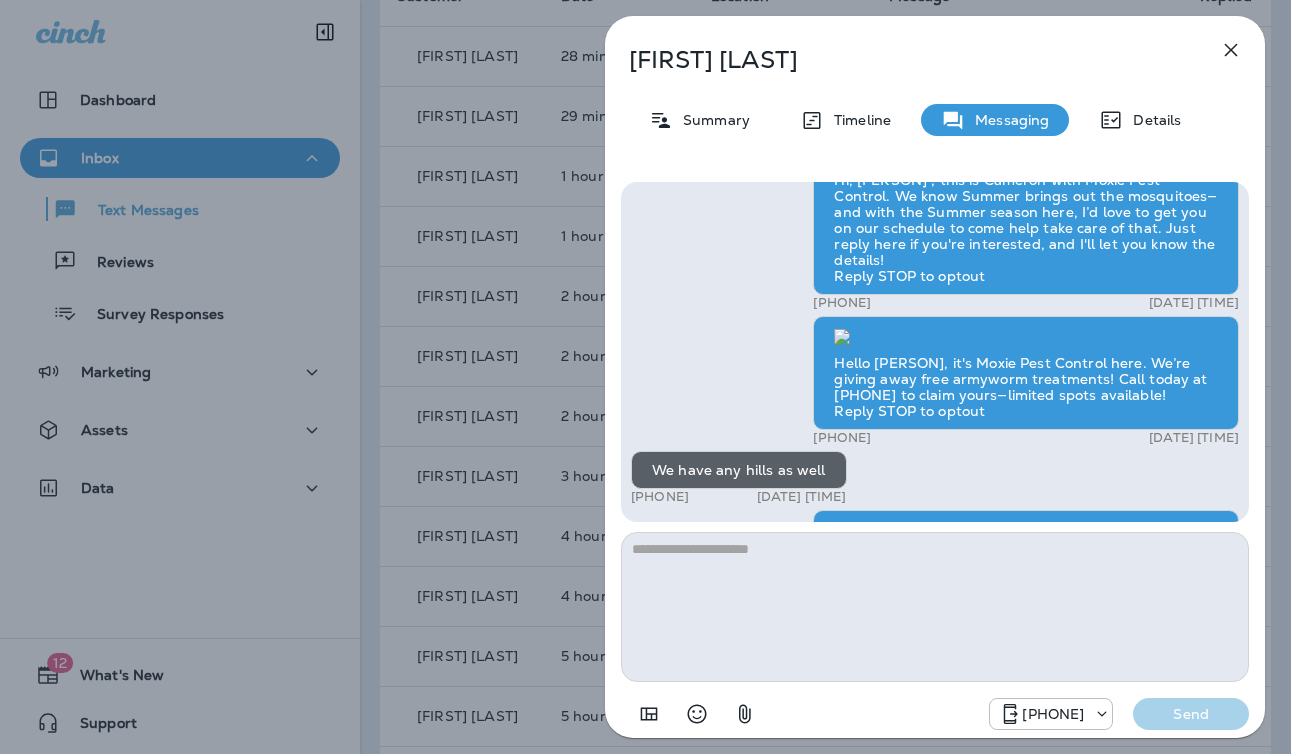 scroll, scrollTop: 1, scrollLeft: 0, axis: vertical 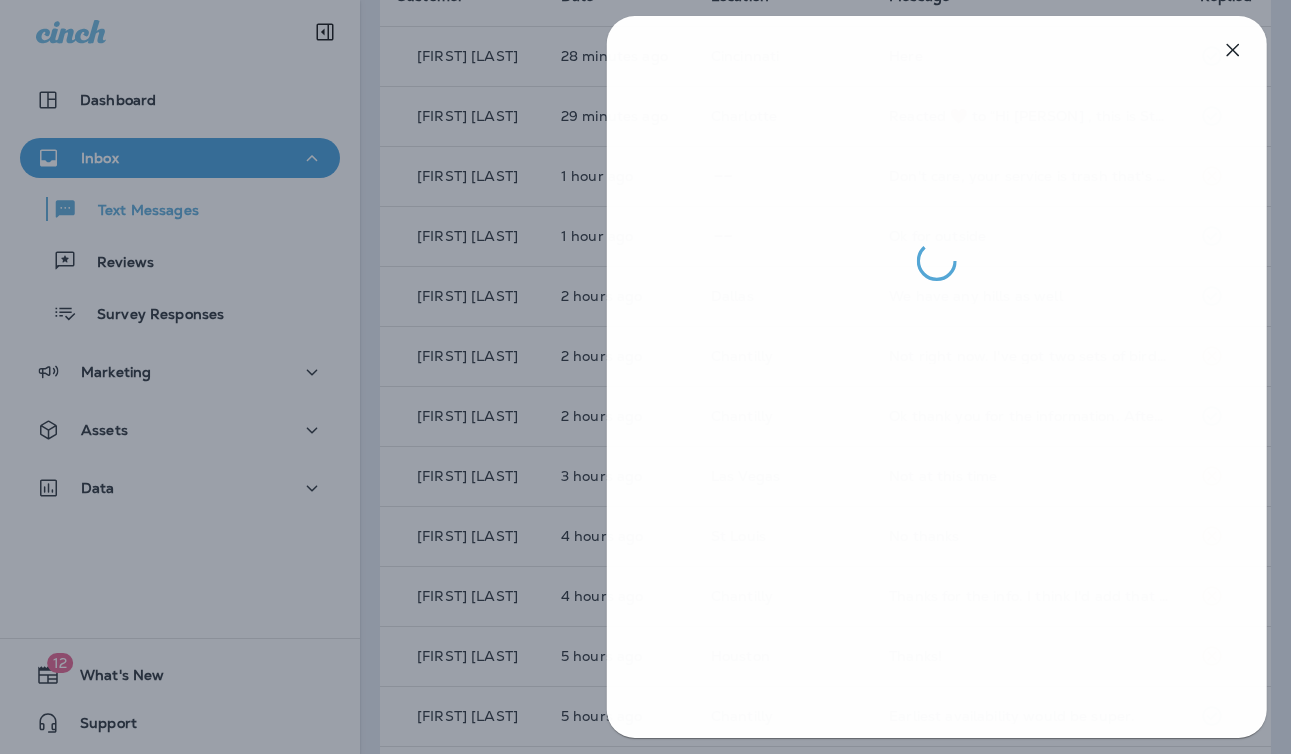 click at bounding box center [937, 377] 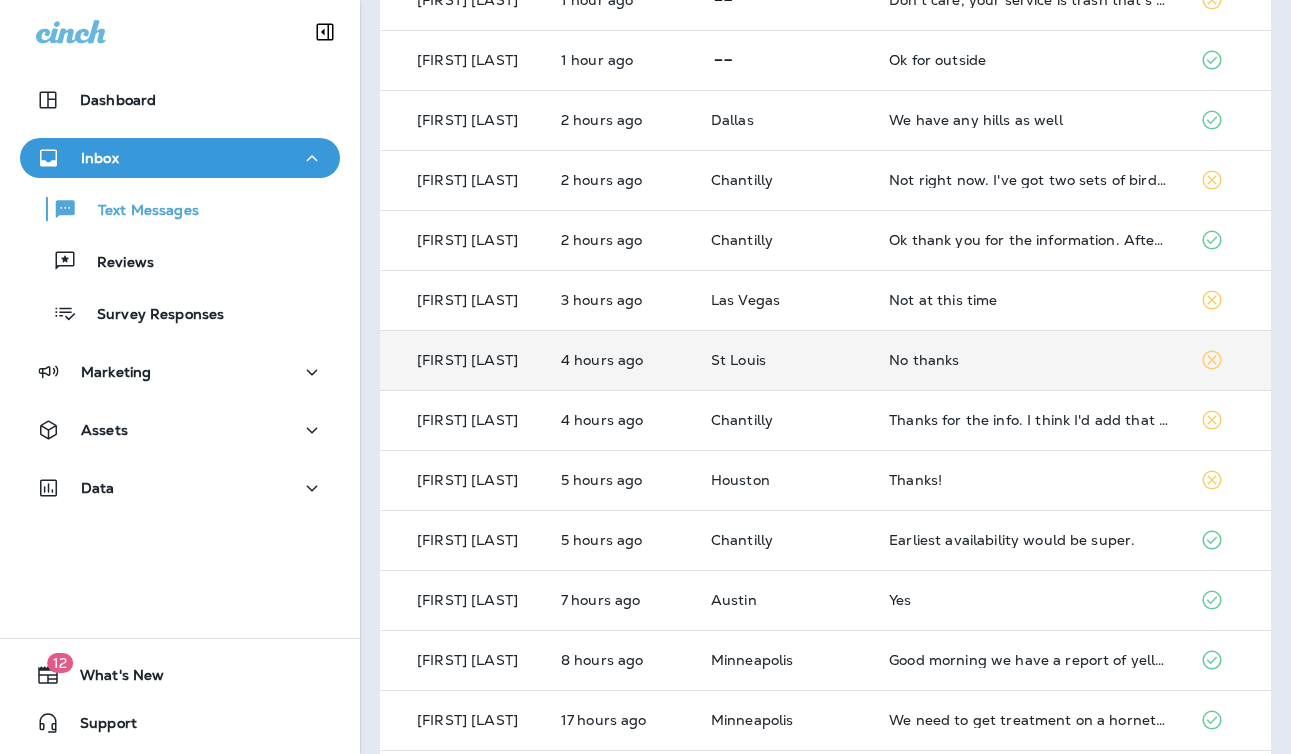 scroll, scrollTop: 360, scrollLeft: 0, axis: vertical 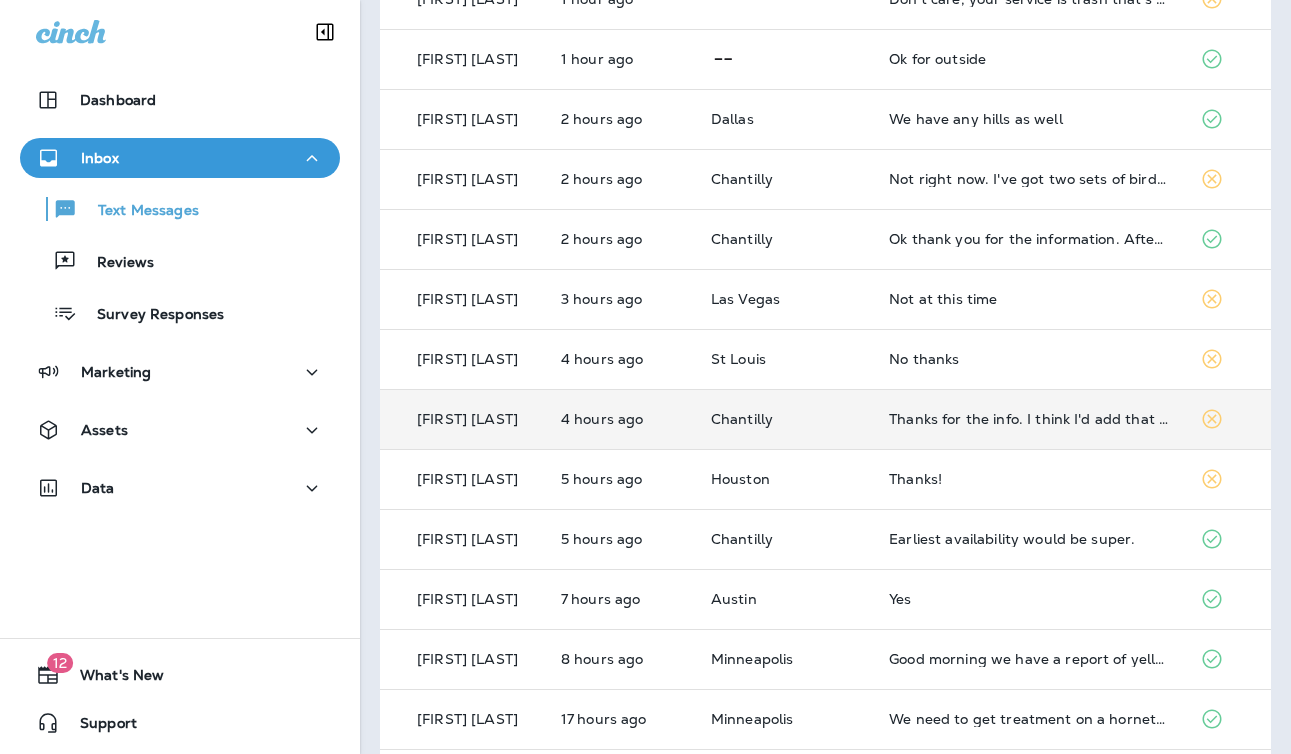 click on "Chantilly" at bounding box center [784, 419] 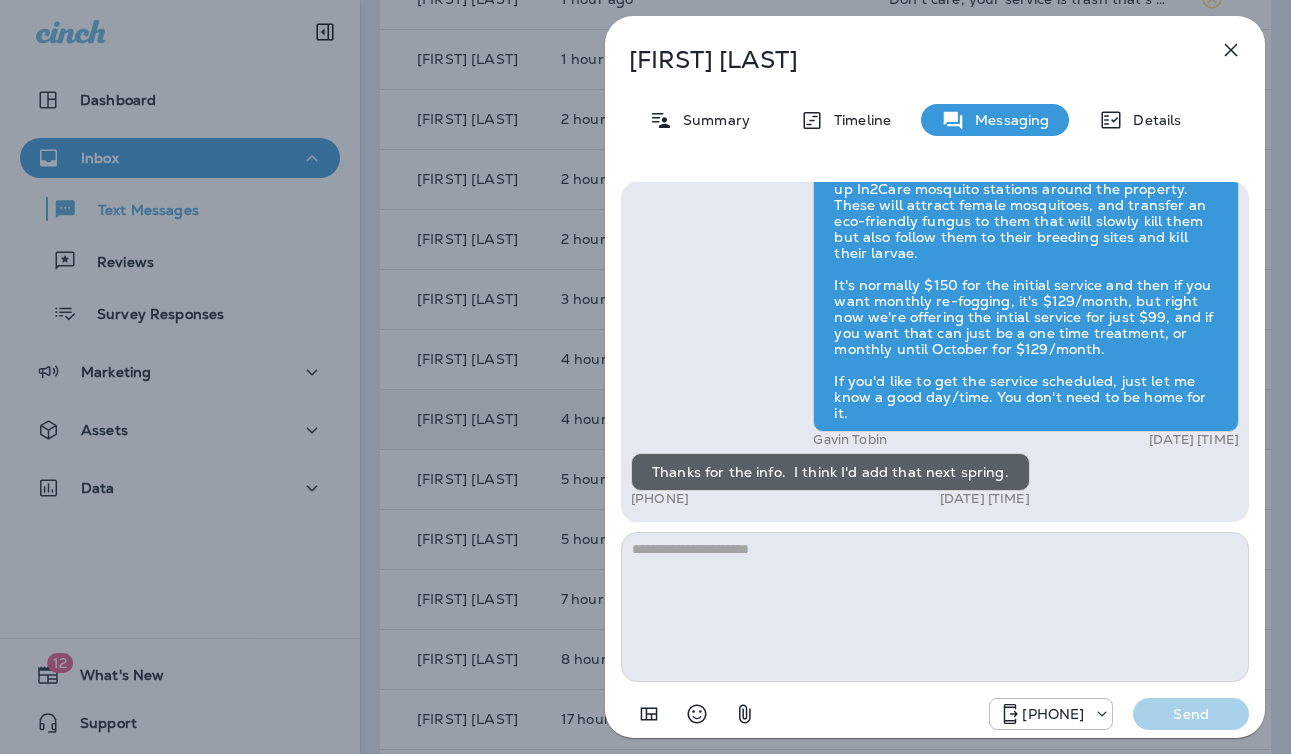 click on "[FIRST] [LAST] Summary Timeline Messaging Details Hi, [PERSON], this is Cameron with Moxie Pest Control. We know Summer brings out the mosquitoes—and with the Summer season here, I’d love to get you on our schedule to come help take care of that. Just reply here if you're interested, and I'll let you know the details!
Reply STOP to optout [PHONE] [DATE] [TIME] Just checking in, [PERSON] . Our mosquito service is extremely effective, and it's totally pet and family friendly! We get awesome reviews on it. Want me to send you more details?
Reply STOP to optout [PHONE] [DATE] [TIME] Hi when will my yard be treated again? [PHONE] [DATE] [TIME] How much is the mosquito treatment [PHONE] [DATE] [TIME] [FIRST] [LAST] [DATE] [TIME] Thanks for the info. I think I'd add that next spring. [PHONE] [DATE] [TIME] [PHONE] Send" at bounding box center [645, 377] 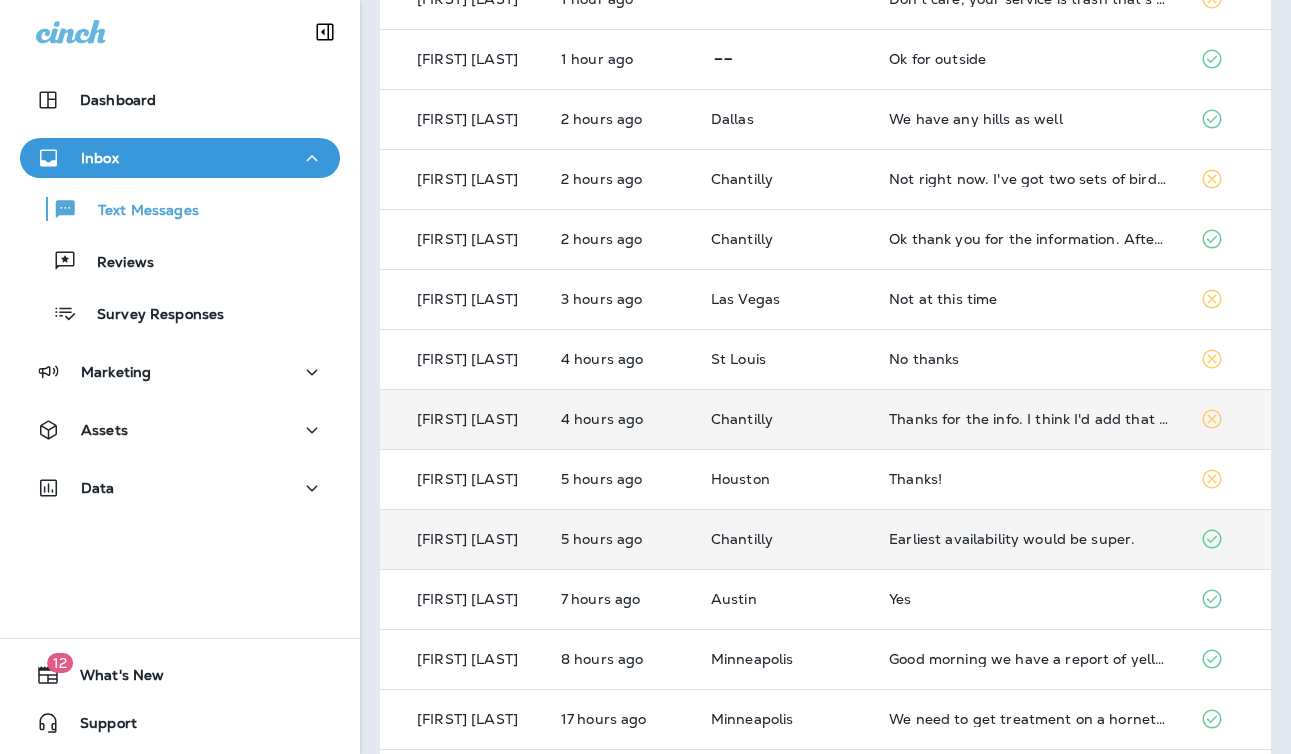 click on "Chantilly" at bounding box center (784, 539) 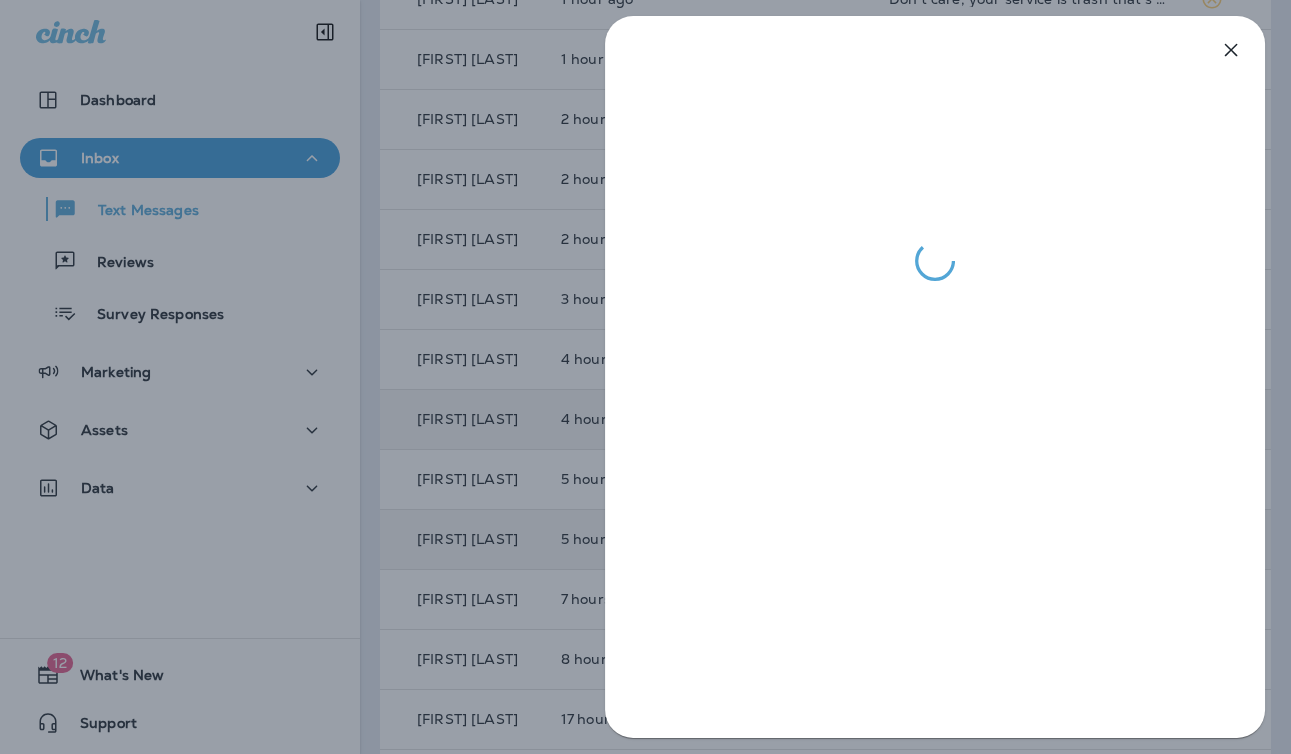 click at bounding box center [645, 377] 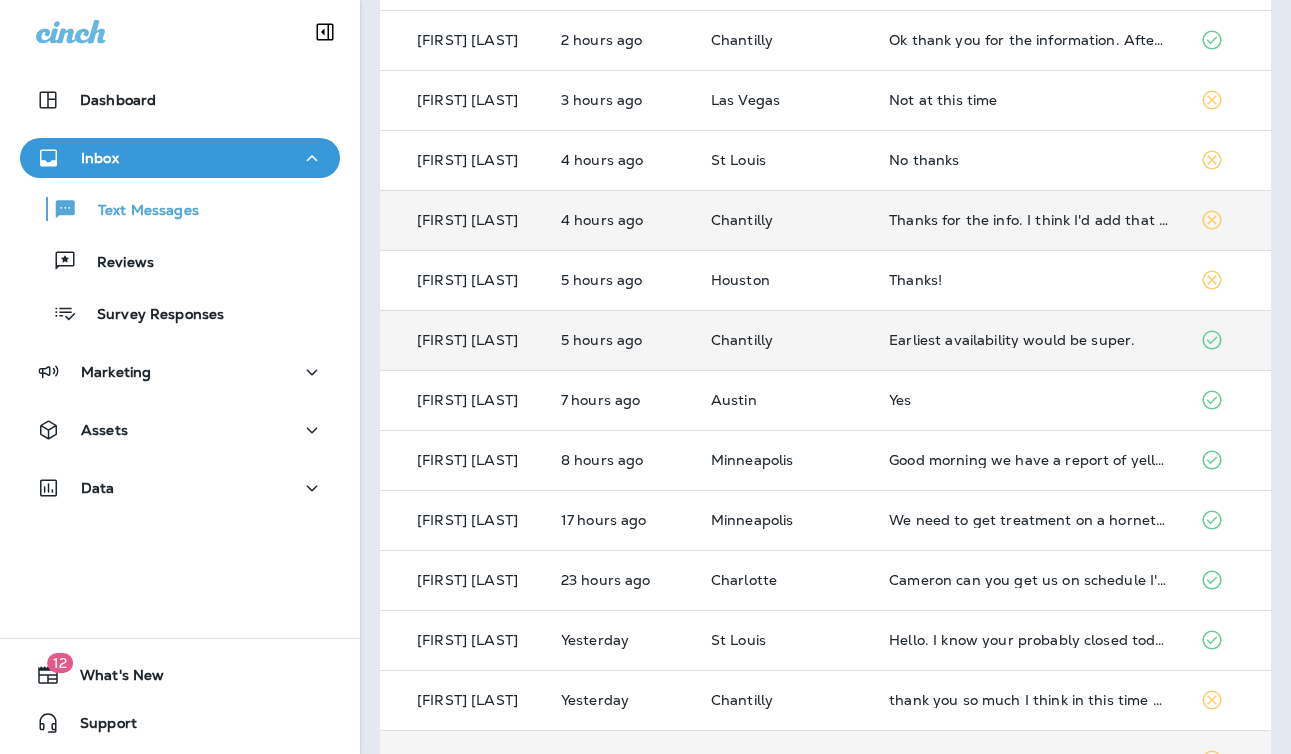 scroll, scrollTop: 676, scrollLeft: 0, axis: vertical 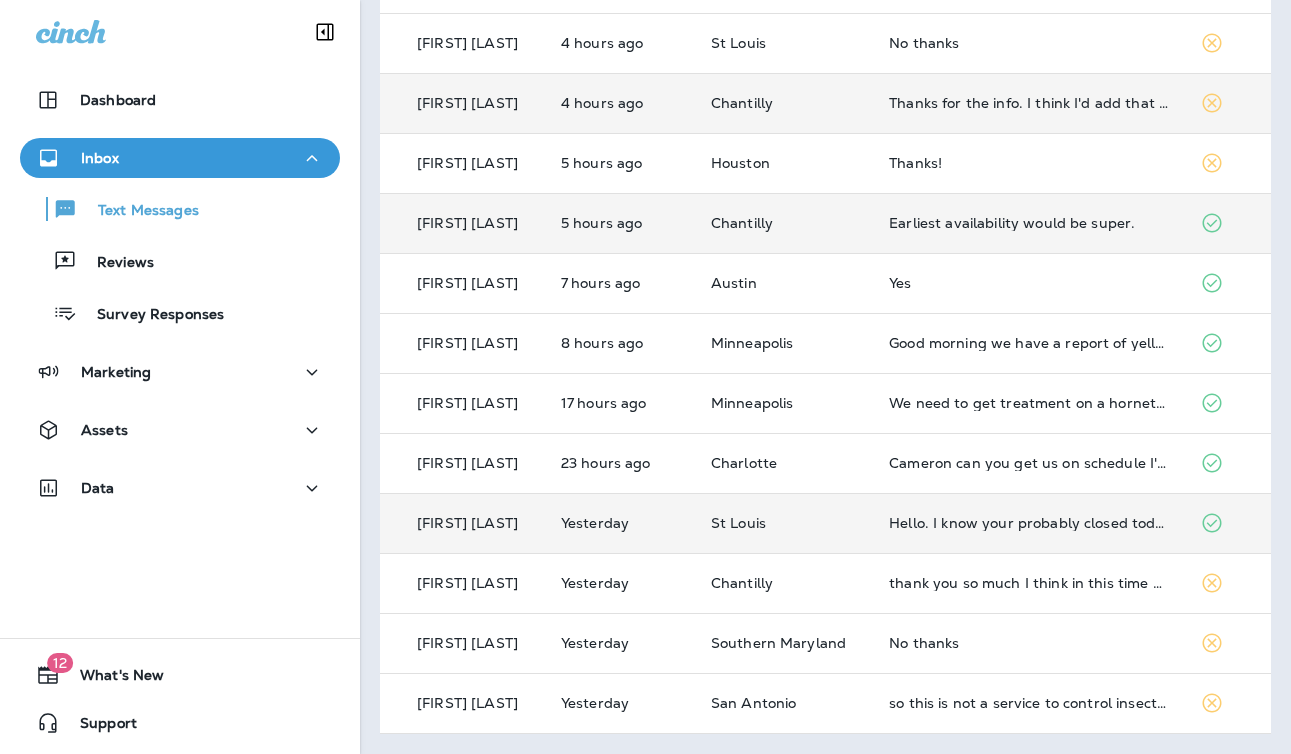 click on "St Louis" at bounding box center (784, 523) 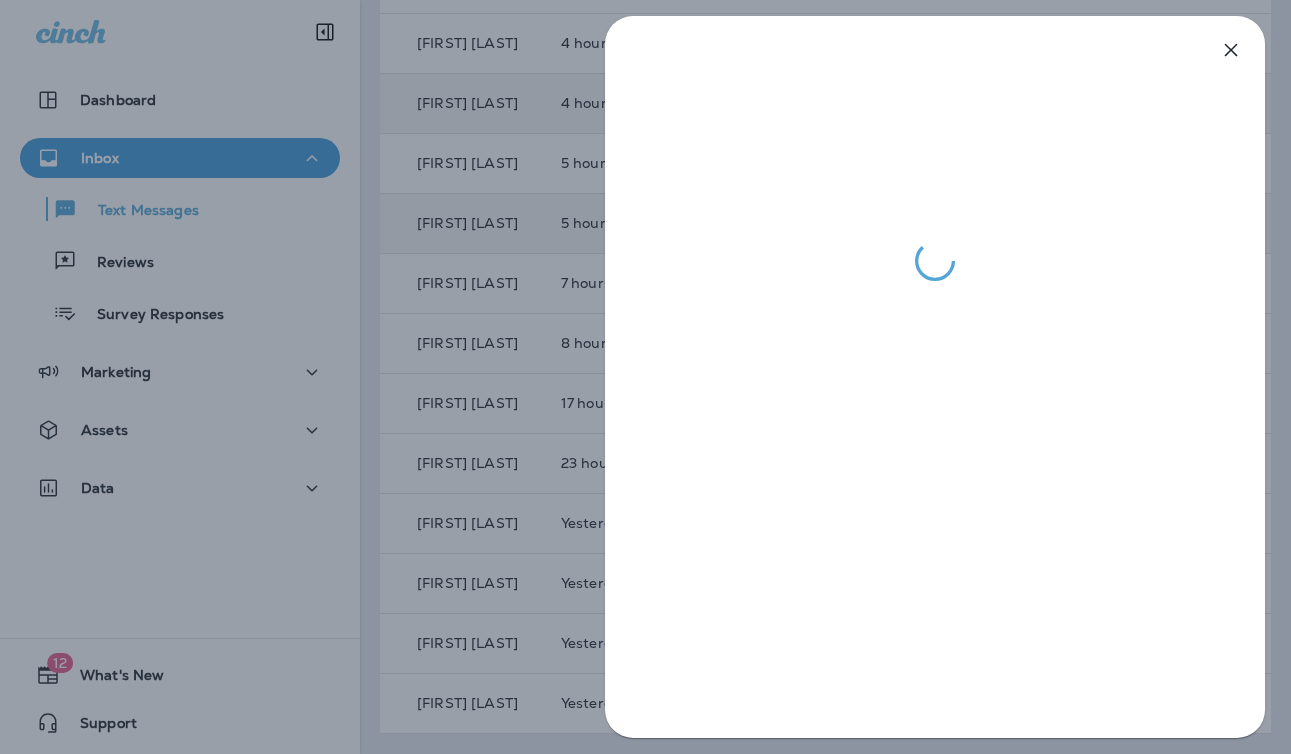 click at bounding box center (645, 377) 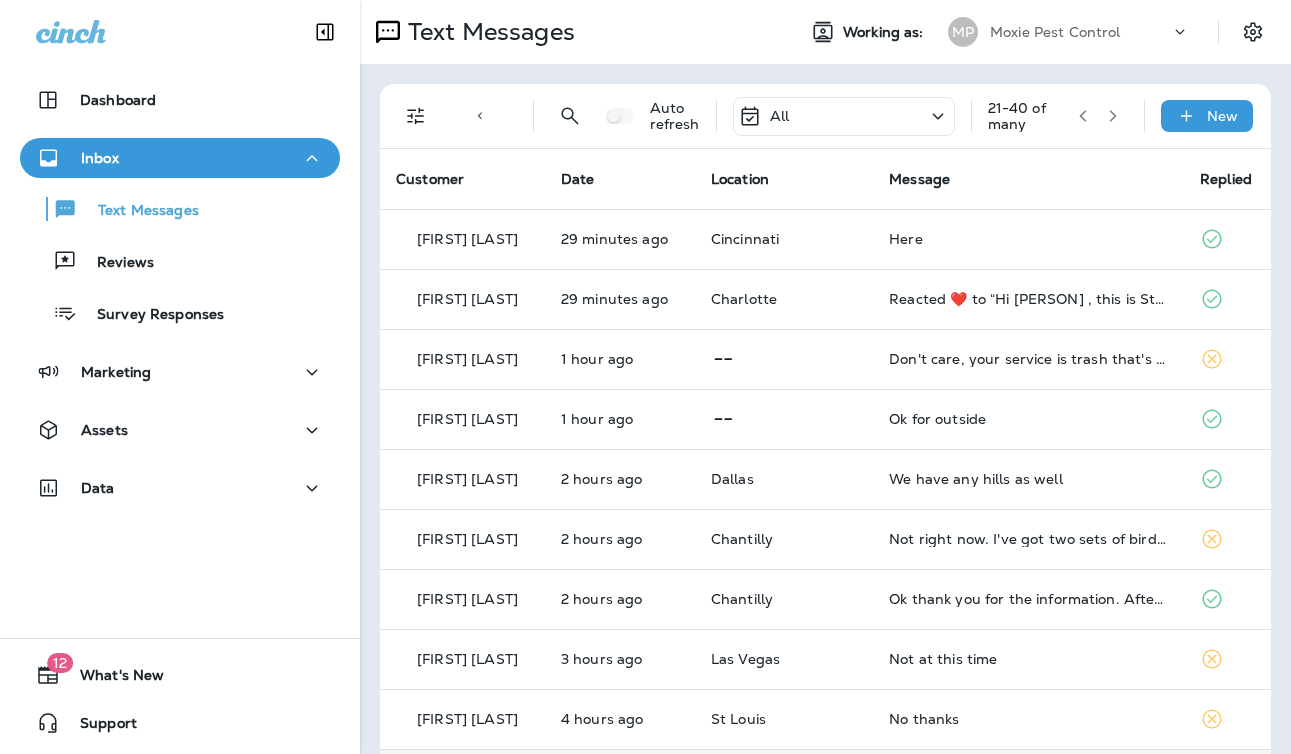 scroll, scrollTop: 676, scrollLeft: 0, axis: vertical 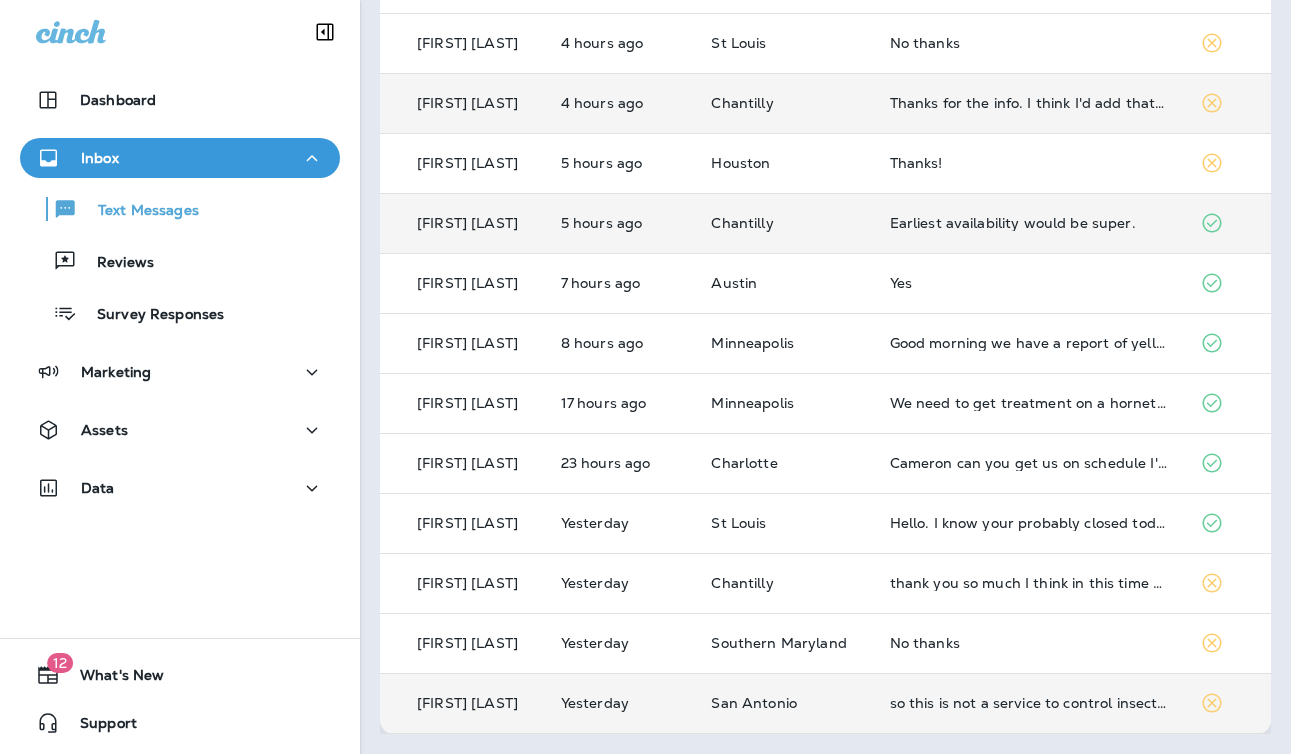 click on "San Antonio" at bounding box center (784, 703) 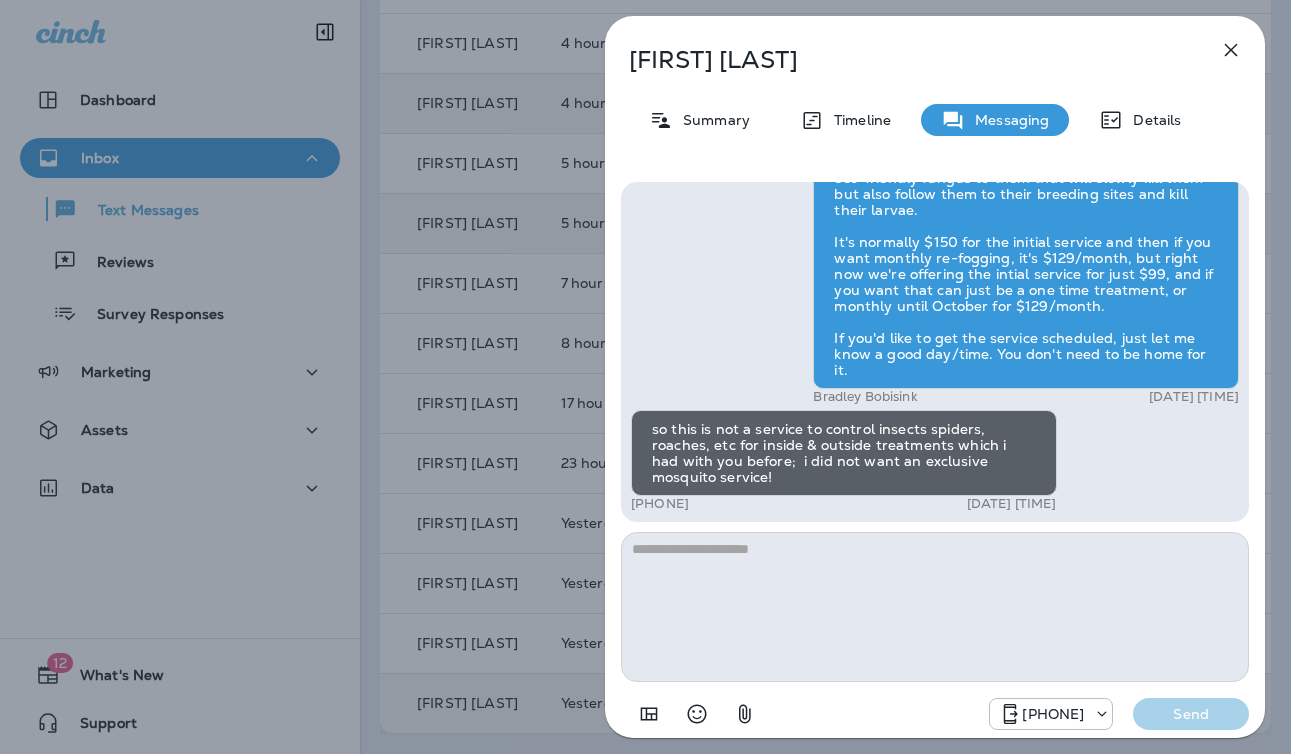 scroll, scrollTop: 1, scrollLeft: 0, axis: vertical 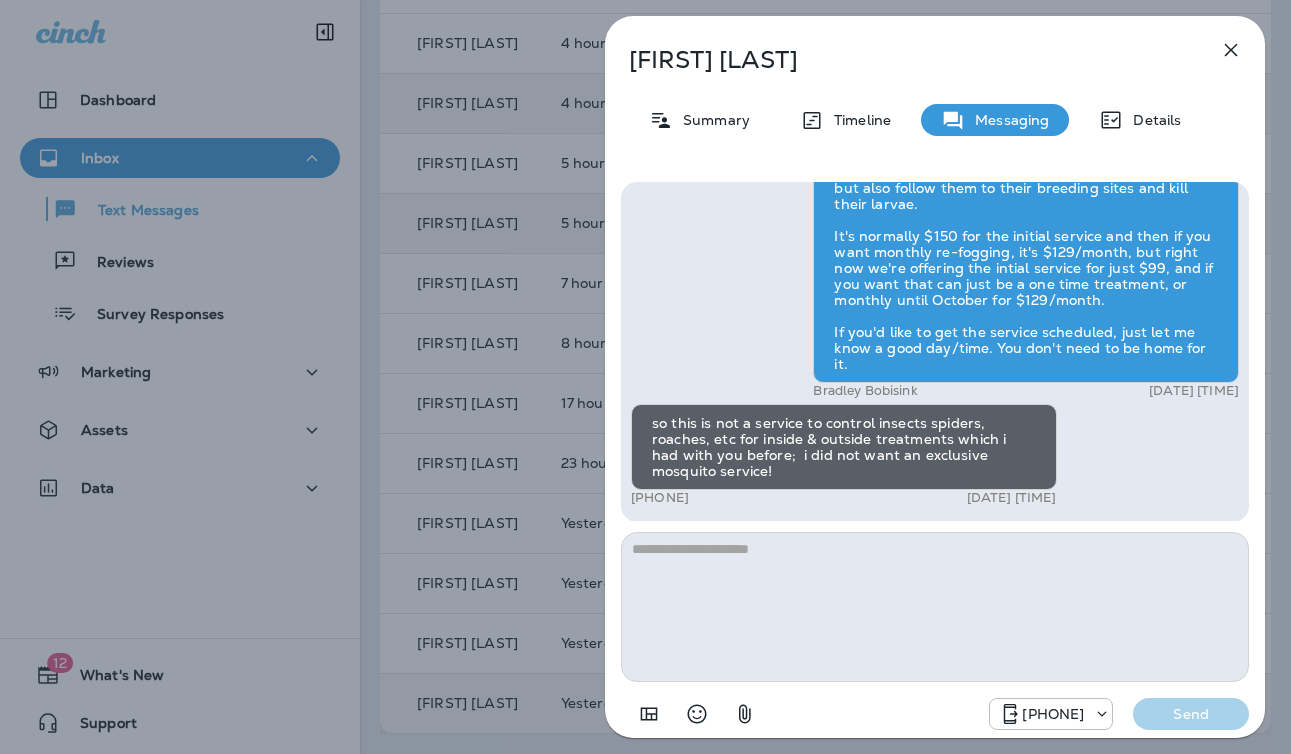 click on "[FIRST] [LAST] Summary Timeline Messaging Details Hi, [PERSON], this is Cameron with Moxie Pest Control. We know Summer brings out the mosquitoes—and with the Summer season here, I’d love to get you on our schedule to come help take care of that. Just reply here if you're interested, and I'll let you know the details!
Reply STOP to optout [PHONE] [DATE] [TIME] we just had Aptive do our last service so we won't need it till September, so if we tie both svcs together, include Vet status, what would be total cost & is pest svc 3 or 4x ?
~ [PERSON] [PHONE] [DATE] [TIME] [FIRST] [LAST] [DATE] [TIME] so this is not a service to control insects spiders, roaches, etc for inside & outside treatments which i had with you before; i did not want an exclusive mosquito service! [PHONE] [DATE] [TIME] [PHONE] Send" at bounding box center [645, 377] 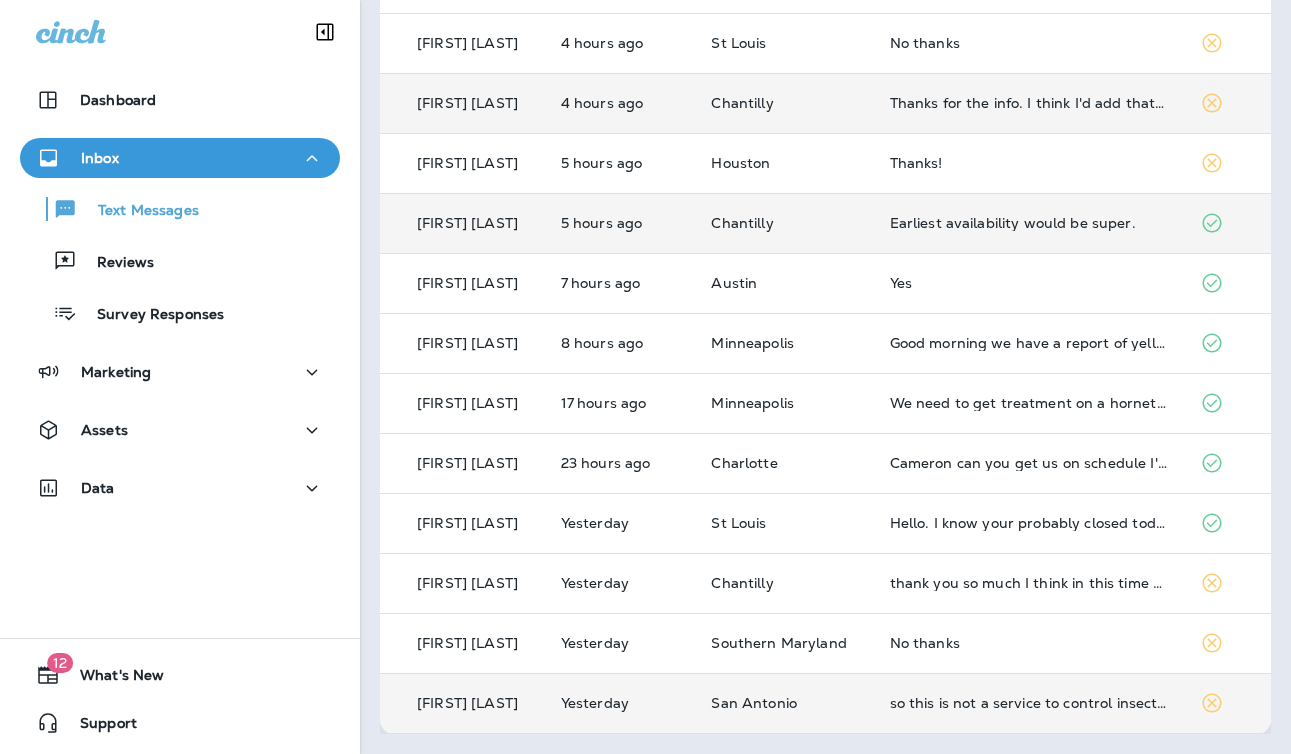 scroll, scrollTop: 0, scrollLeft: 0, axis: both 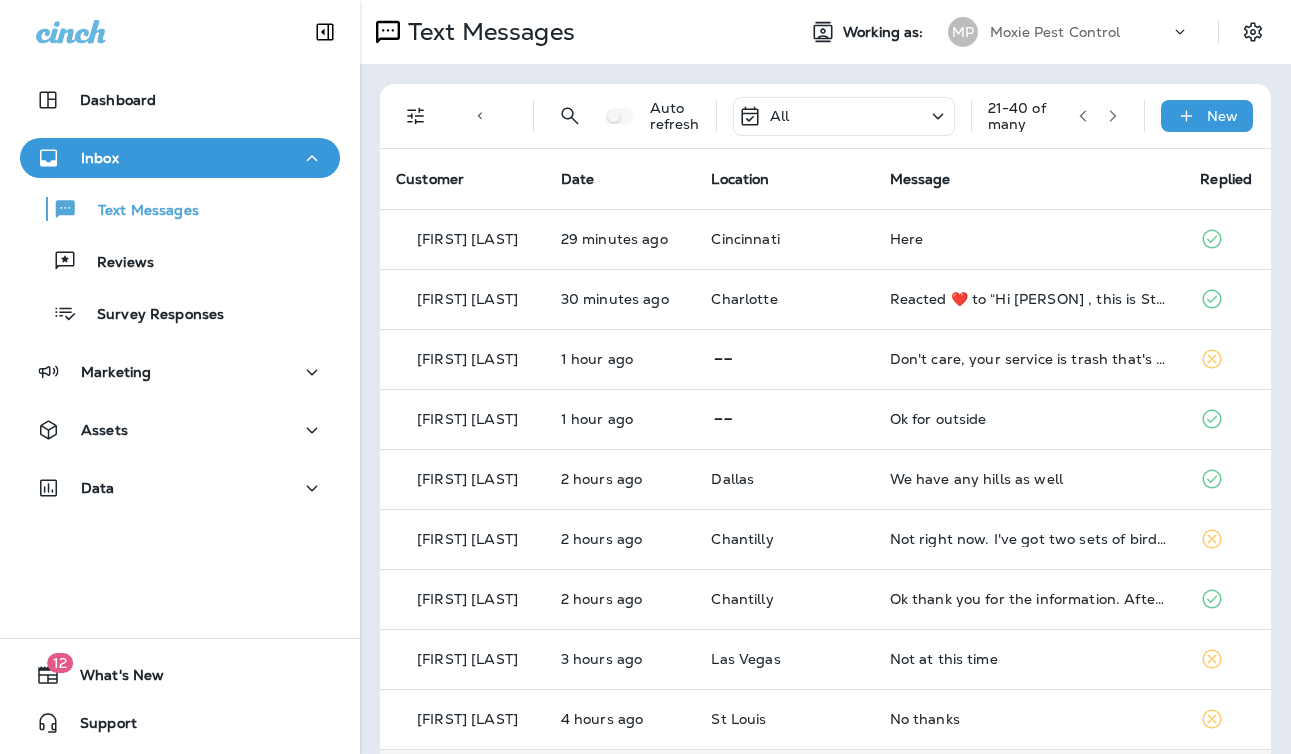click 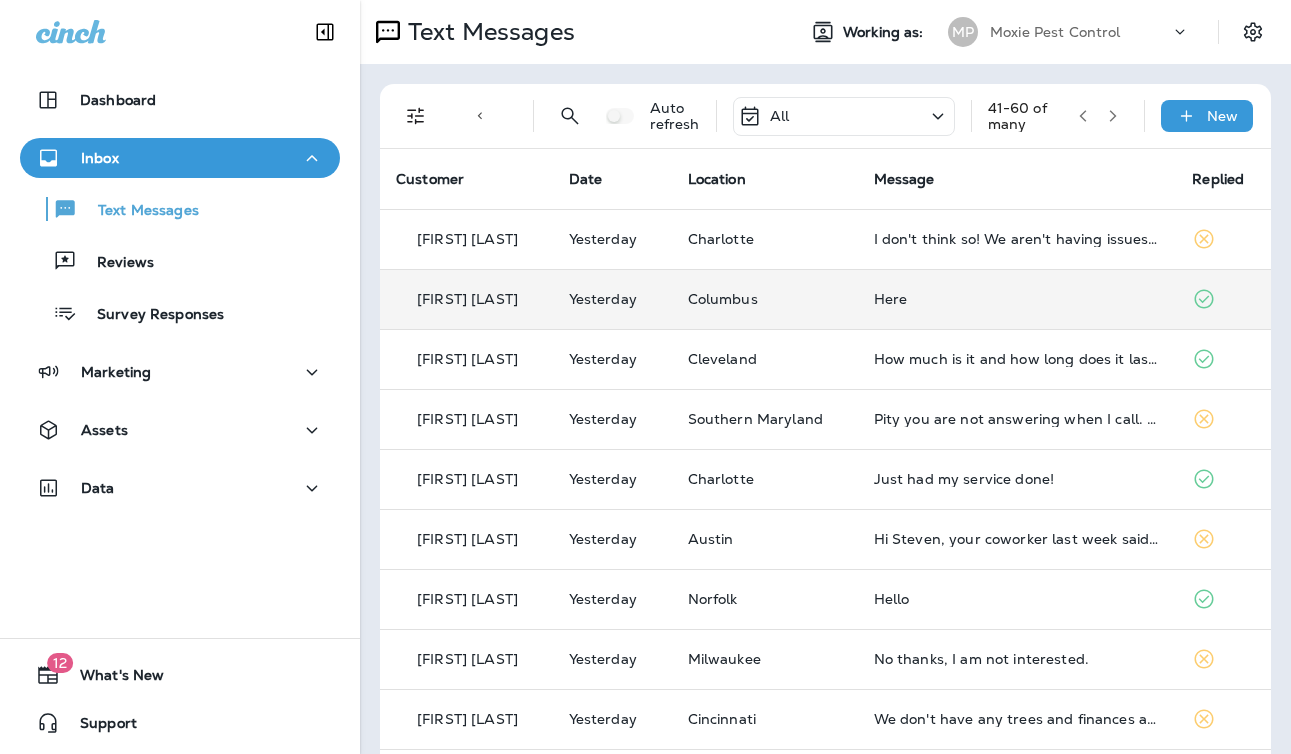 click on "Here" at bounding box center [1017, 299] 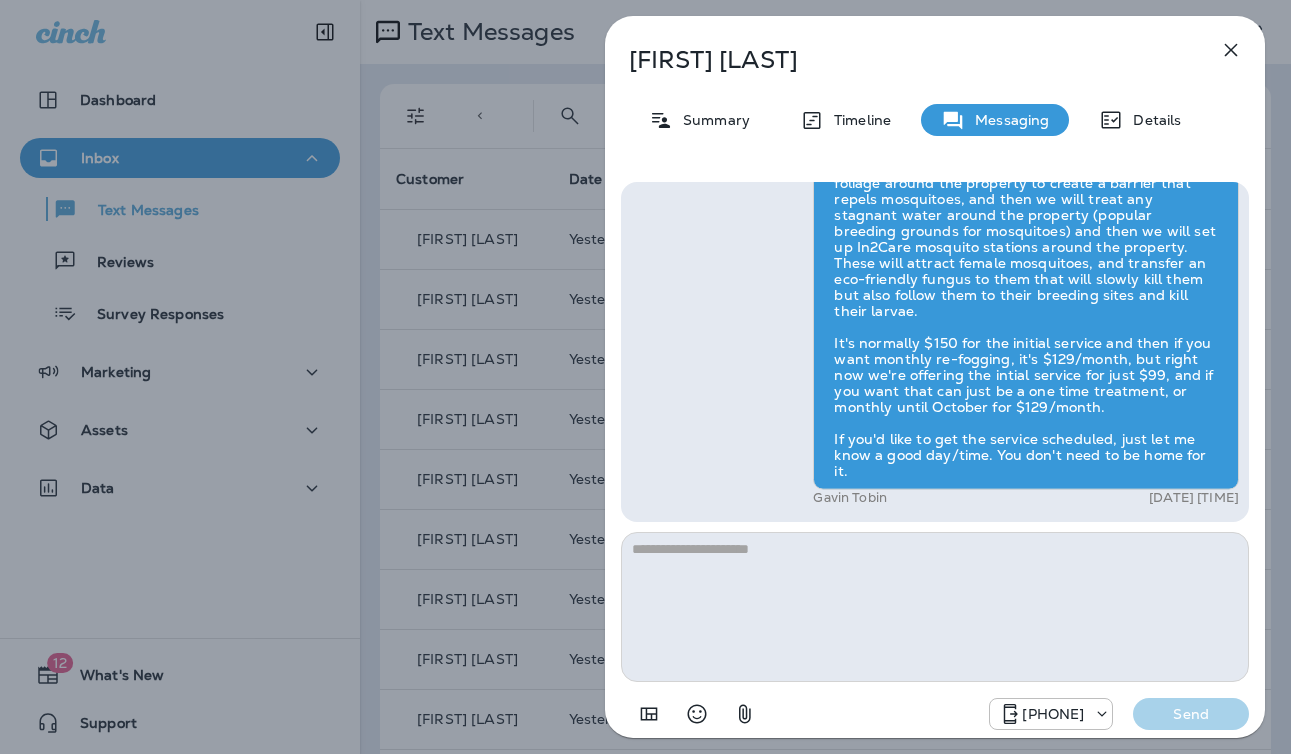click on "Summary Timeline Messaging Details Hi [FIRST], this is Steven with Moxie Pest Control. We know Summer brings out the mosquitoes—and with the Summer season here, I’d love to get you on our schedule to come help take care of that. Just reply here if you're interested, and I'll let you know the details!
Reply STOP to optout [PHONE] [DATE] [TIME] Here [PHONE] [DATE] [TIME] [FIRST] [LAST] [DATE] [TIME] [PHONE] Send" at bounding box center [645, 377] 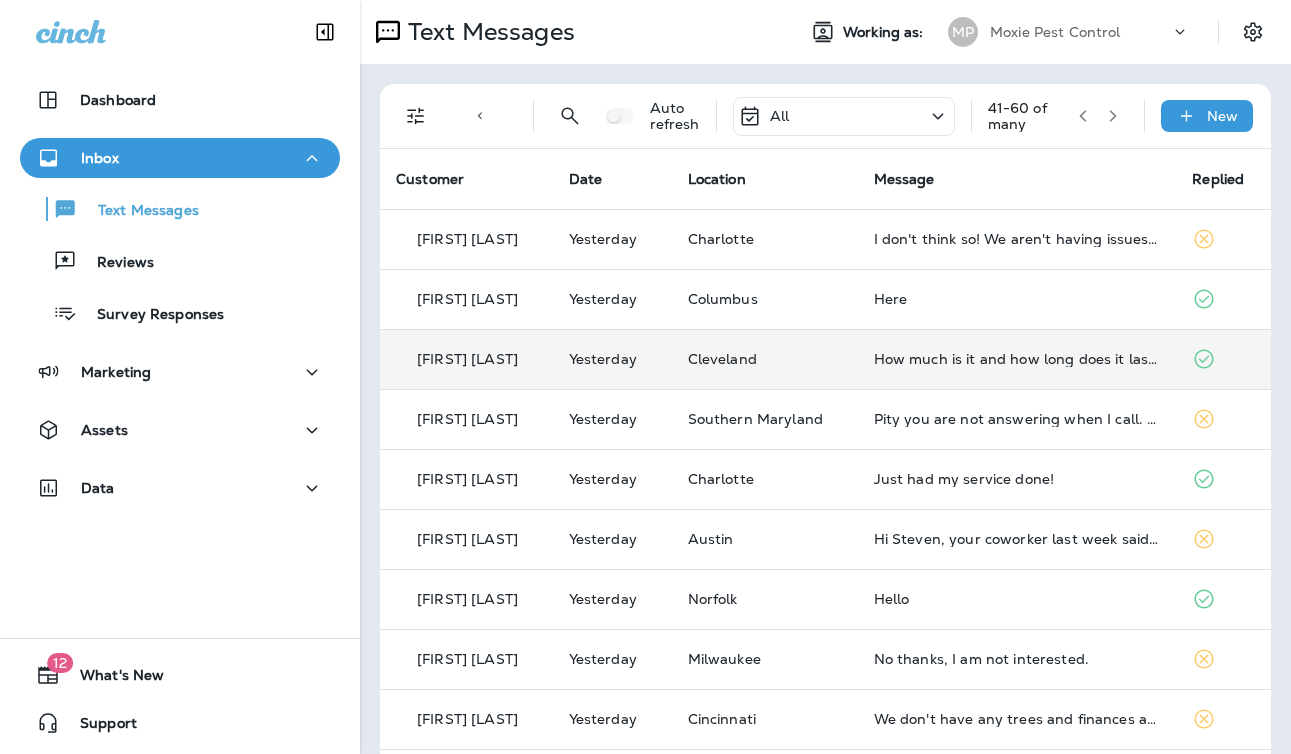 click on "Cleveland" at bounding box center (765, 359) 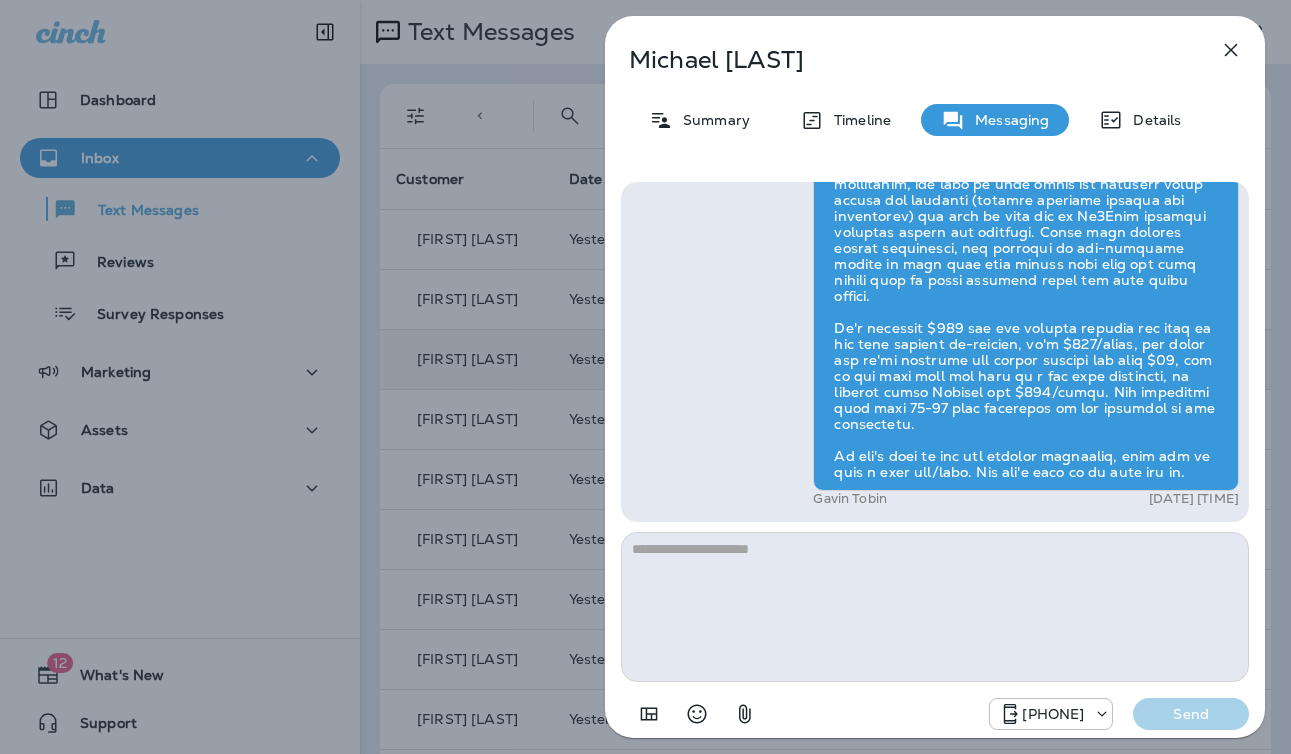 click on "[DATE] [TIME] How much is it and how long does it last ? How do you do it  [PHONE] [DATE] [TIME] [FIRST] [LAST] [DATE] [TIME] [PHONE] Send" at bounding box center (645, 377) 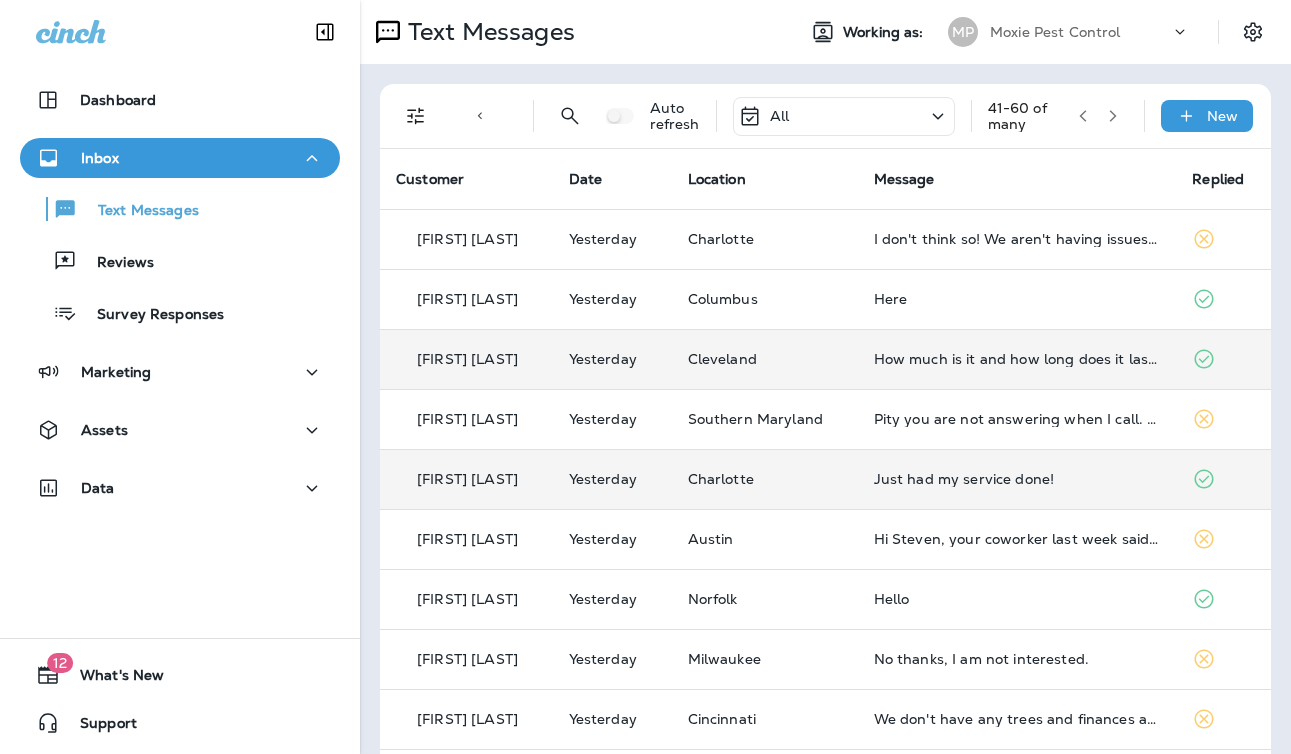 click on "Charlotte" at bounding box center (765, 479) 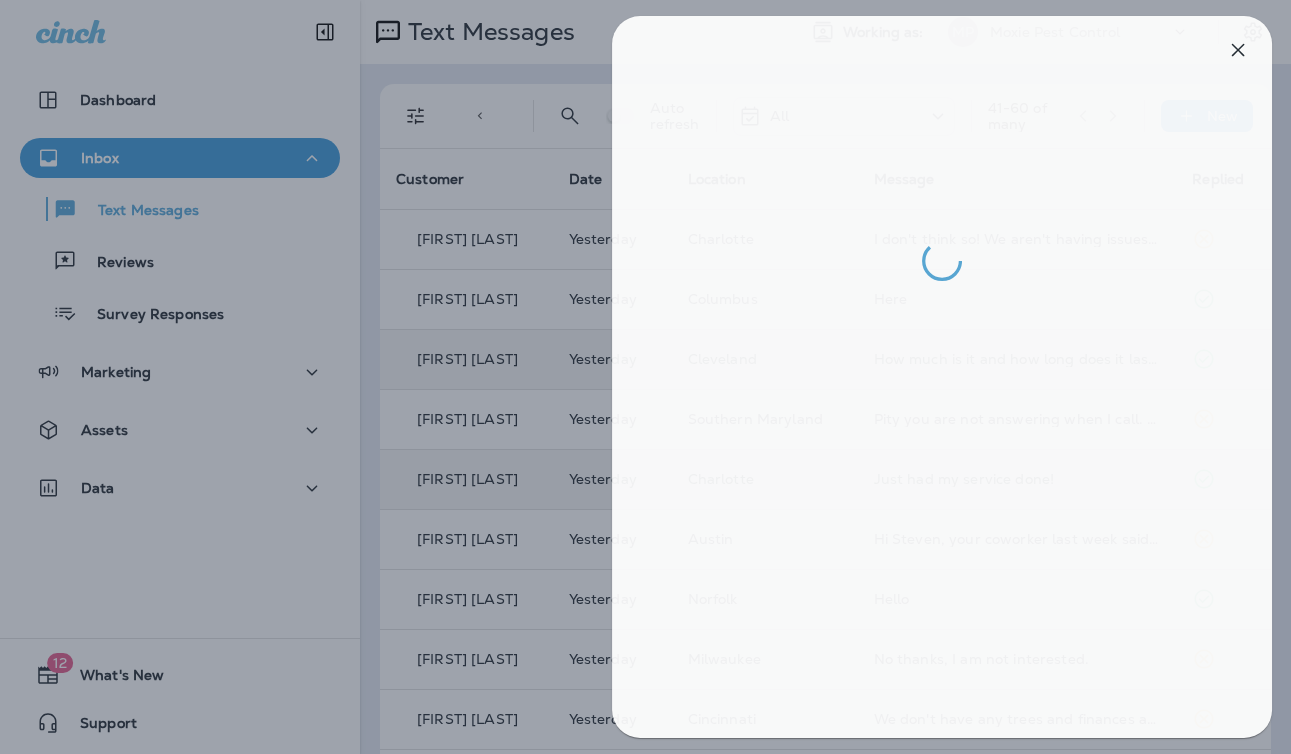 click at bounding box center (652, 377) 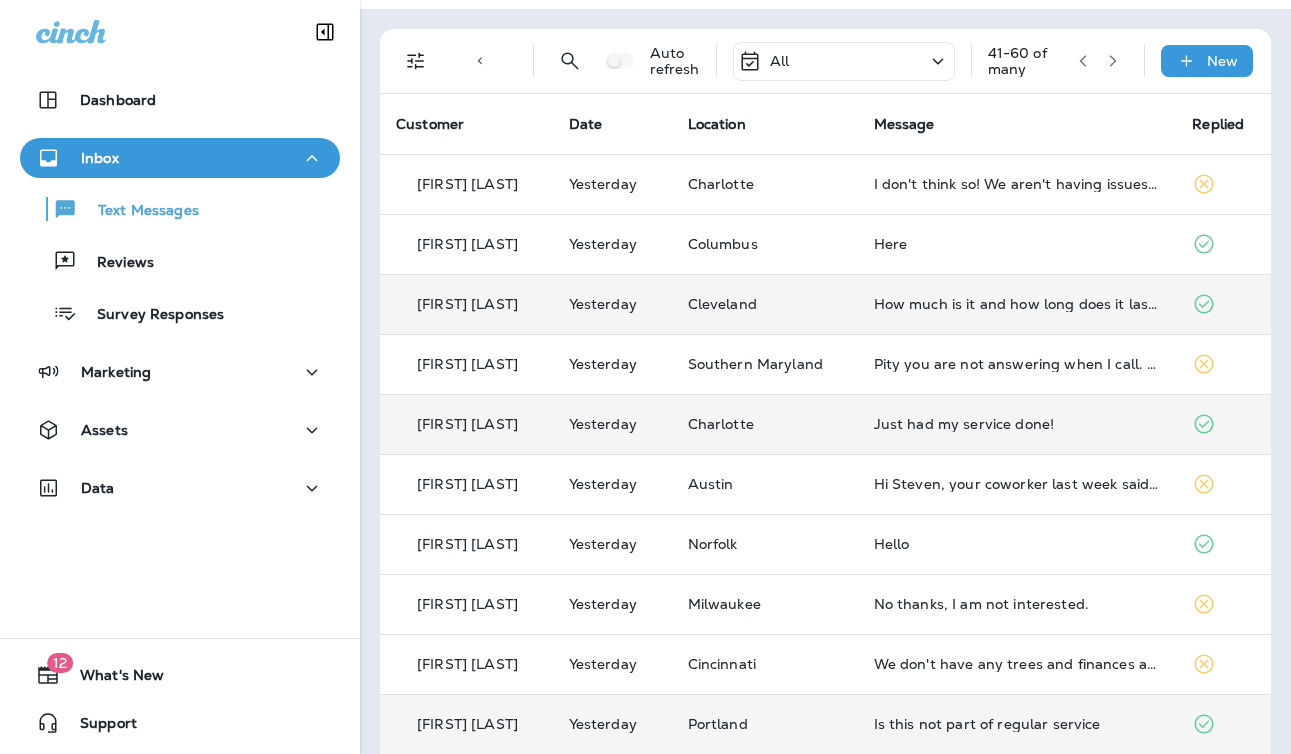 scroll, scrollTop: 201, scrollLeft: 0, axis: vertical 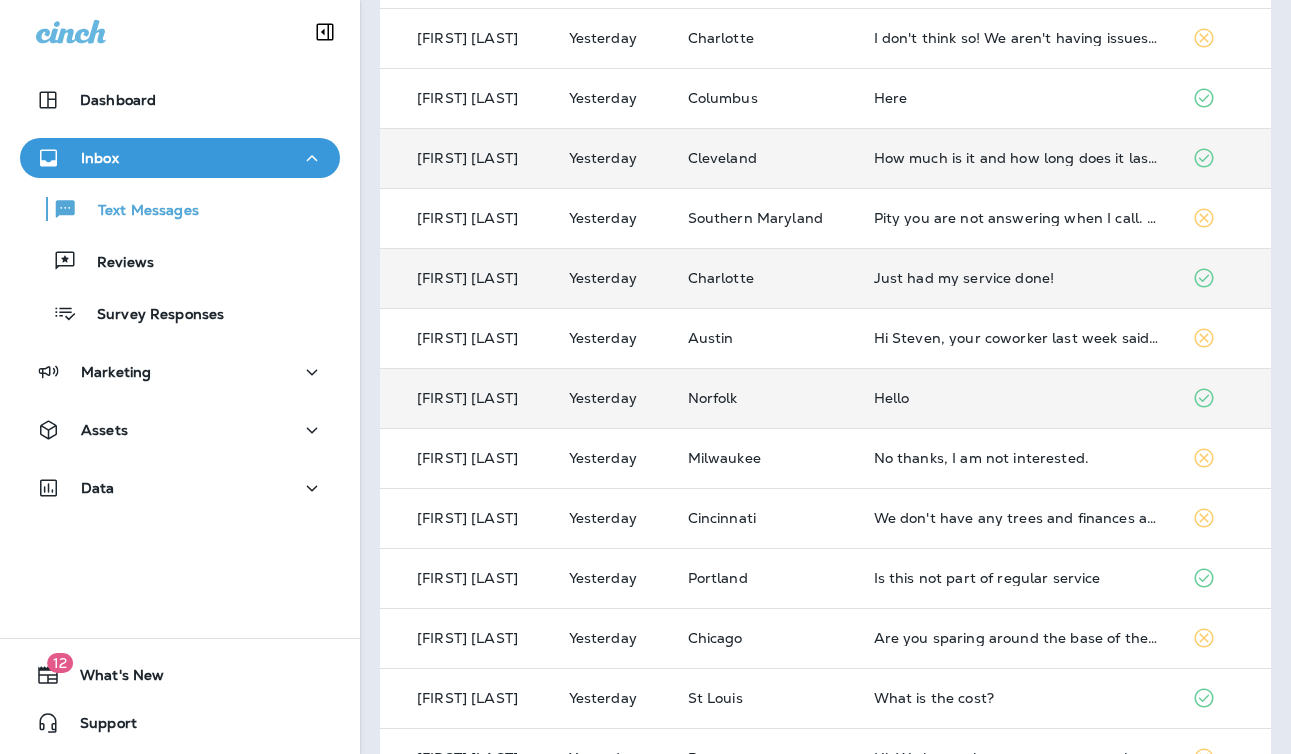 click on "Hello" at bounding box center (1017, 398) 